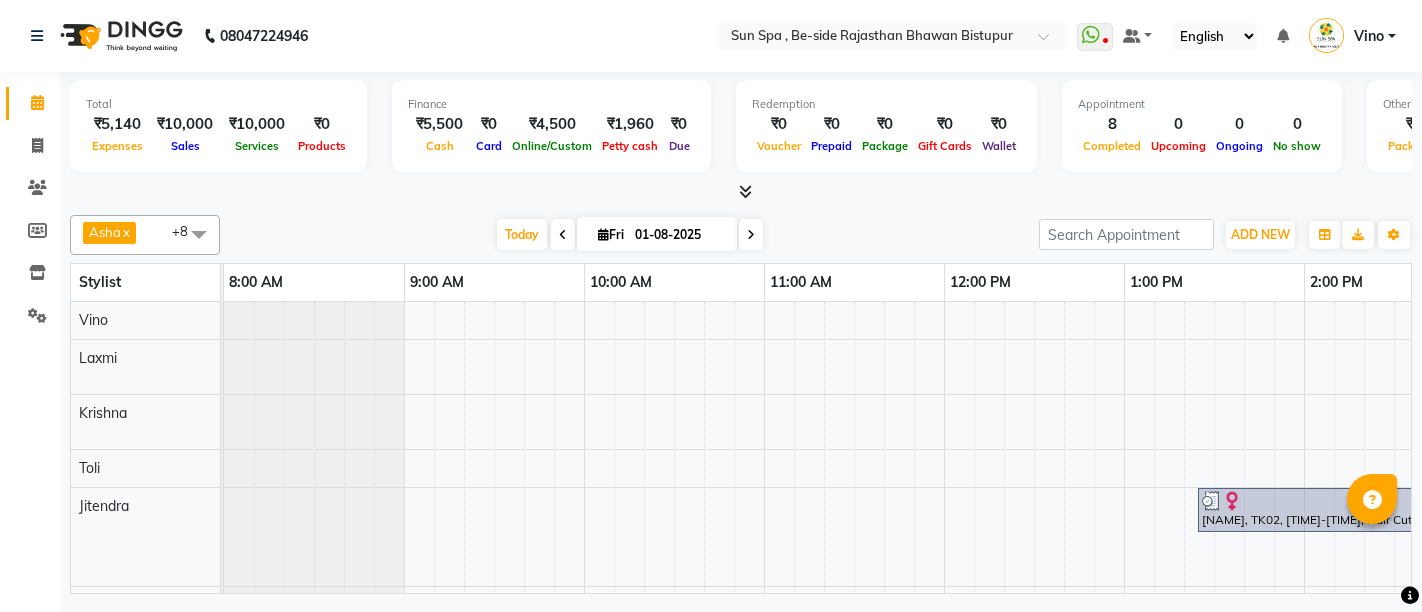 scroll, scrollTop: 0, scrollLeft: 0, axis: both 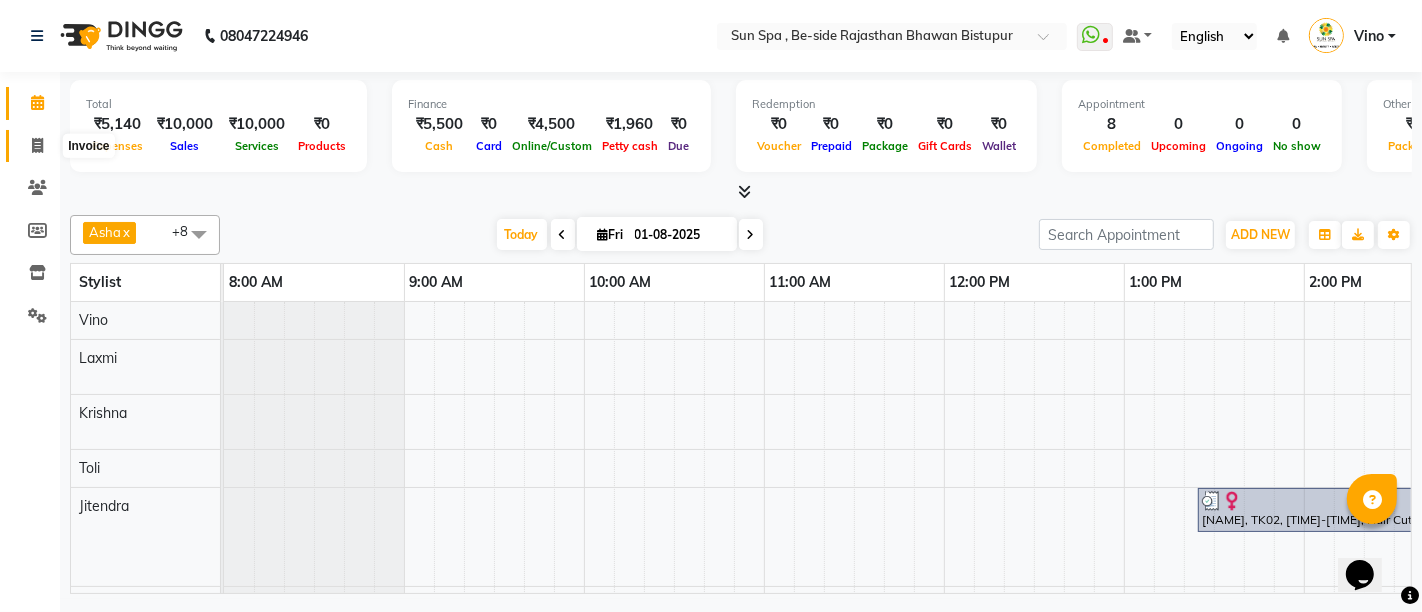 click 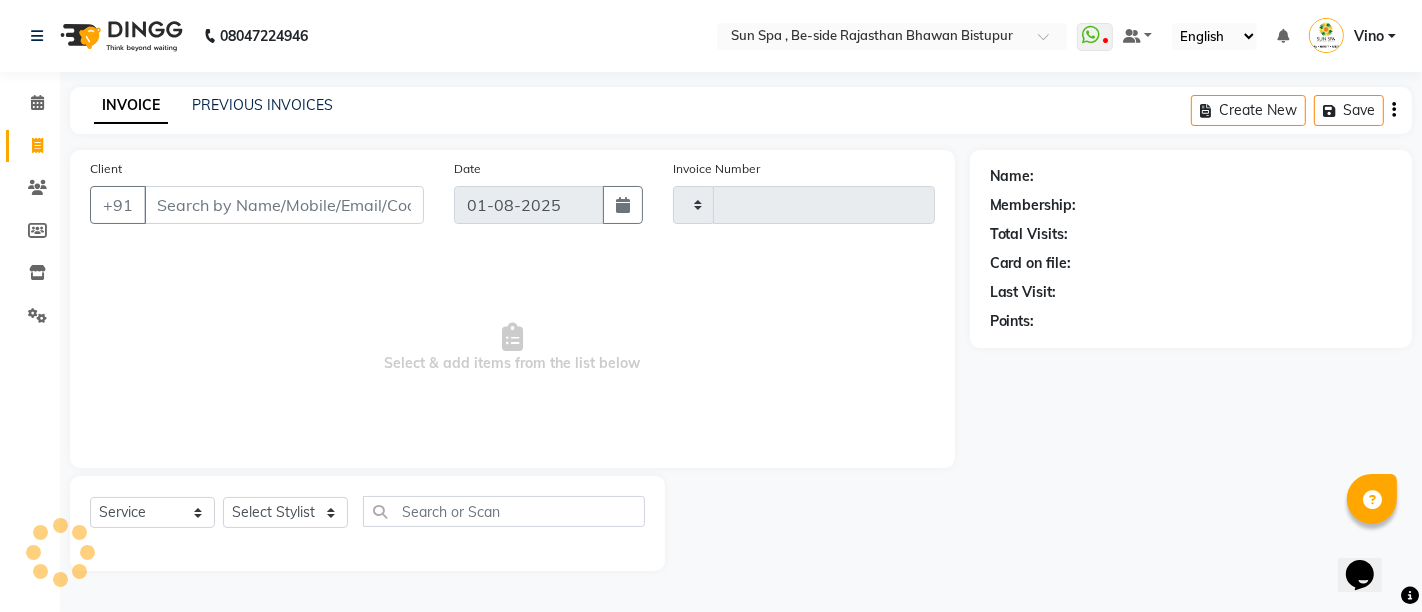 type on "0921" 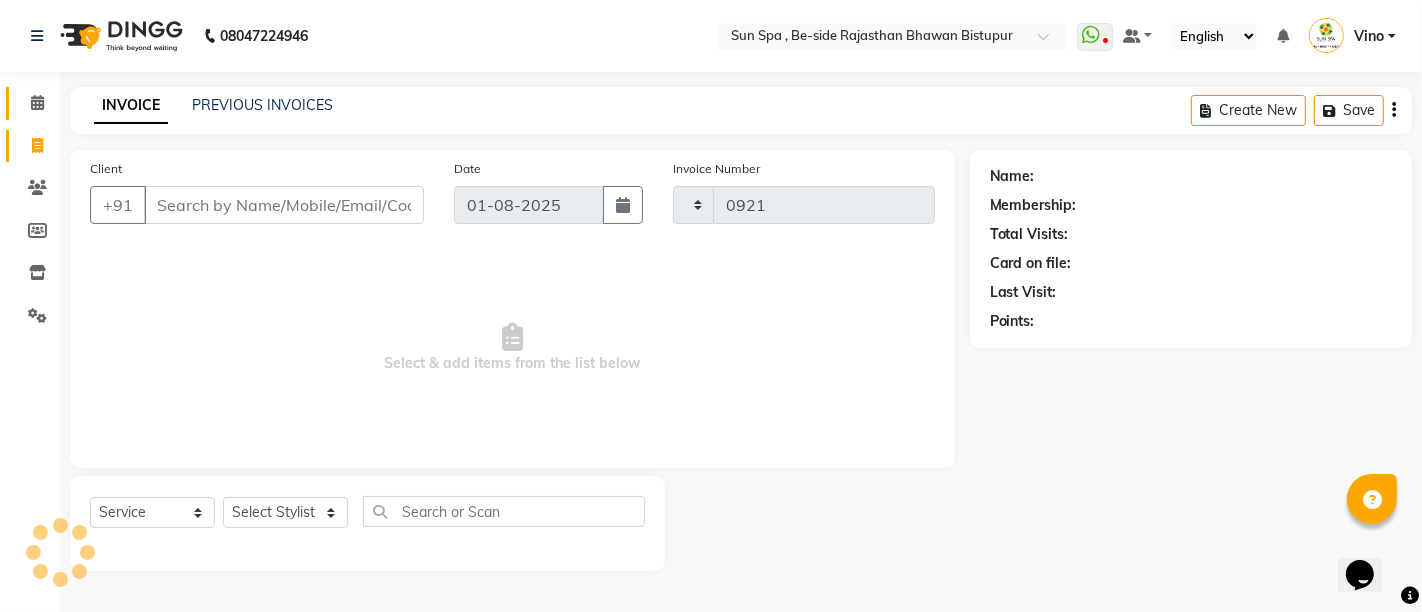 select on "5782" 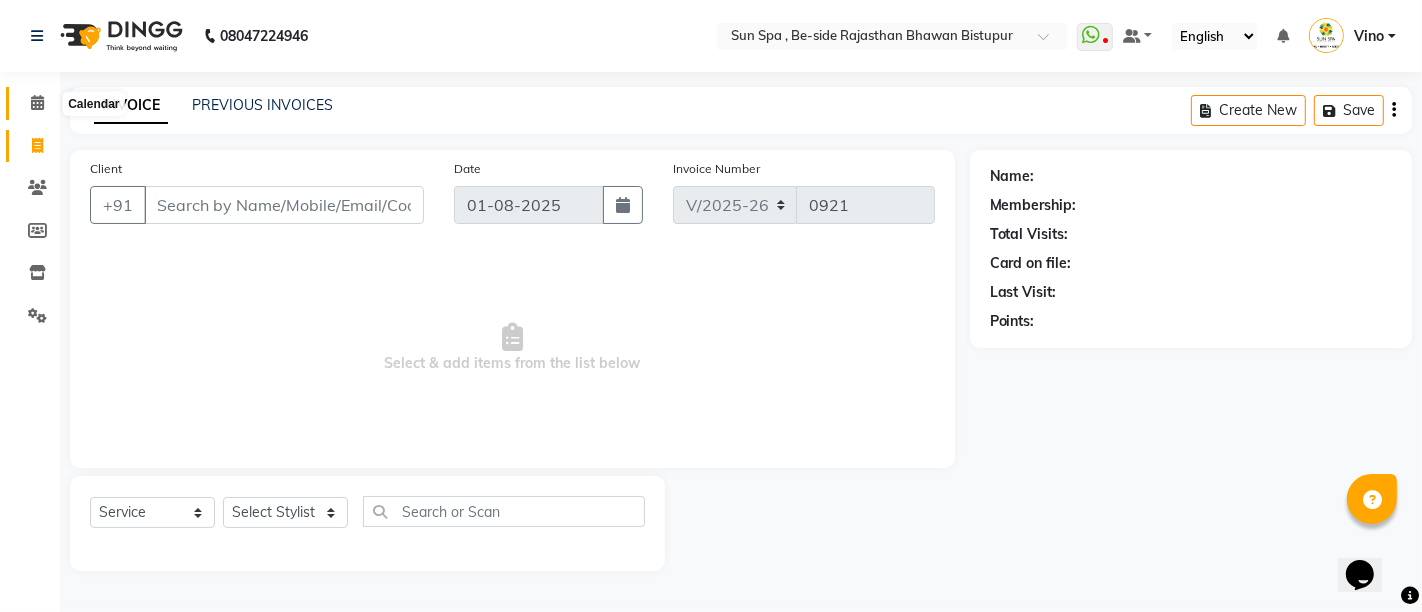 click 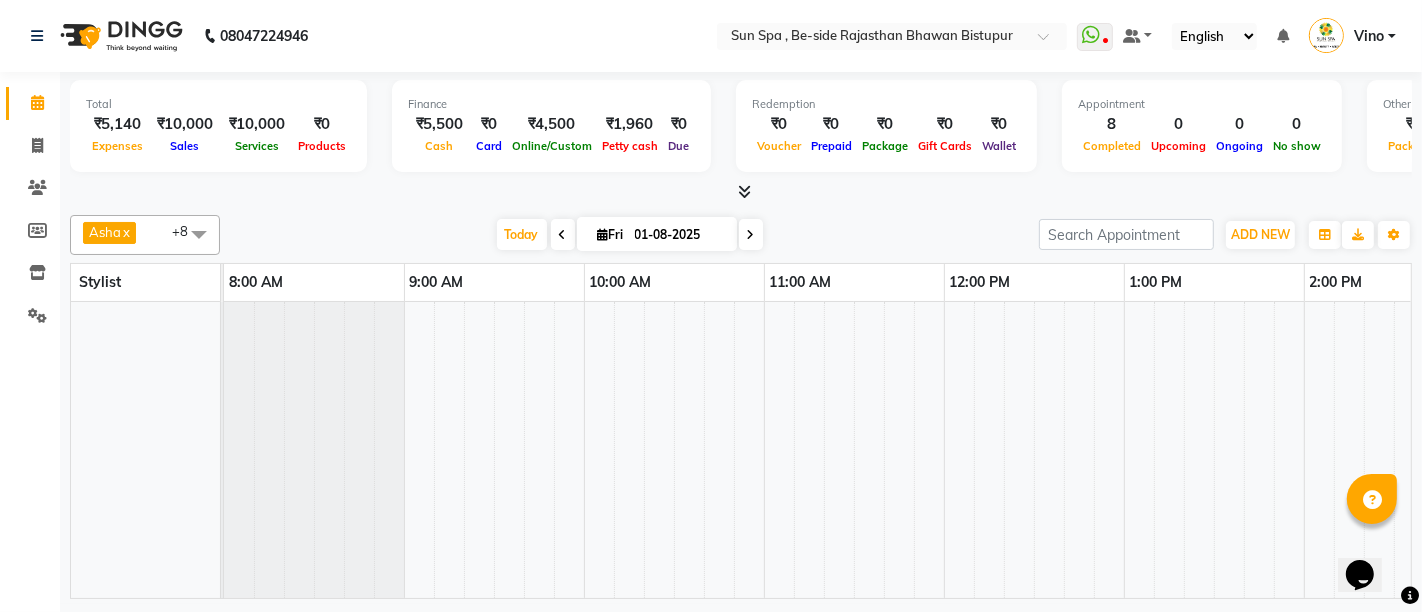 scroll, scrollTop: 0, scrollLeft: 1511, axis: horizontal 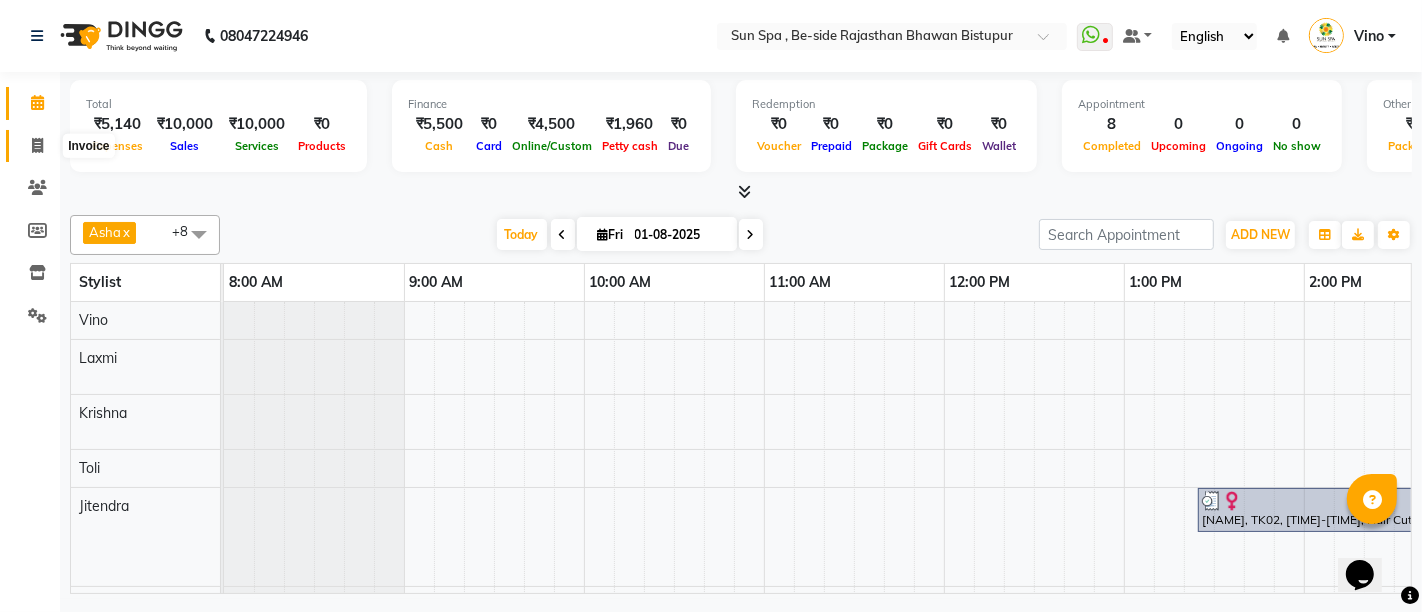 click 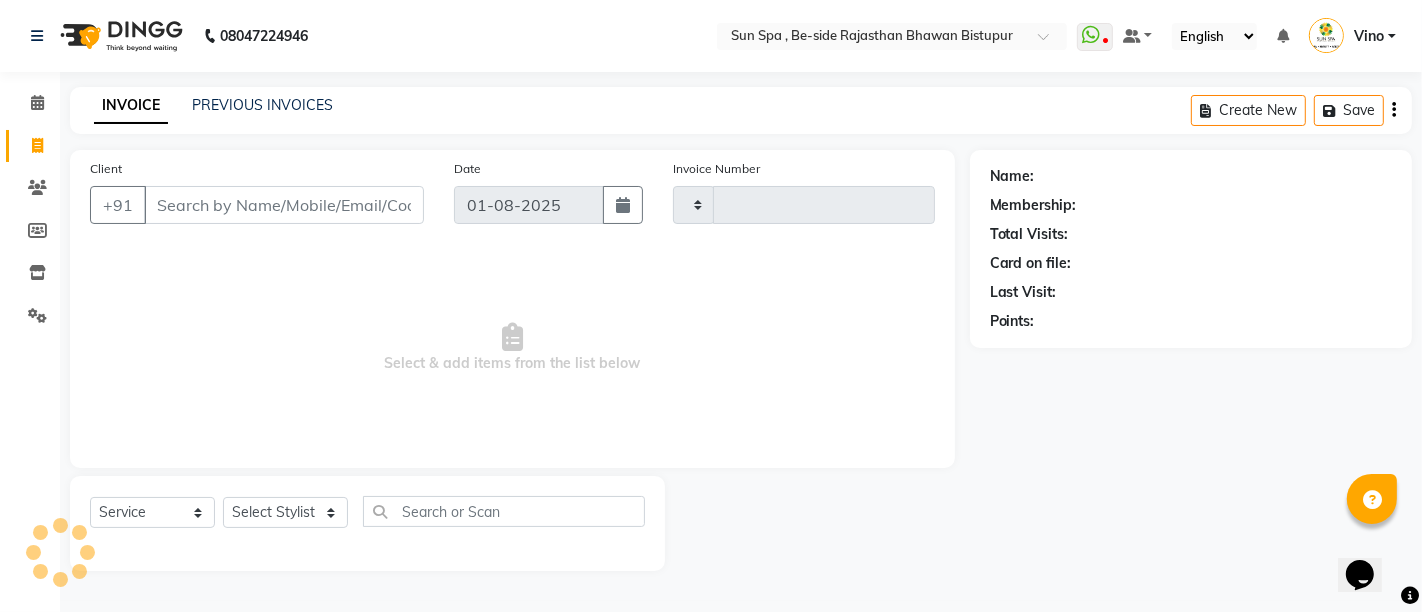 type on "0921" 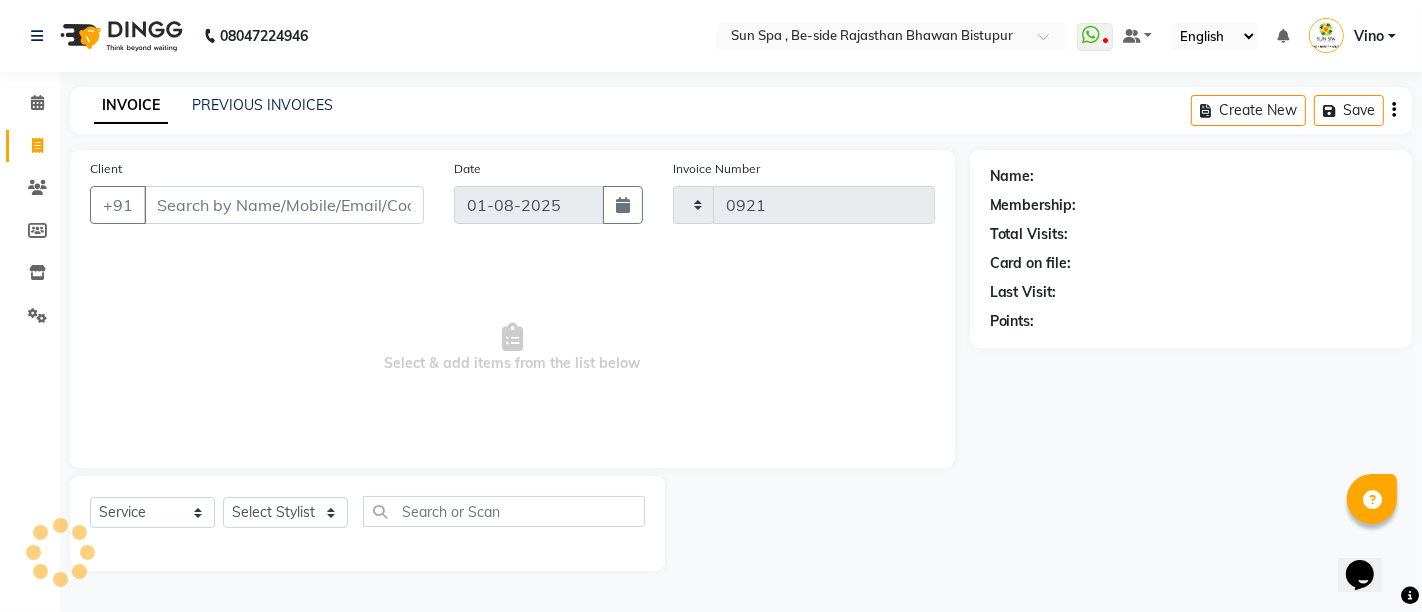select on "5782" 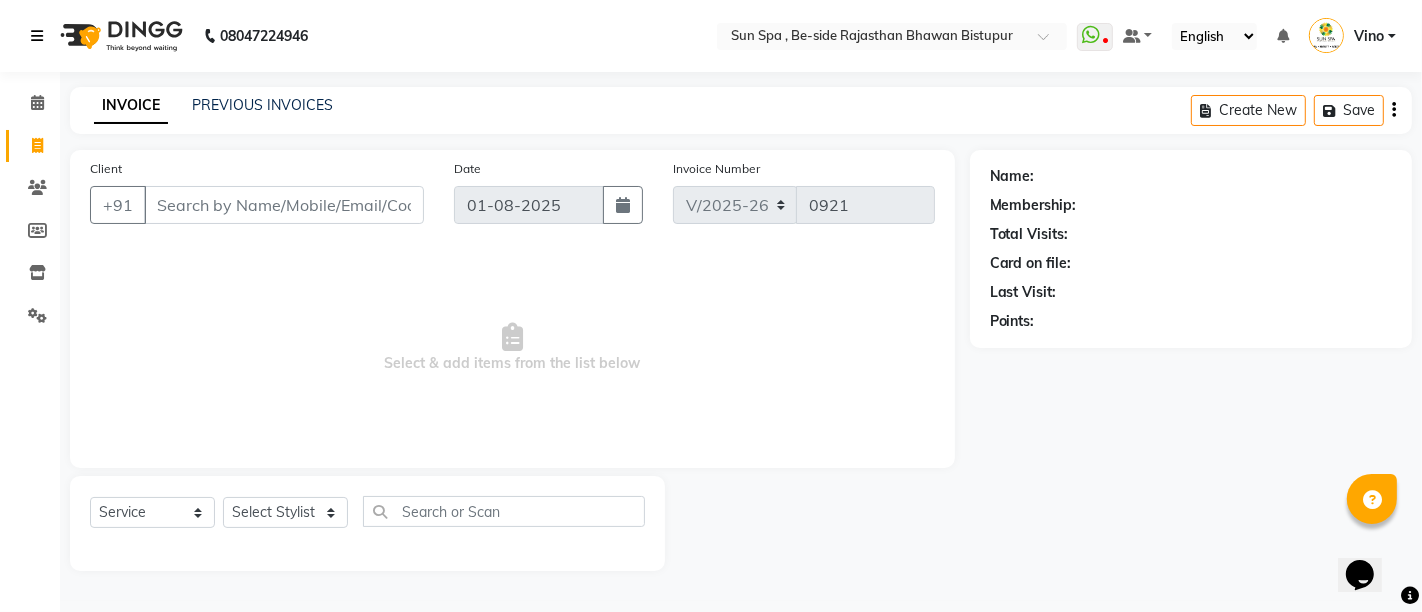 click at bounding box center [41, 36] 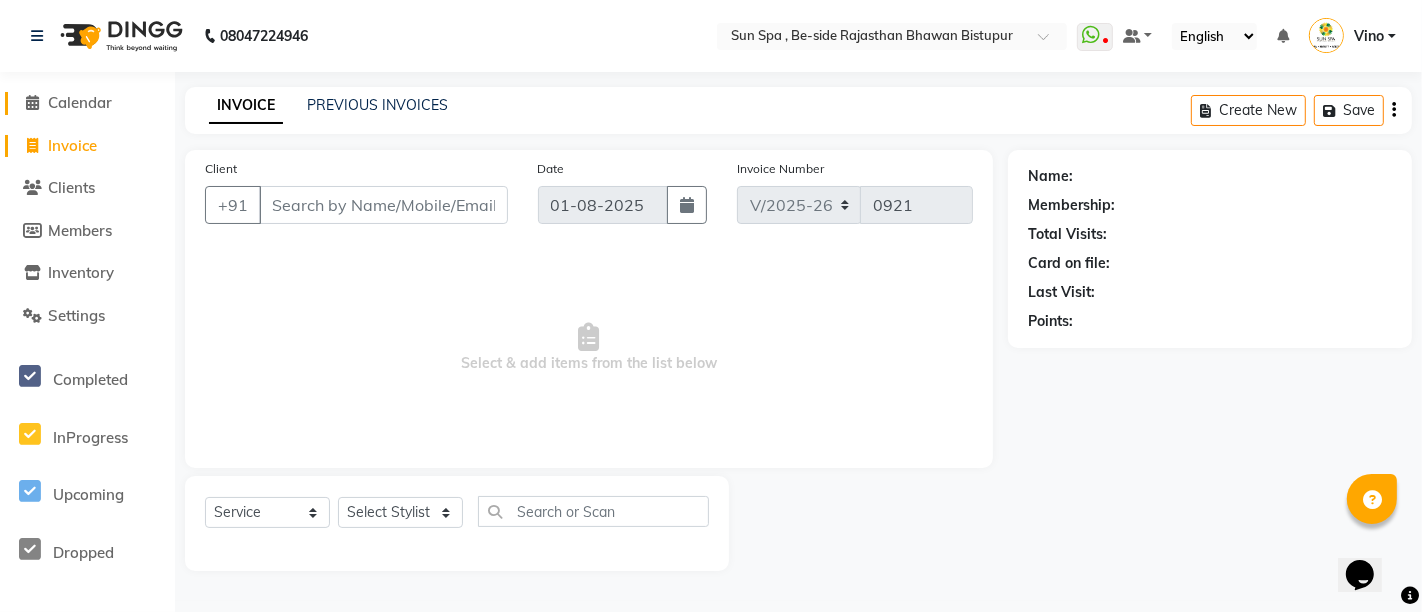 click on "Calendar" 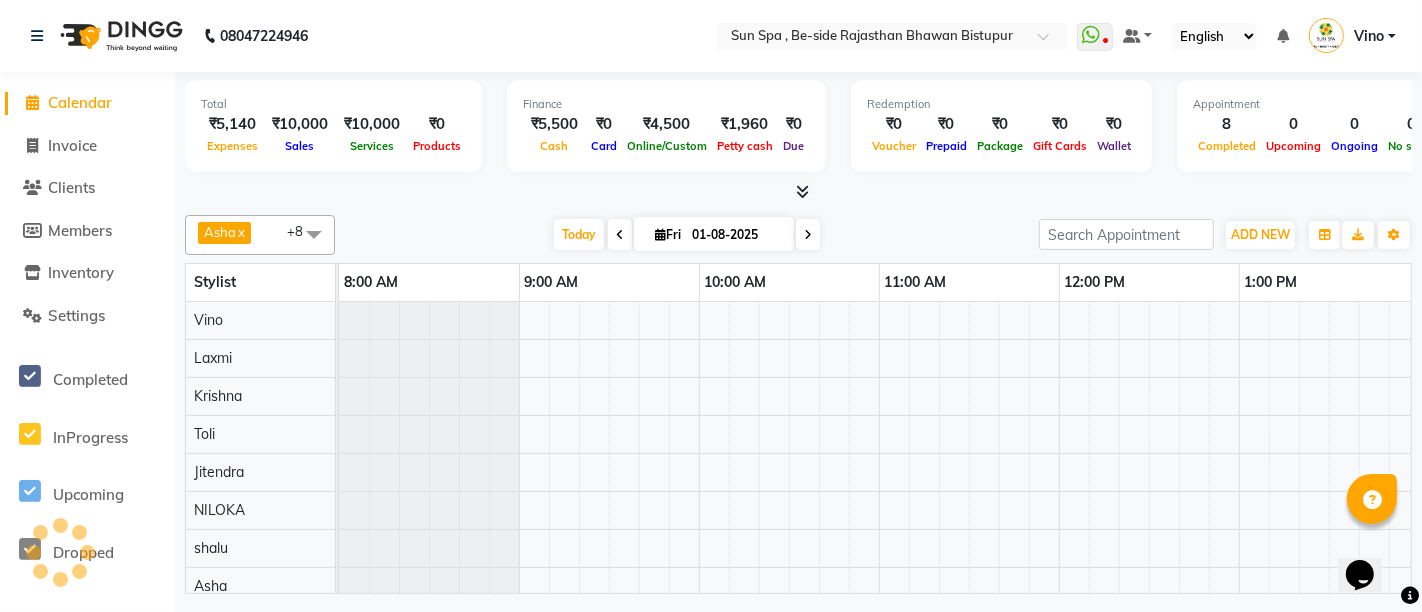 scroll, scrollTop: 0, scrollLeft: 0, axis: both 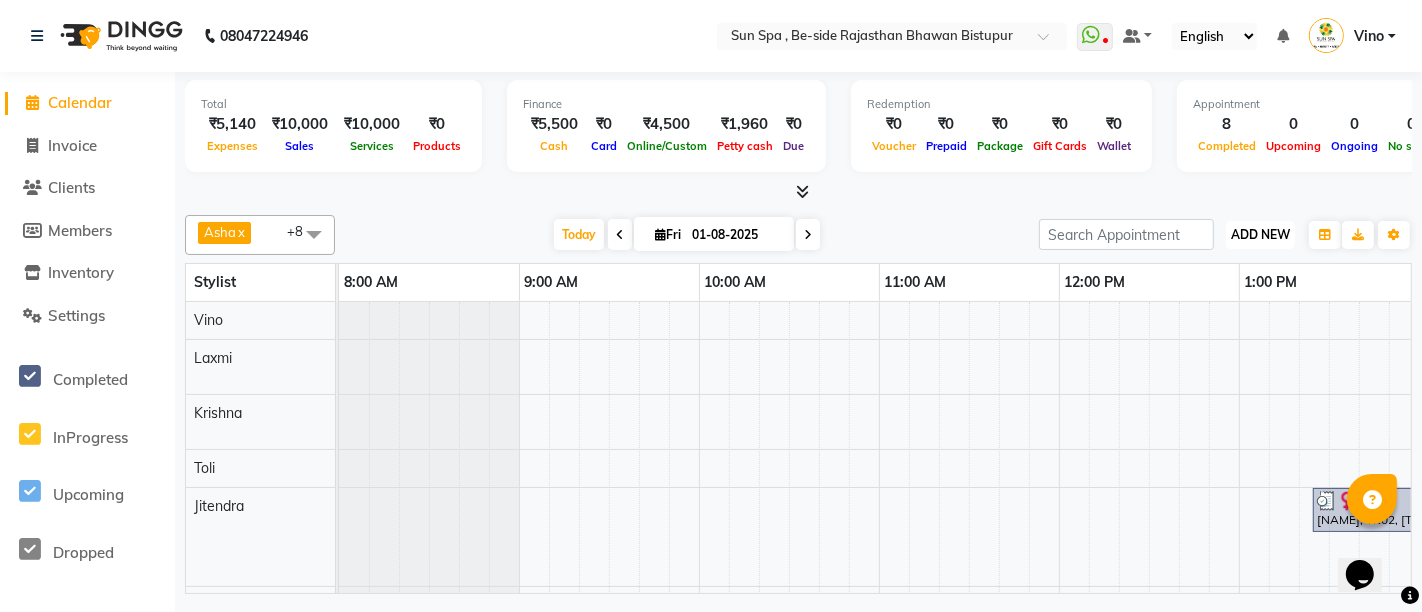 click on "ADD NEW" at bounding box center [1260, 234] 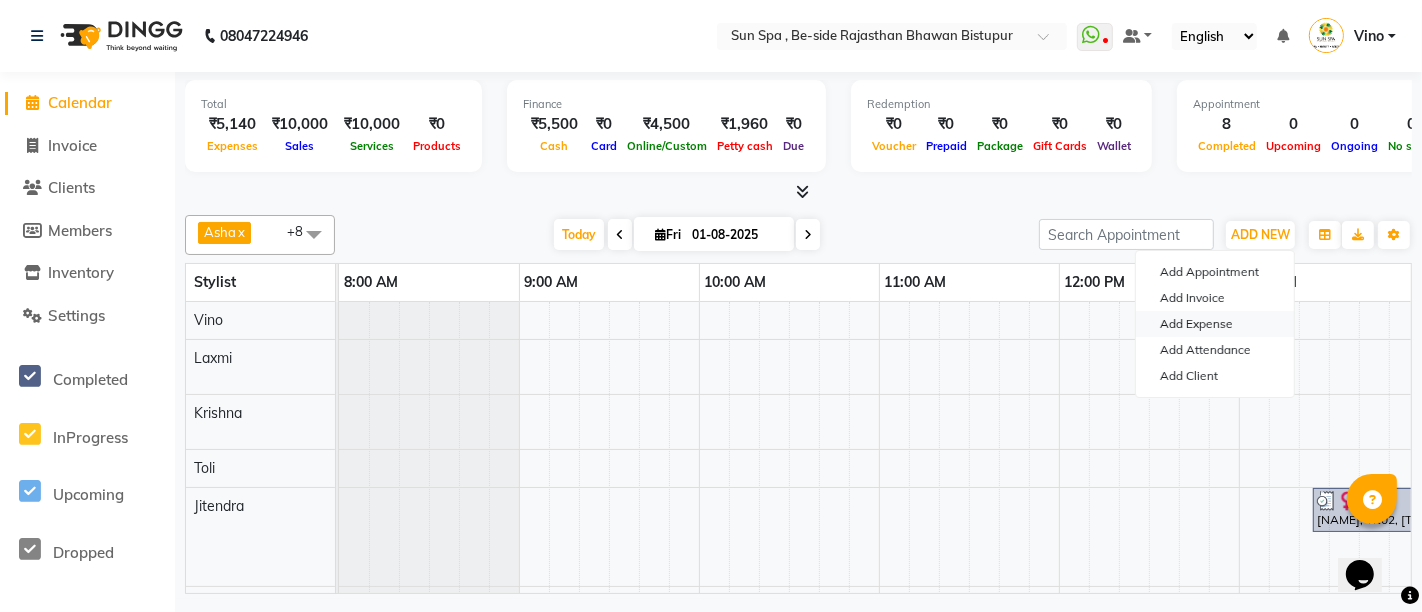 click on "Add Expense" at bounding box center [1215, 324] 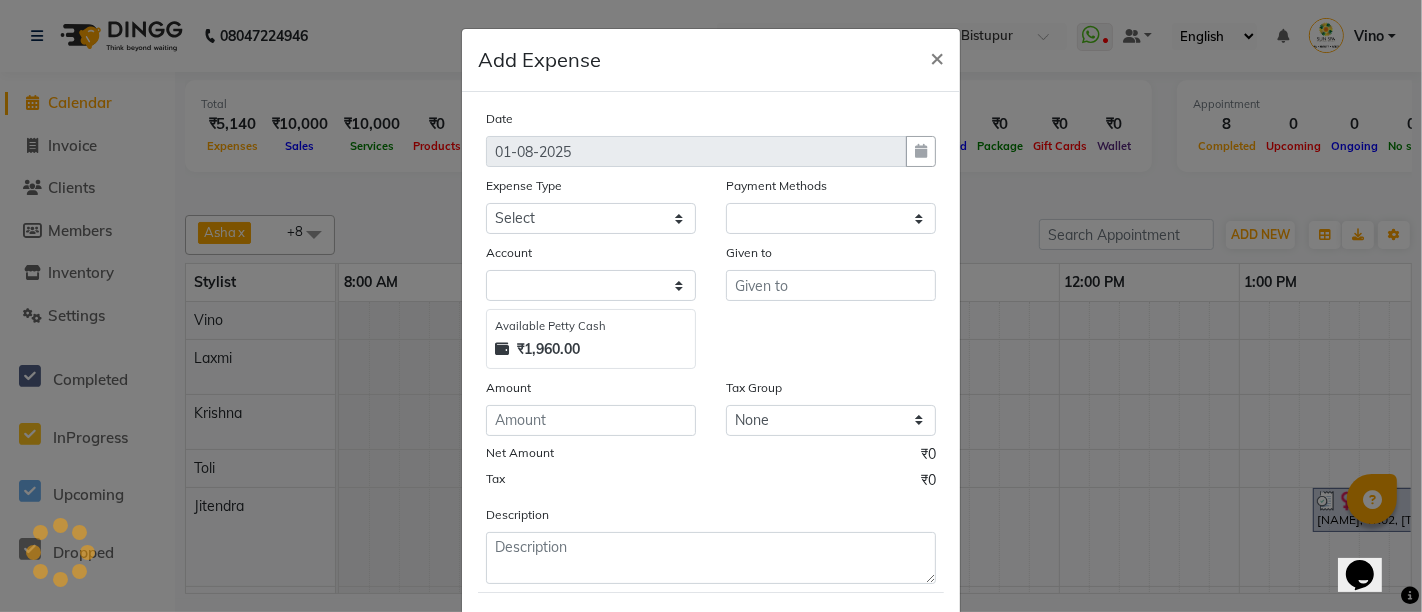 select on "1" 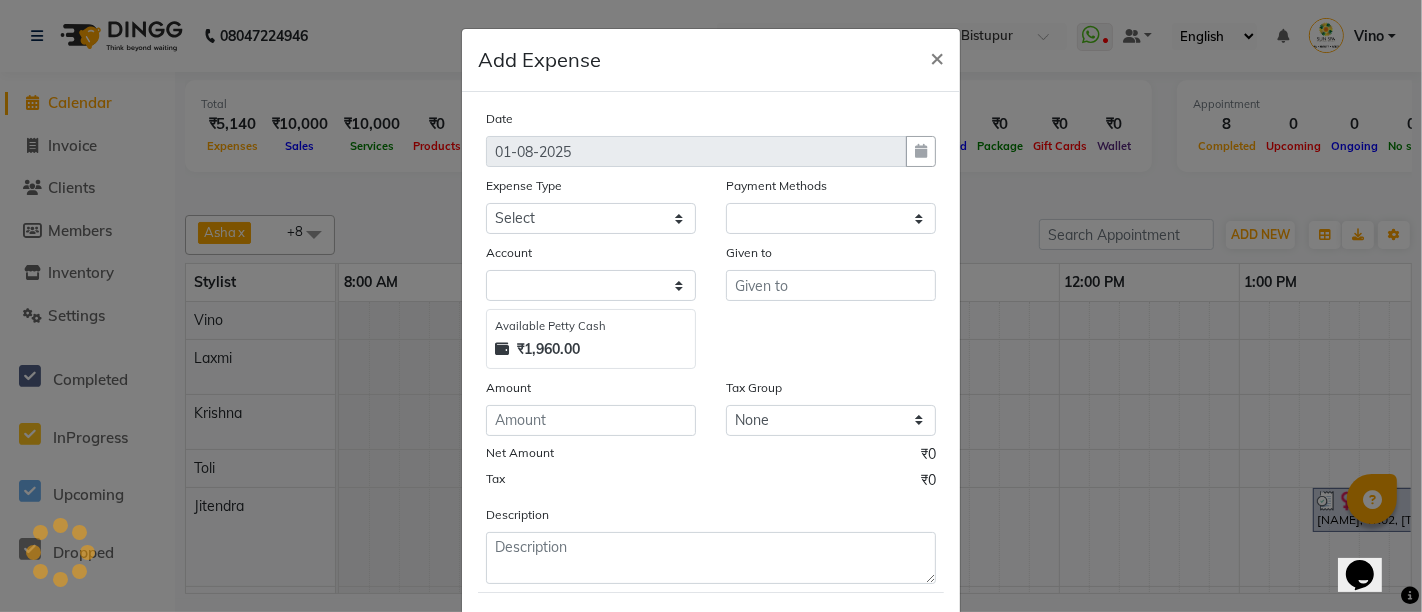 select on "4733" 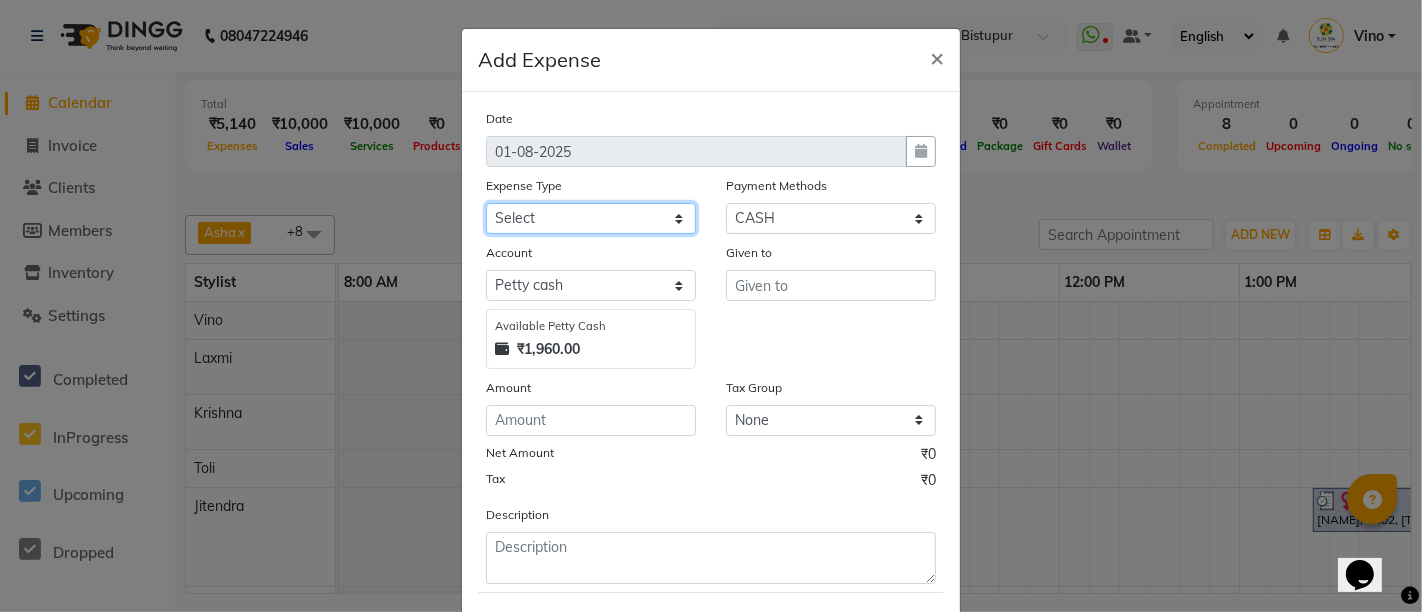 click on "Select Advance Salary Bank charges Car maintenance Cash transfer to bank Cash transfer to hub Client Snacks Events Expance Fuel Incentive JUSTDAIL Loan Repayment Maintenance Marketing Miscellaneous [NAME] [LASTNAME] Other Pantry Product Room Rent staff Salary Shop Rent Staff Snacks Tax Tea & Refreshment Utilities" 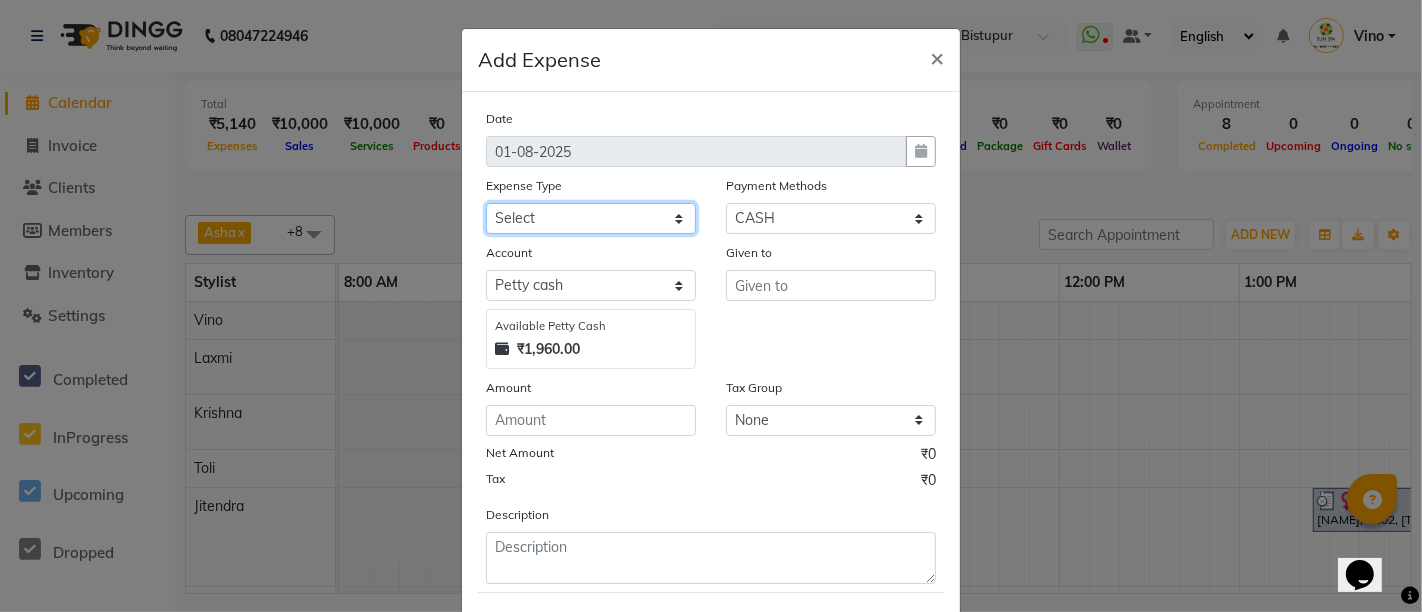 select on "12838" 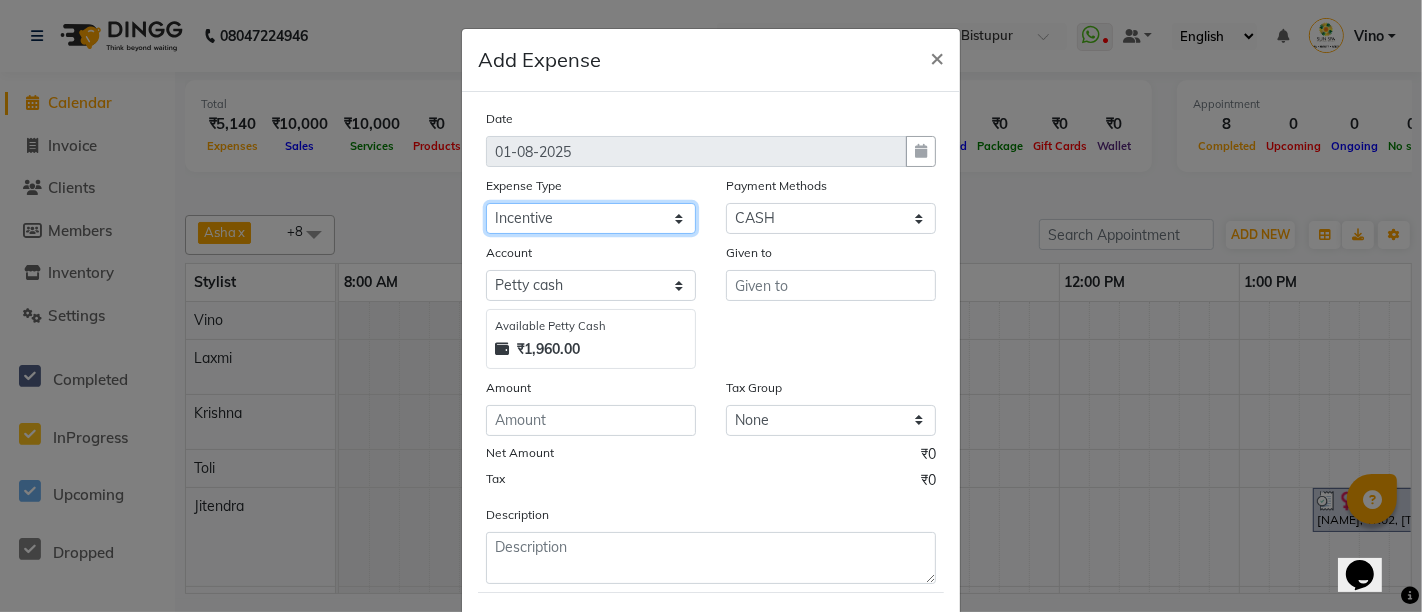 click on "Select Advance Salary Bank charges Car maintenance Cash transfer to bank Cash transfer to hub Client Snacks Events Expance Fuel Incentive JUSTDAIL Loan Repayment Maintenance Marketing Miscellaneous [NAME] [LASTNAME] Other Pantry Product Room Rent staff Salary Shop Rent Staff Snacks Tax Tea & Refreshment Utilities" 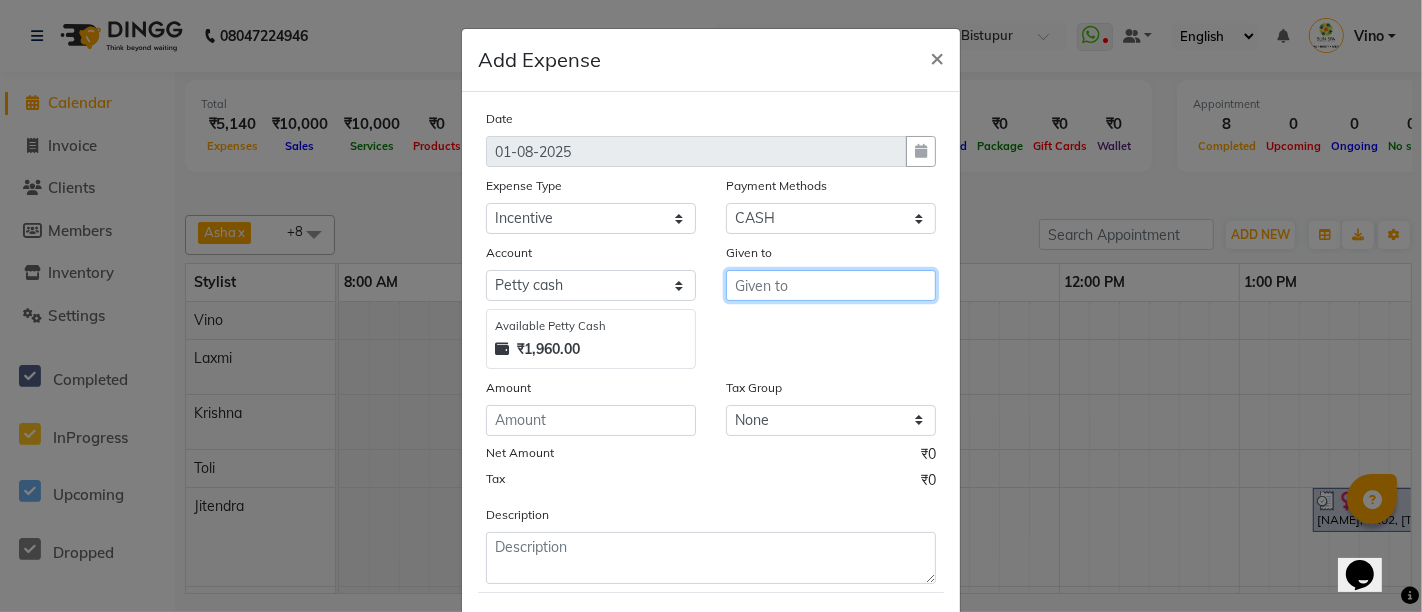 click at bounding box center [831, 285] 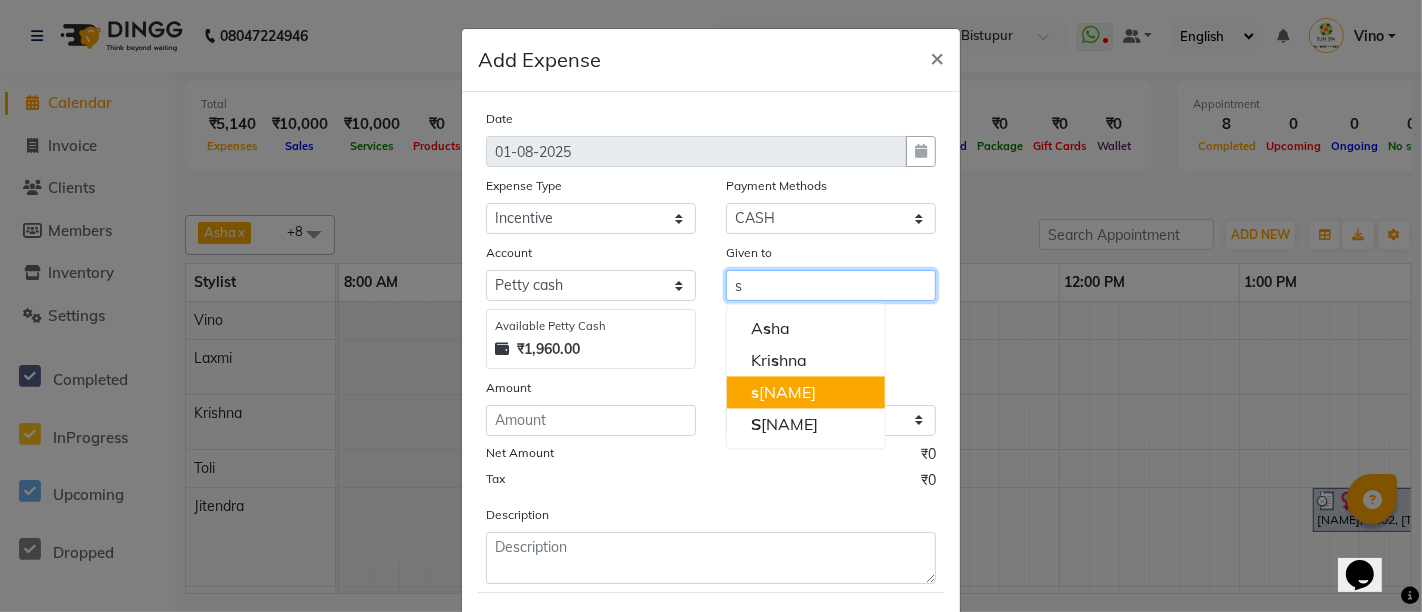 click on "[NAME]" at bounding box center (783, 392) 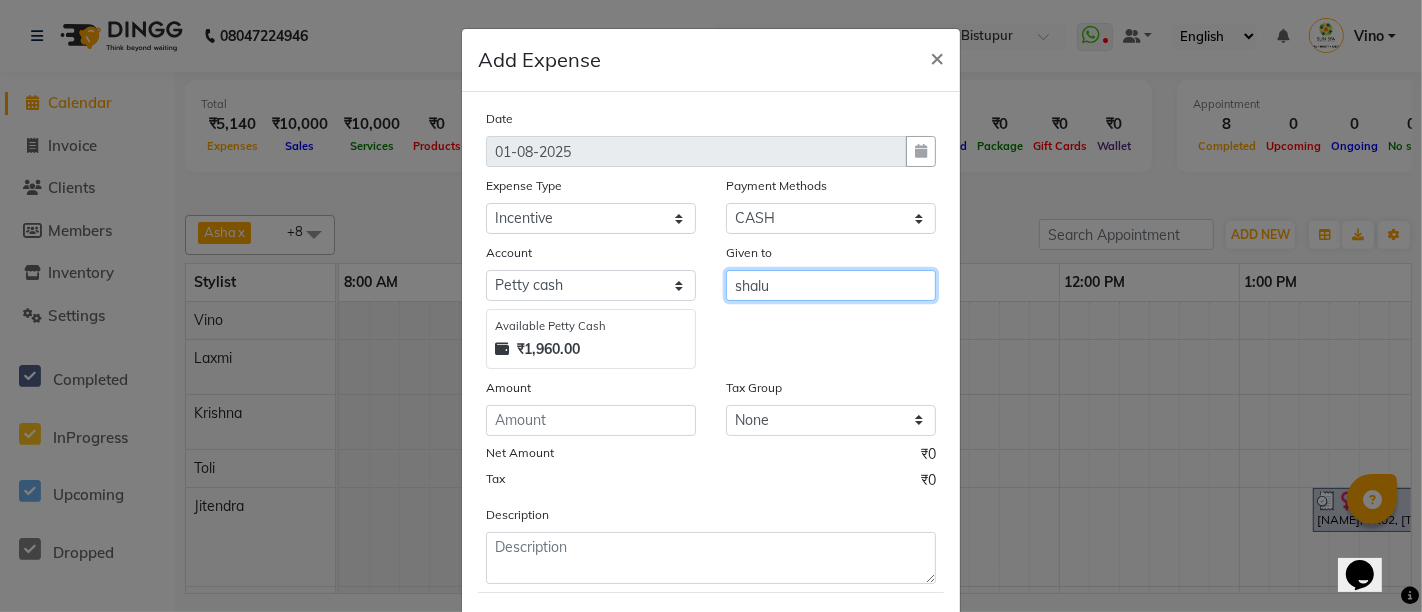 type on "shalu" 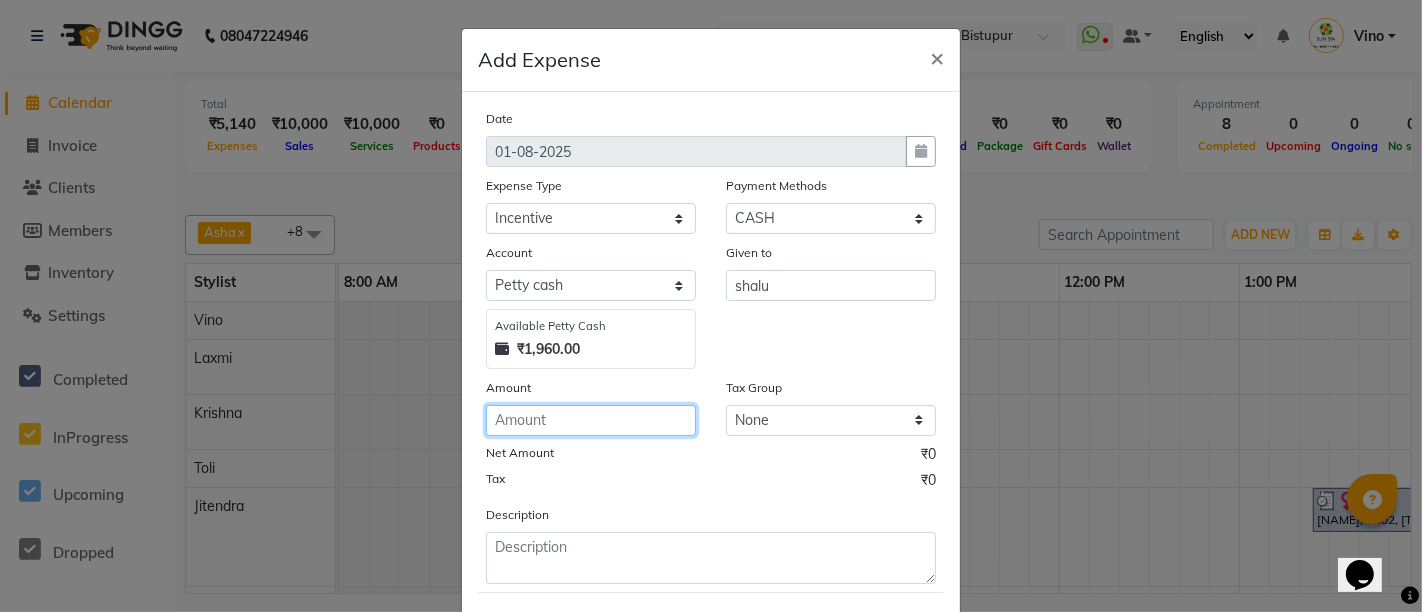 click 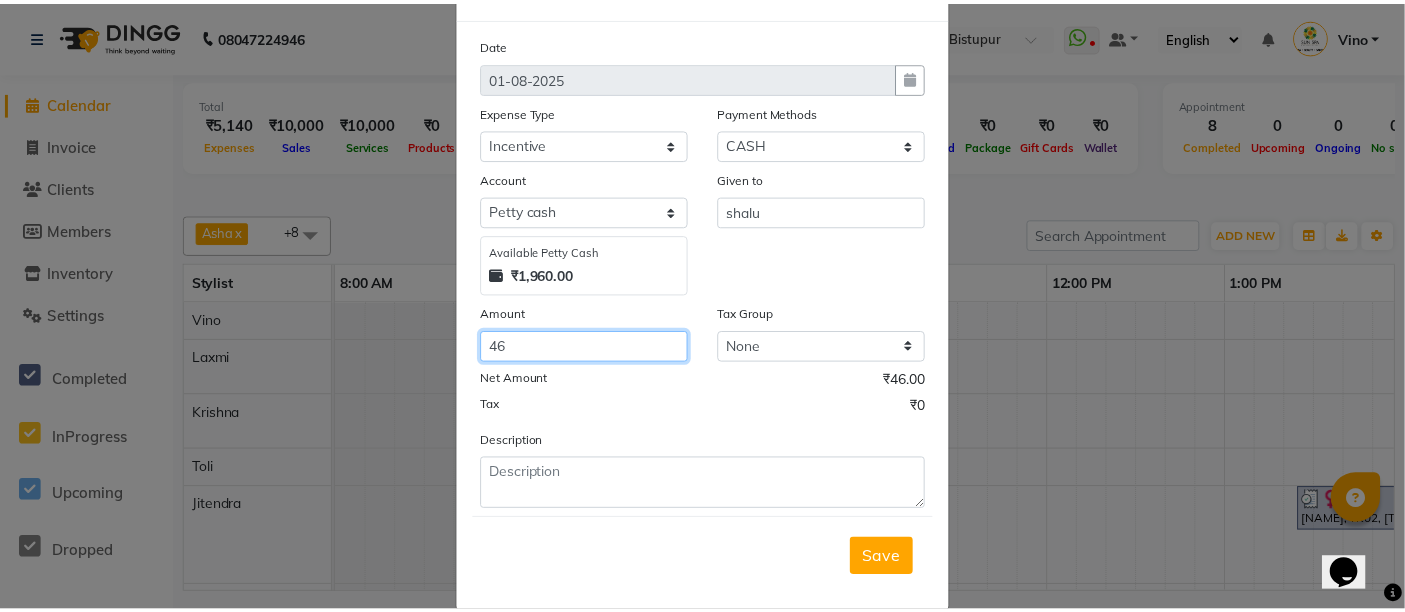 scroll, scrollTop: 101, scrollLeft: 0, axis: vertical 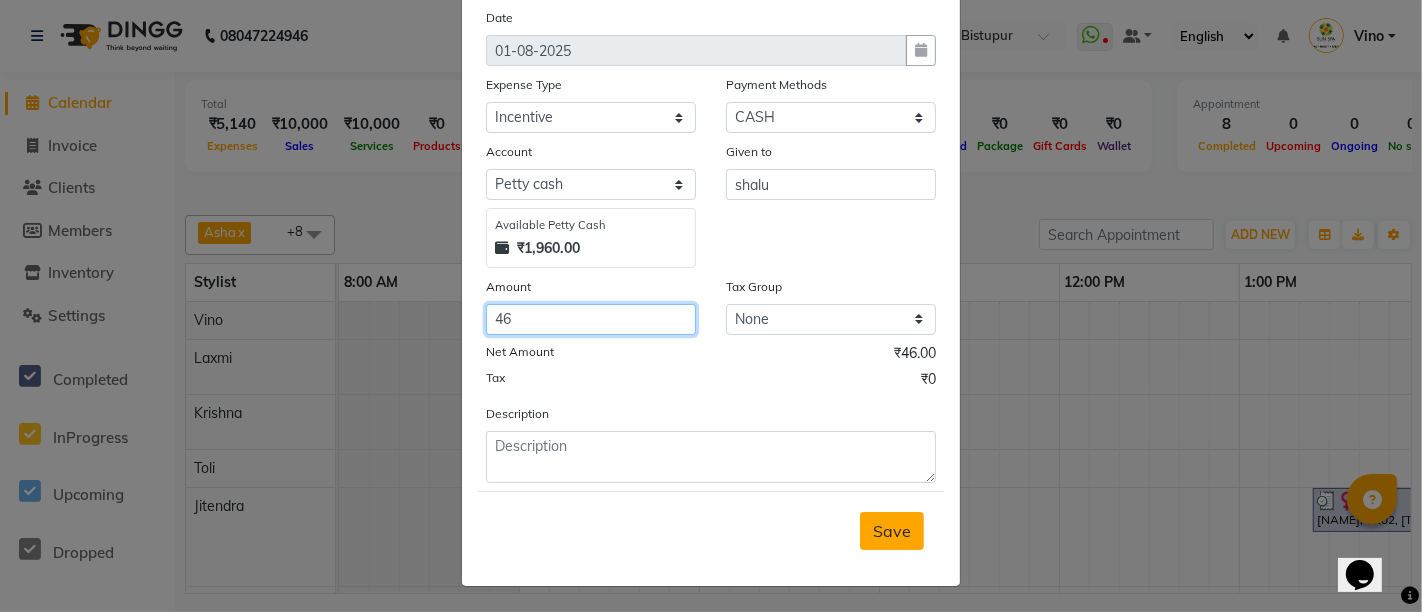 type on "46" 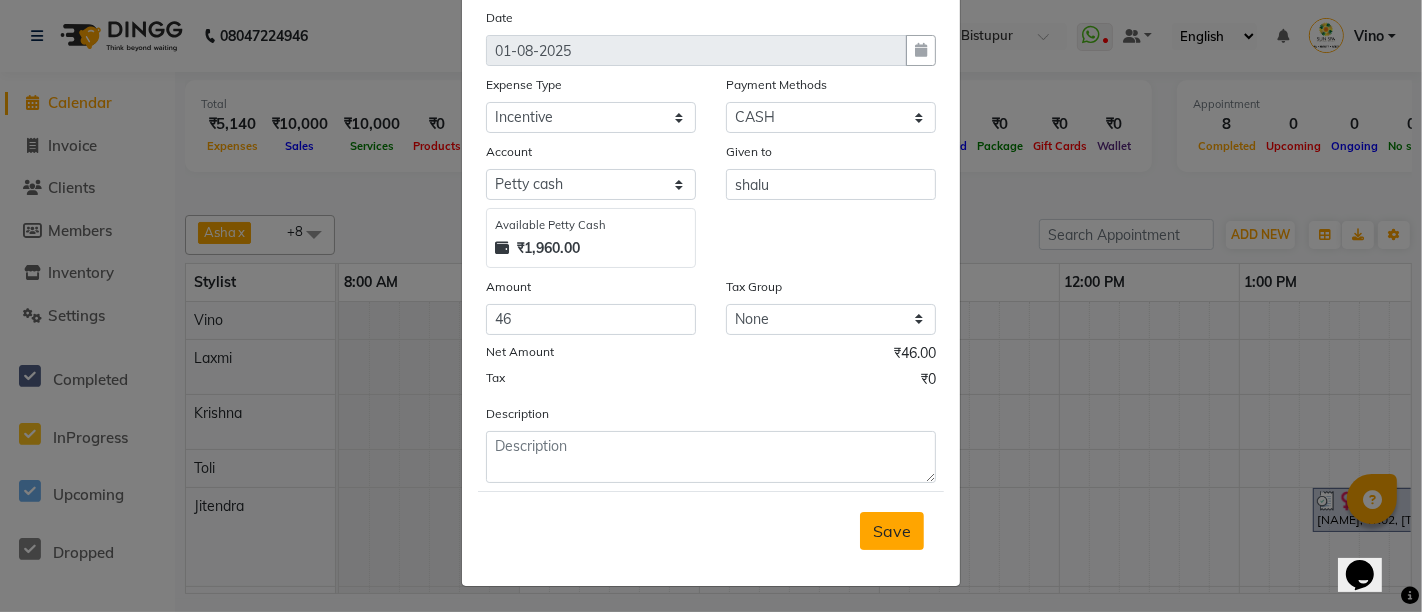 click on "Save" at bounding box center [892, 531] 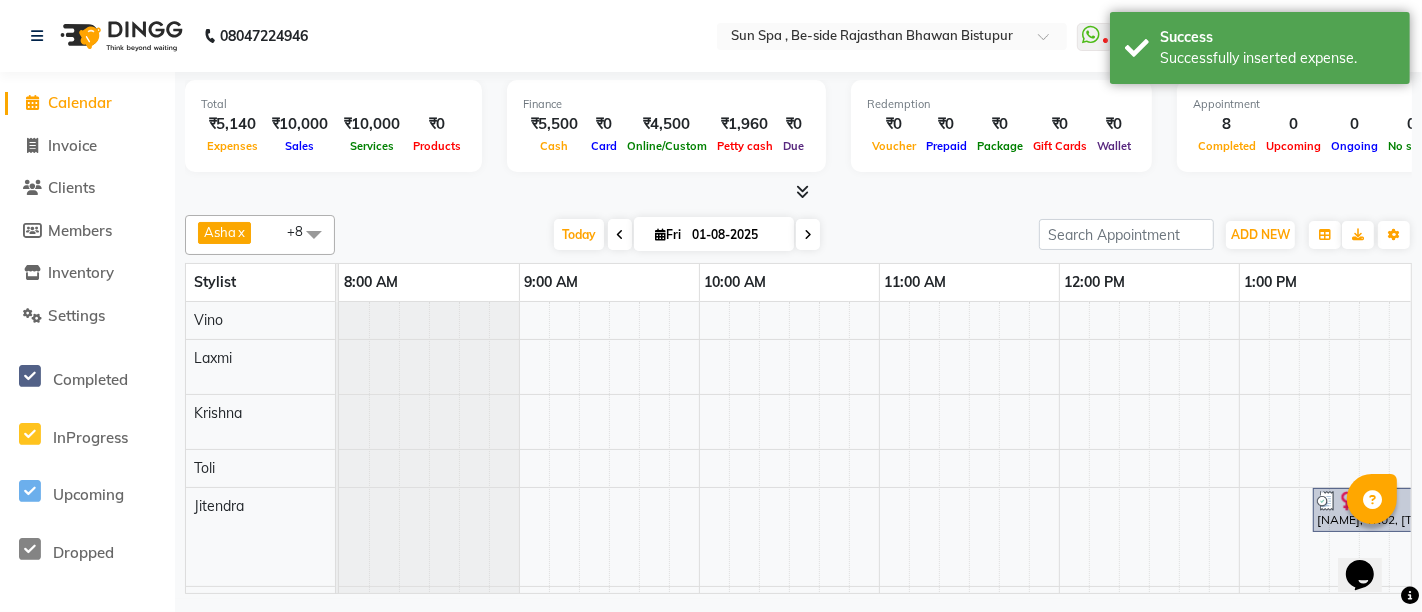 click on "Settings" 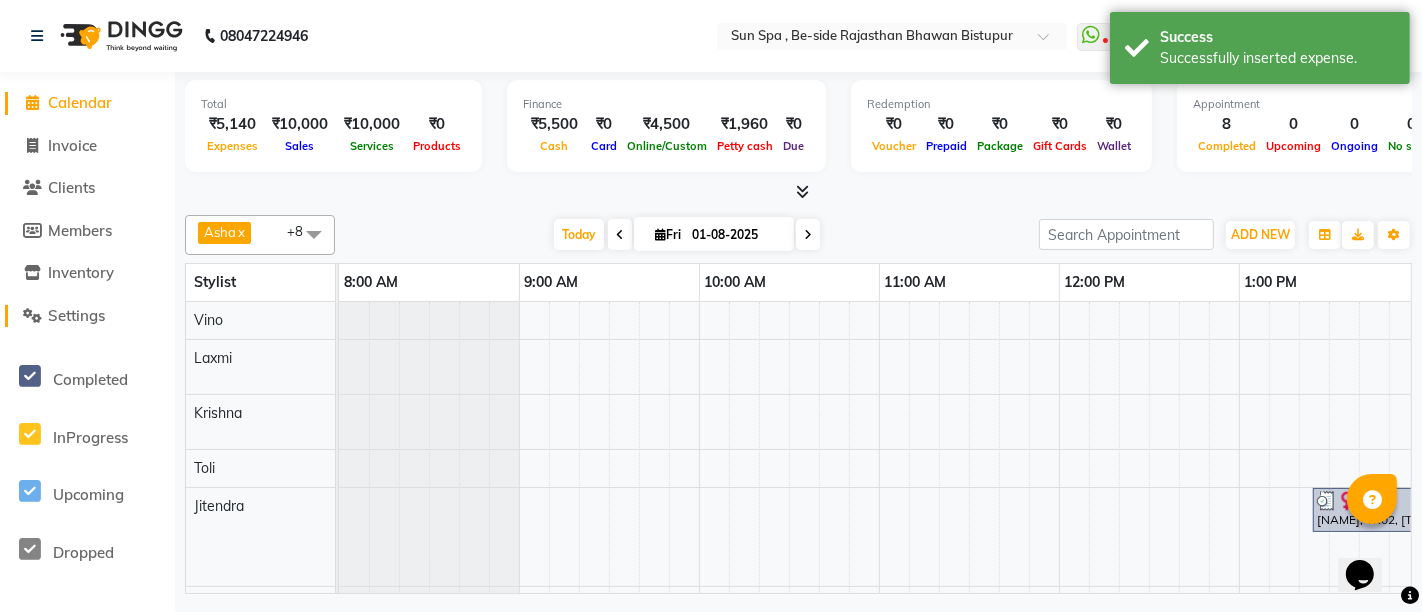 click on "Settings" 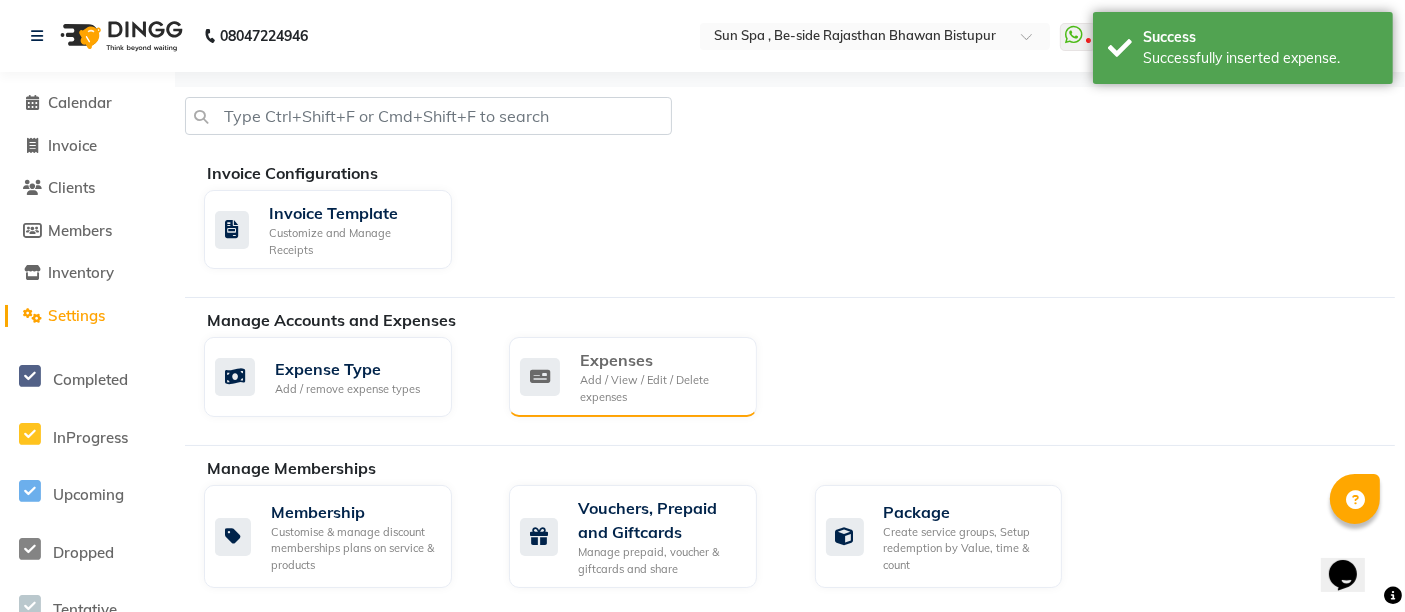 click on "Add / View / Edit / Delete expenses" 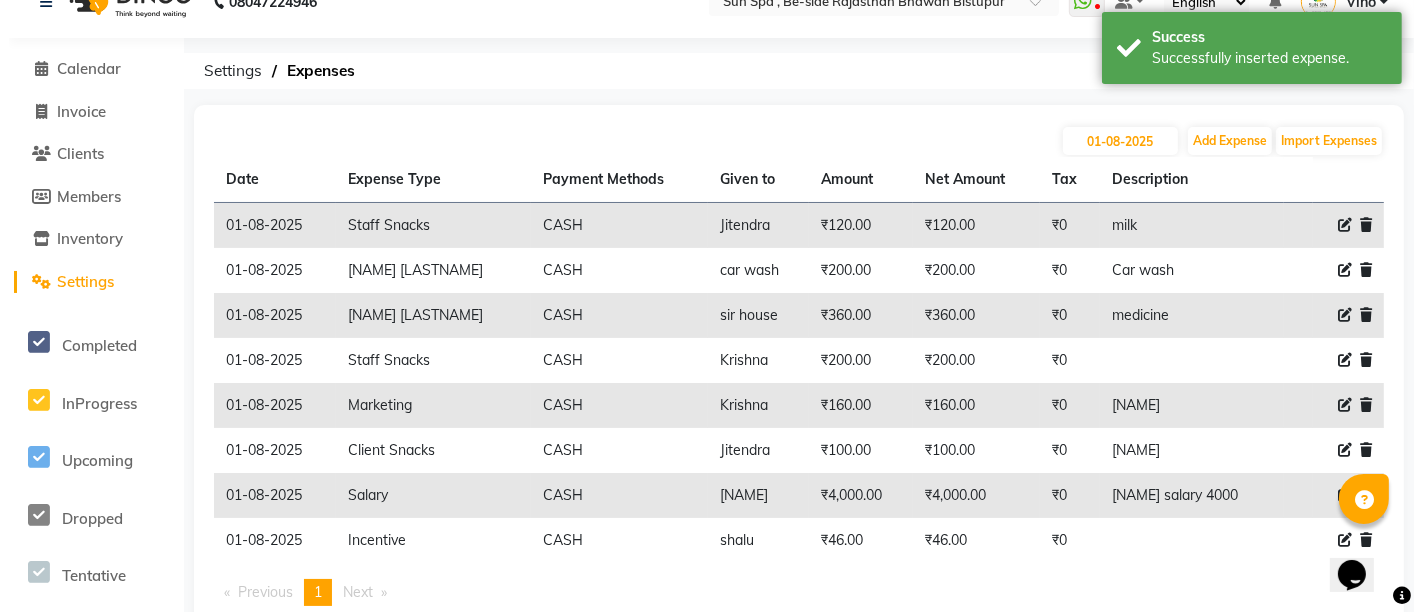 scroll, scrollTop: 92, scrollLeft: 0, axis: vertical 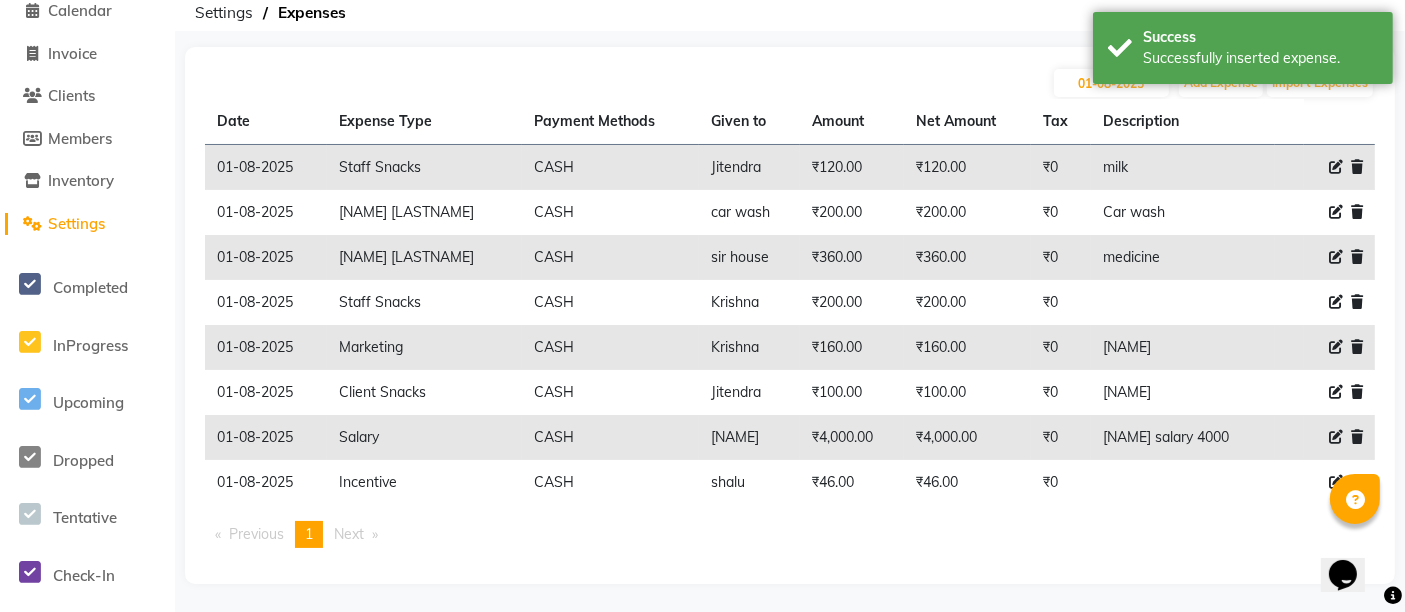 click 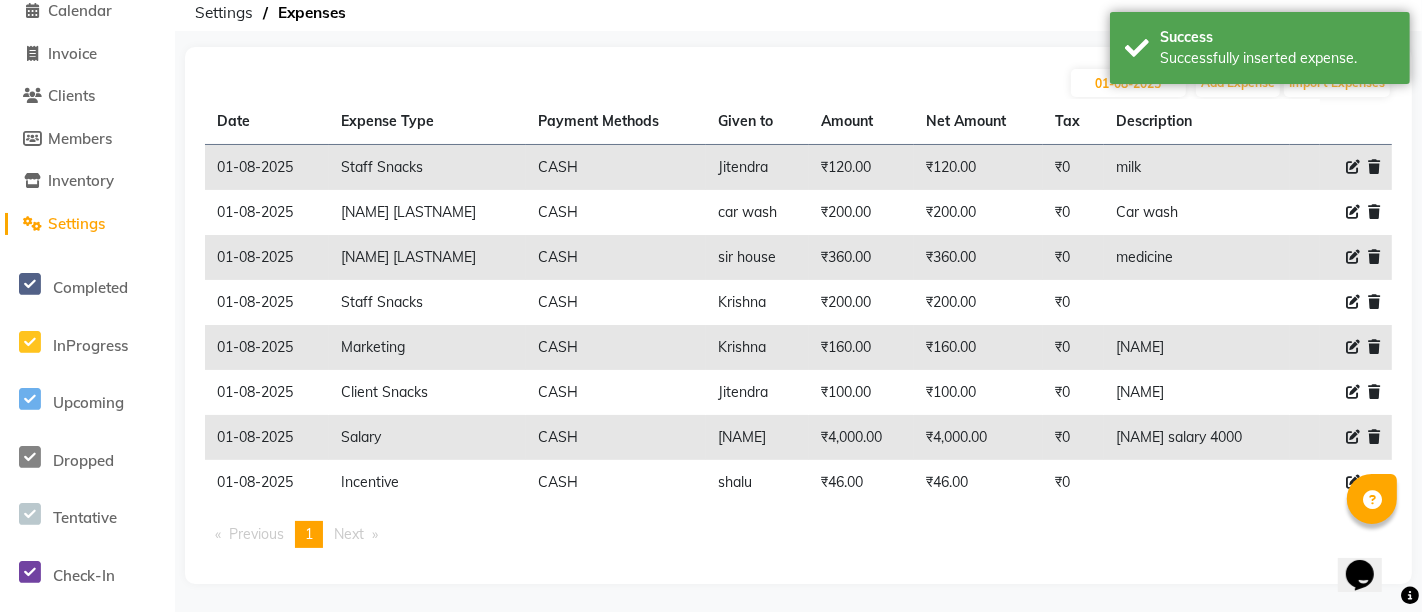 select on "12838" 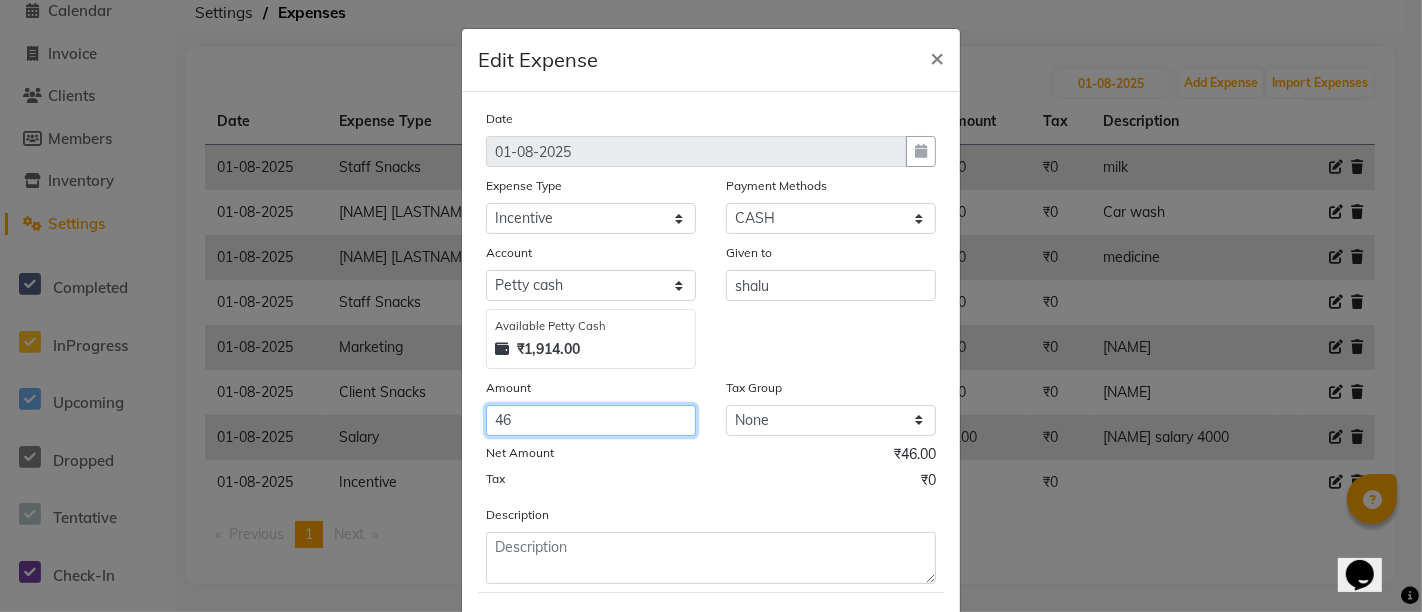 click on "46" 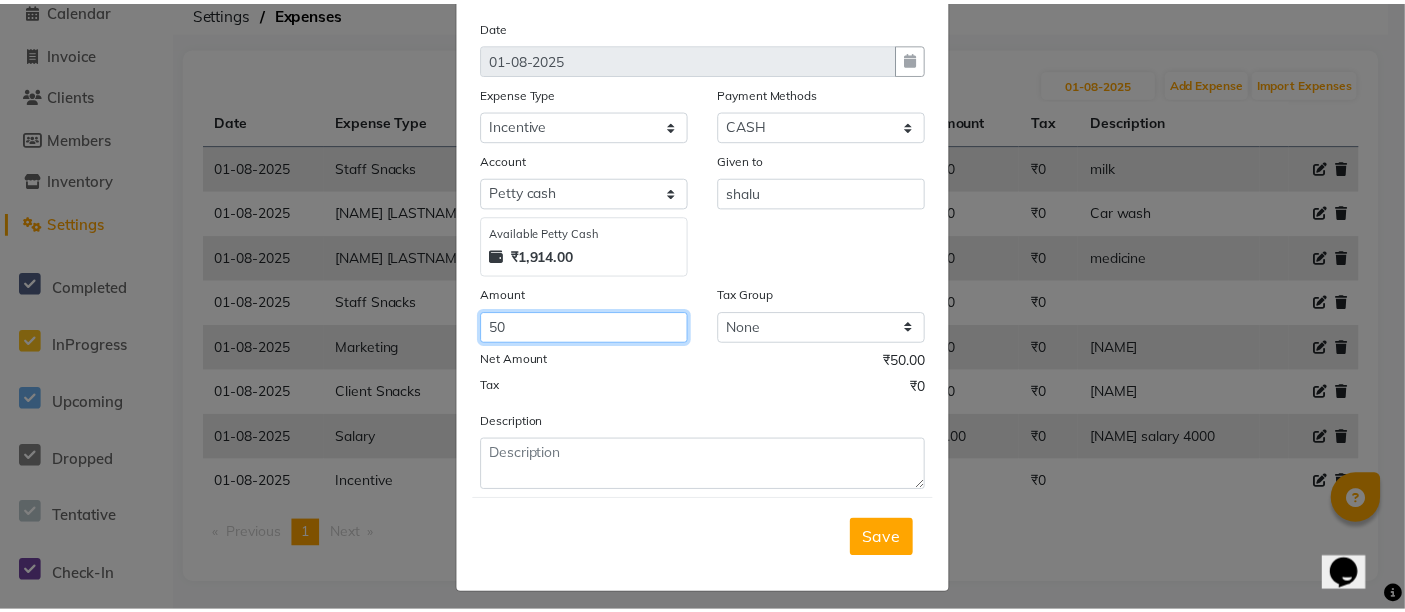 scroll, scrollTop: 101, scrollLeft: 0, axis: vertical 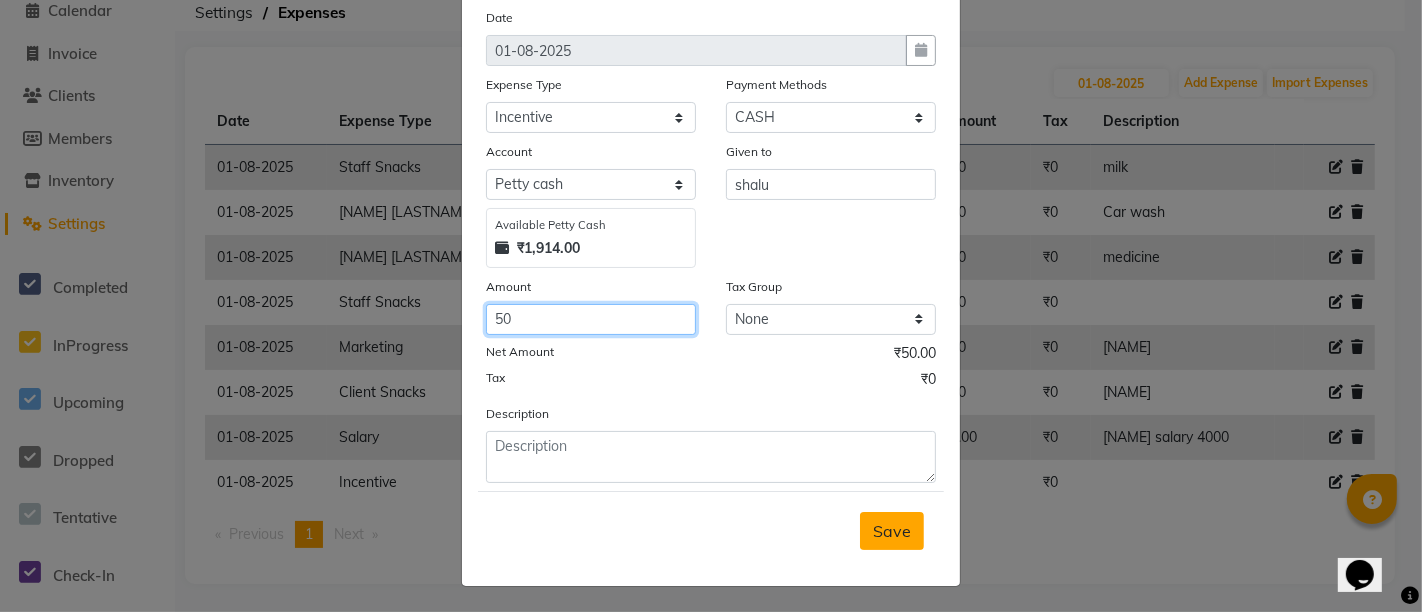 type on "50" 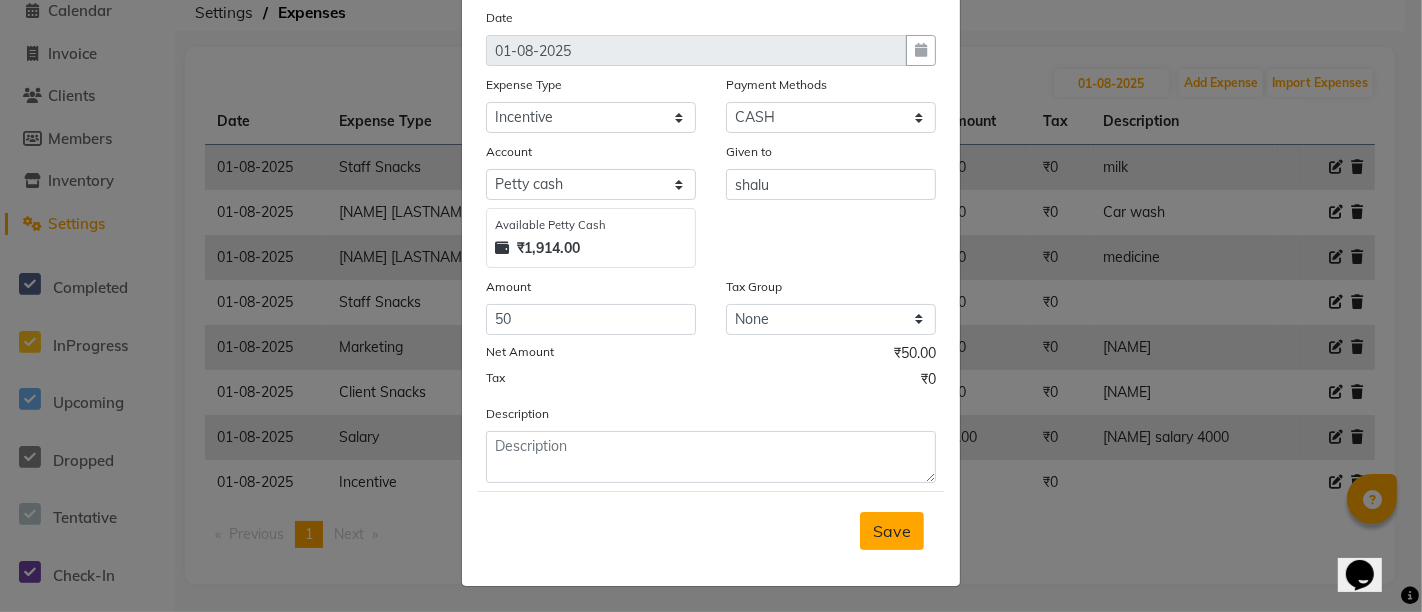 click on "Save" at bounding box center (892, 531) 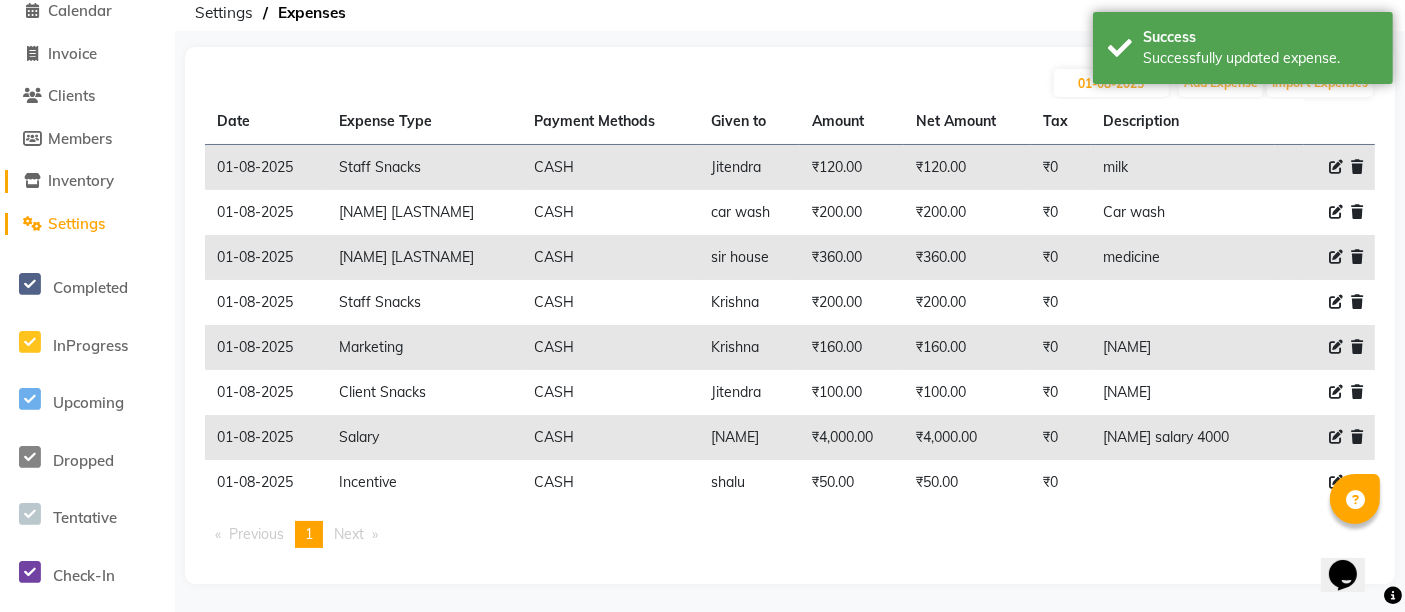 click on "Inventory" 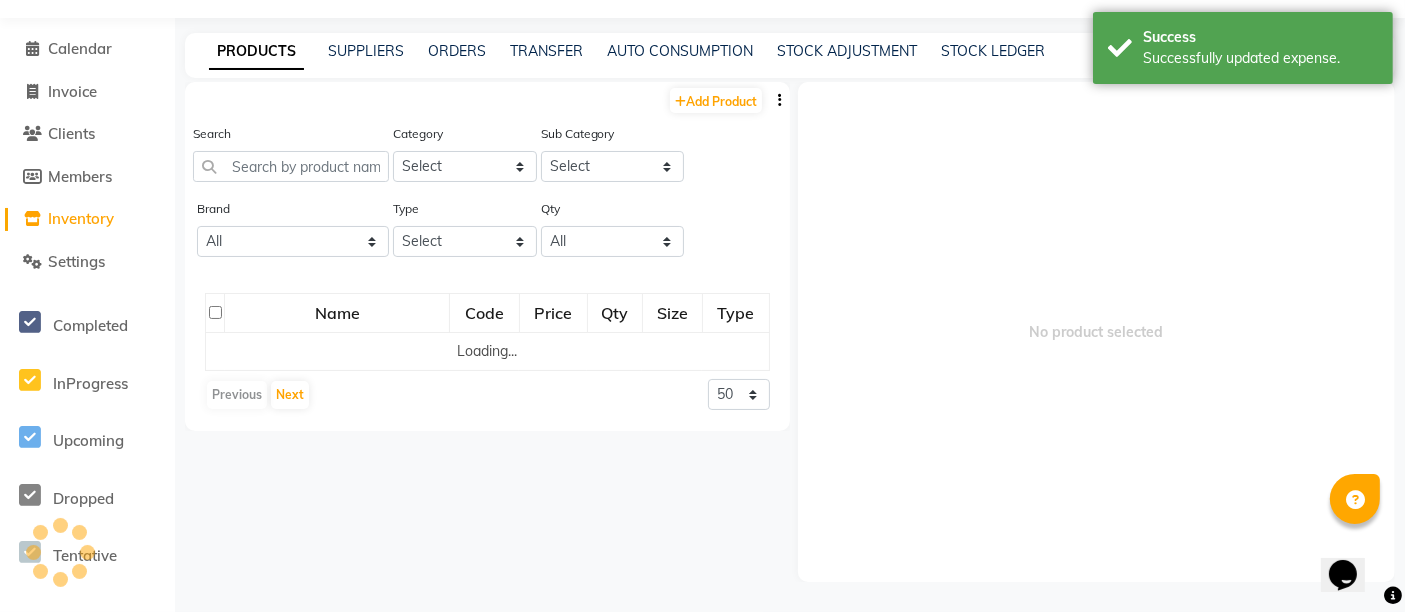 scroll, scrollTop: 53, scrollLeft: 0, axis: vertical 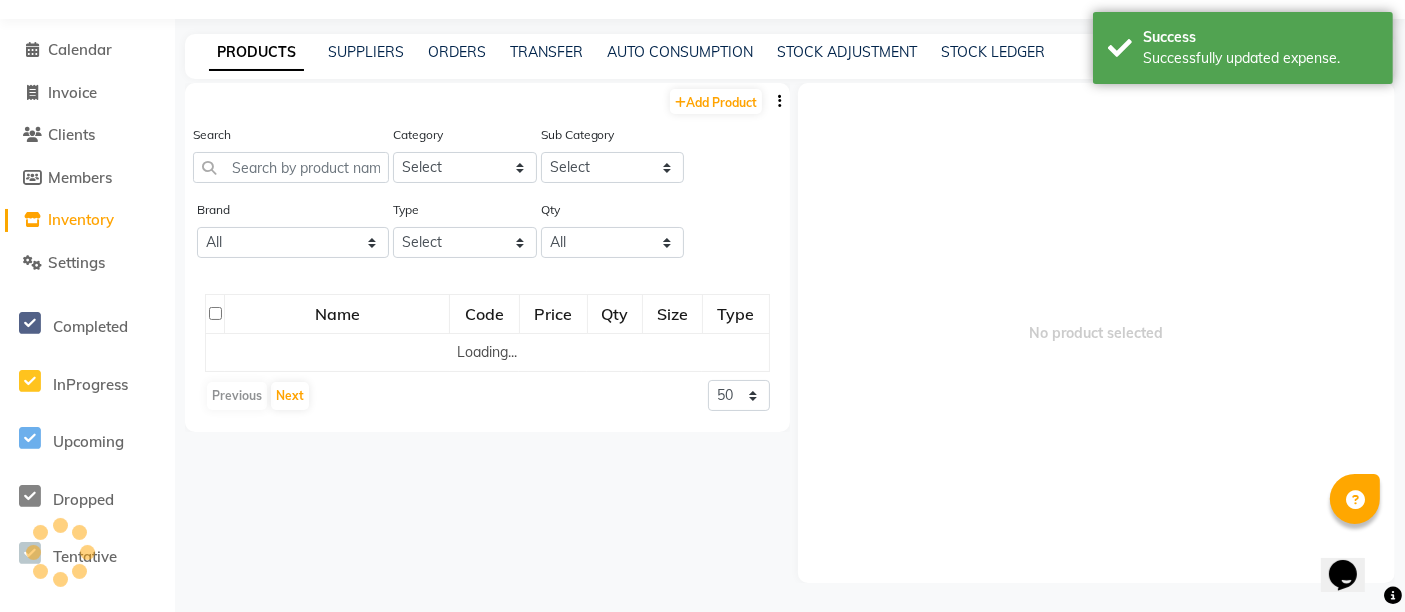 click on "Calendar" 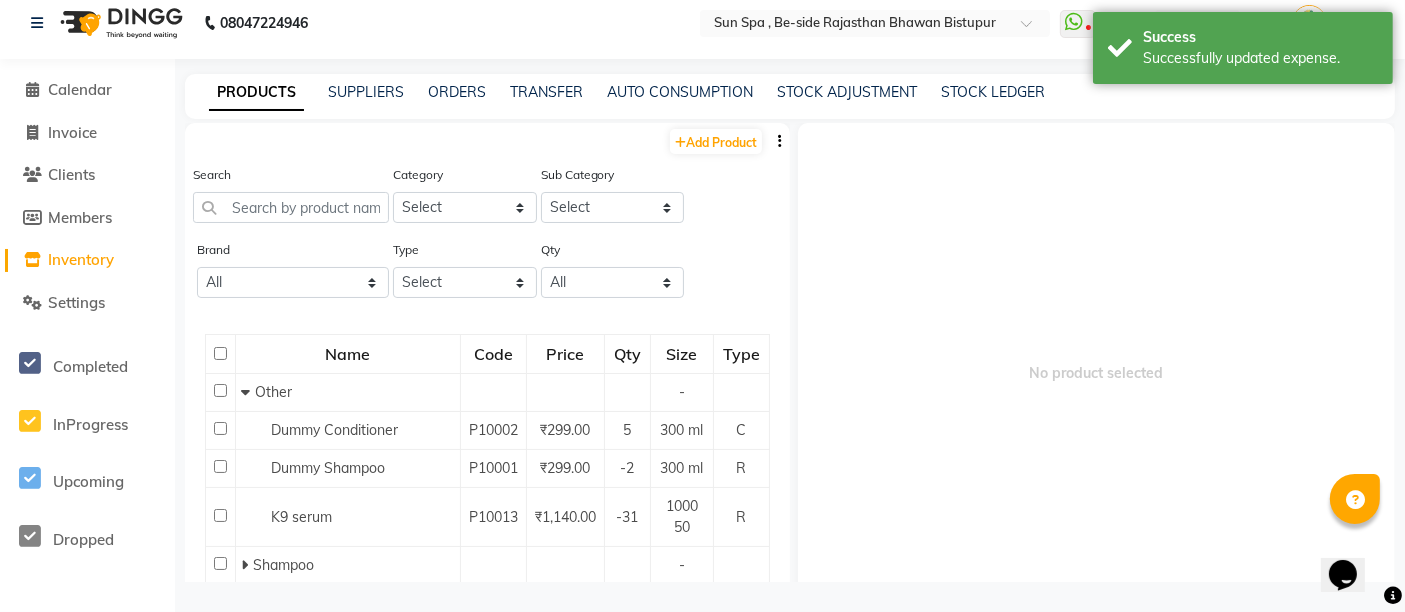 scroll, scrollTop: 12, scrollLeft: 0, axis: vertical 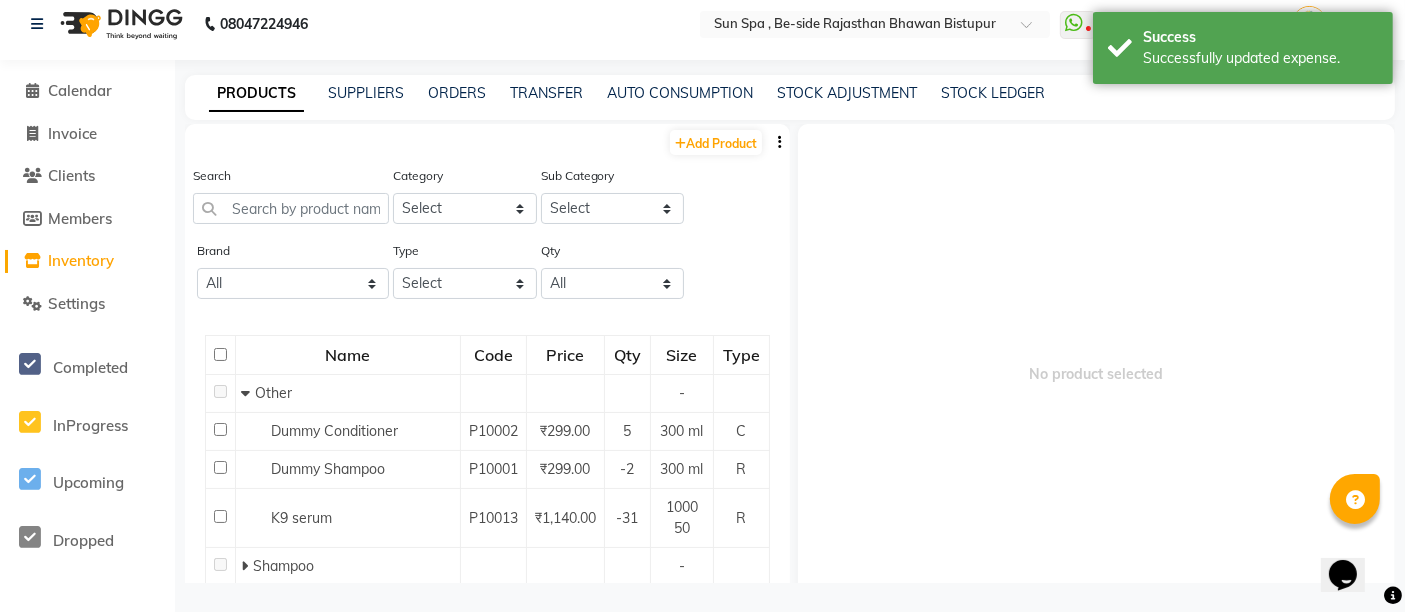 click on "[PHONE] Select Location × Sun Spa , Be-side Rajasthan Bhawan Bistupur WhatsApp Status ✕ Status: Disconnected Most Recent Message: [DATE] [TIME] Recent Service Activity: [DATE] [TIME] [PHONE] Whatsapp Settings Default Panel My Panel English ENGLISH Español العربية मराठी हिंदी ગુજરાતી தமிழ் 中文 Notifications nothing to show Vino Manage Profile Change Password Sign out Version:3.15.11" 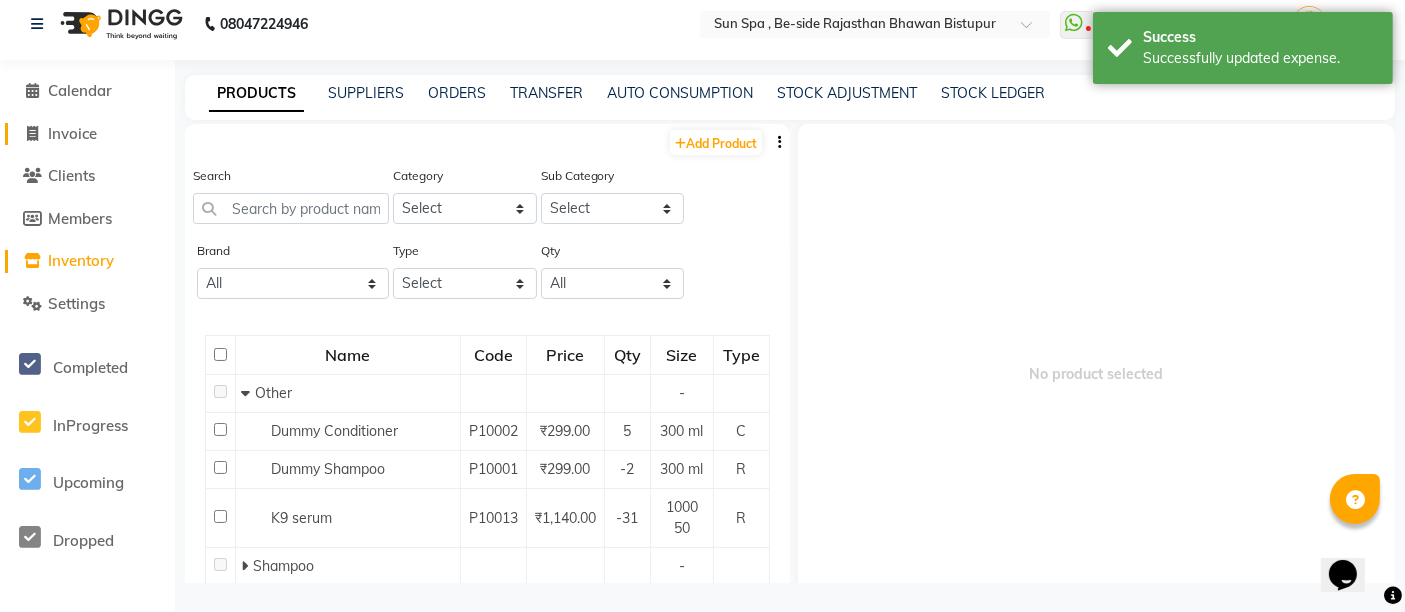 click on "Invoice" 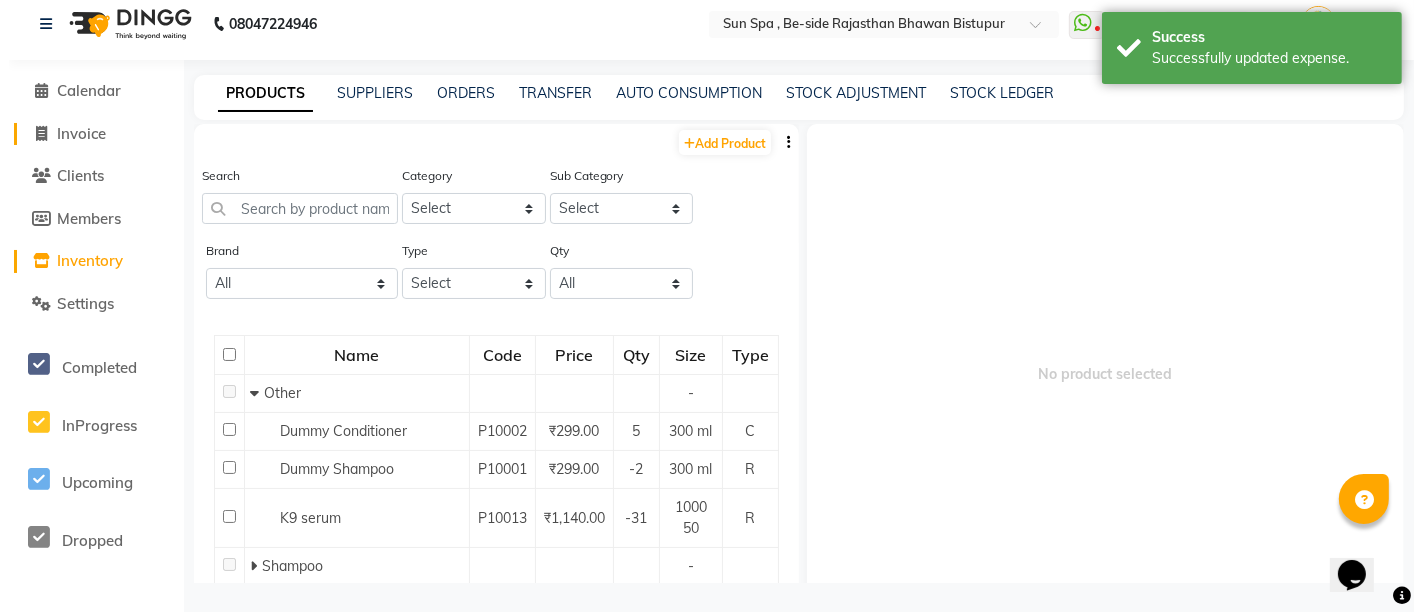 scroll, scrollTop: 0, scrollLeft: 0, axis: both 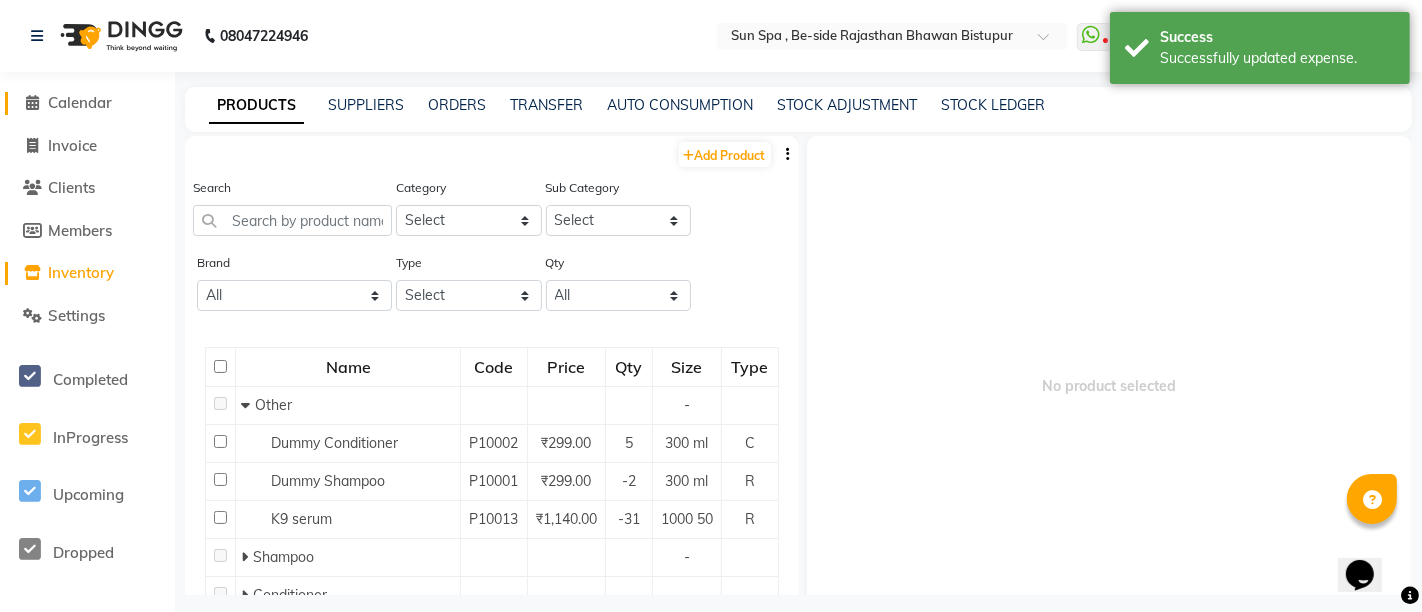 select on "5782" 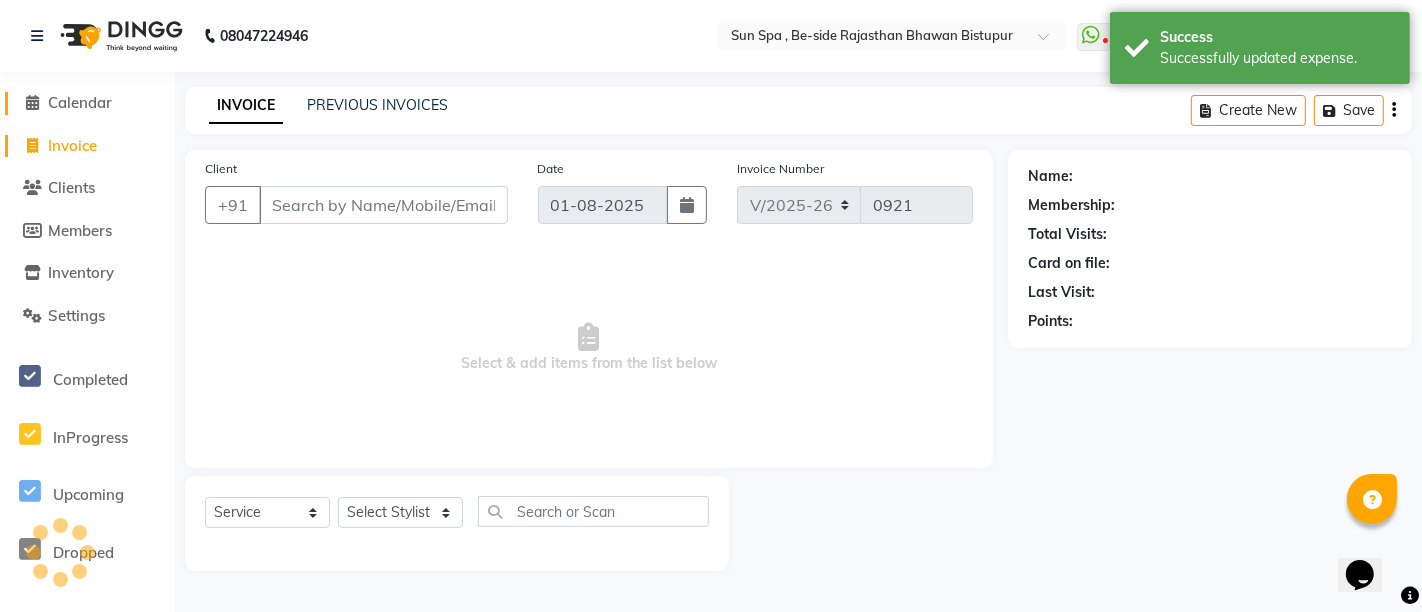 click on "Calendar" 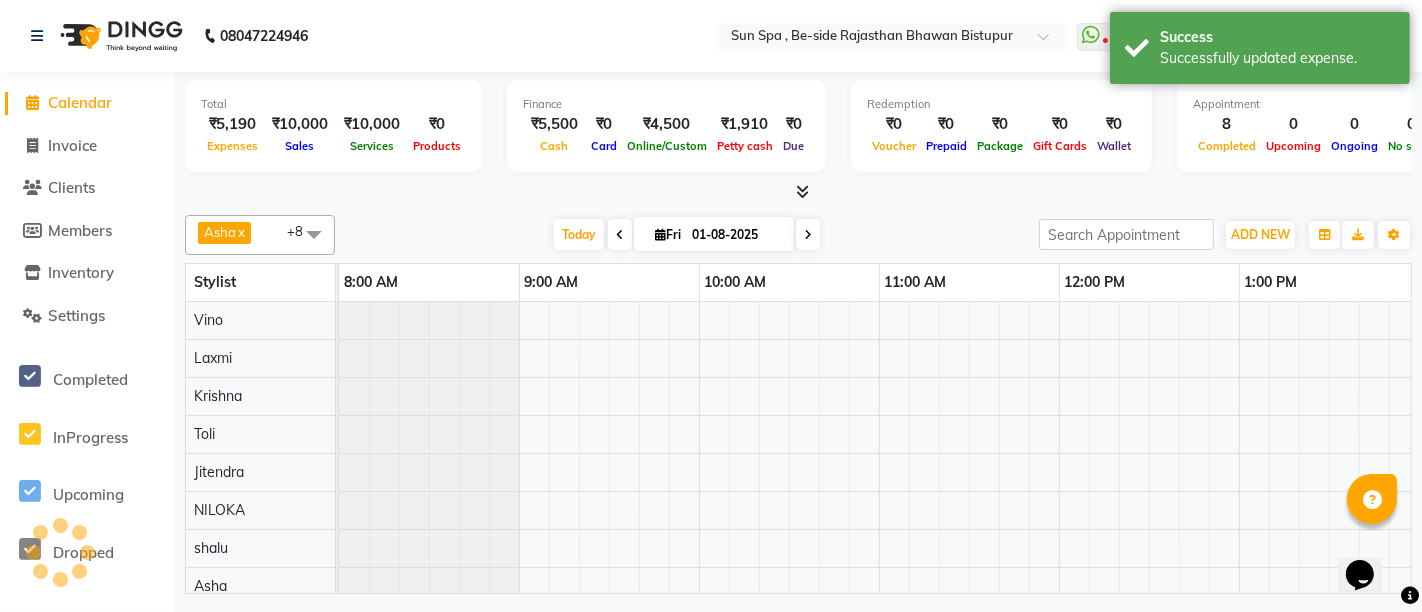 scroll, scrollTop: 0, scrollLeft: 0, axis: both 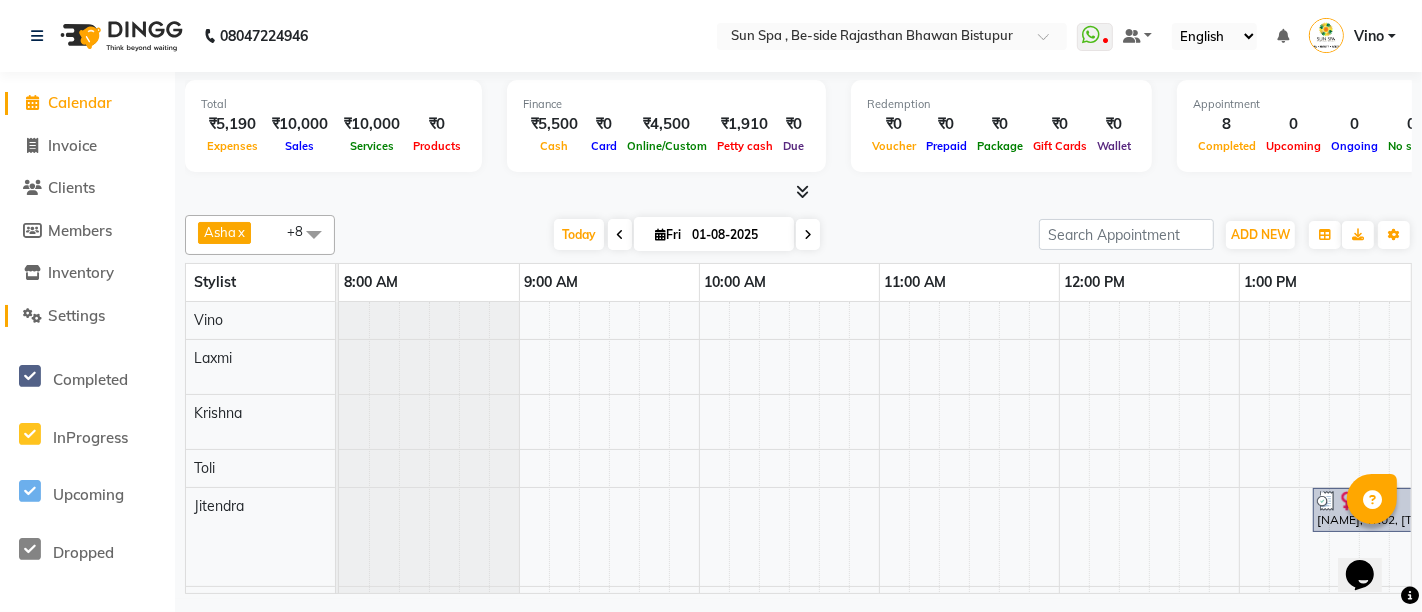click on "Settings" 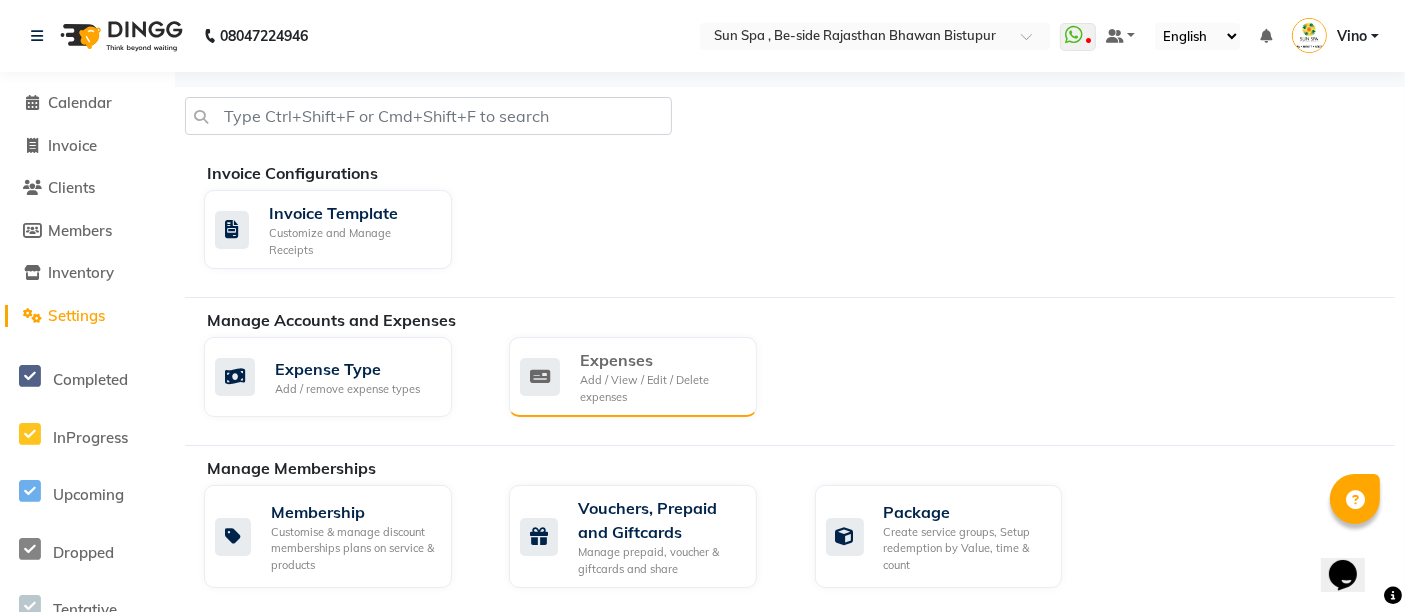 click on "Add / View / Edit / Delete expenses" 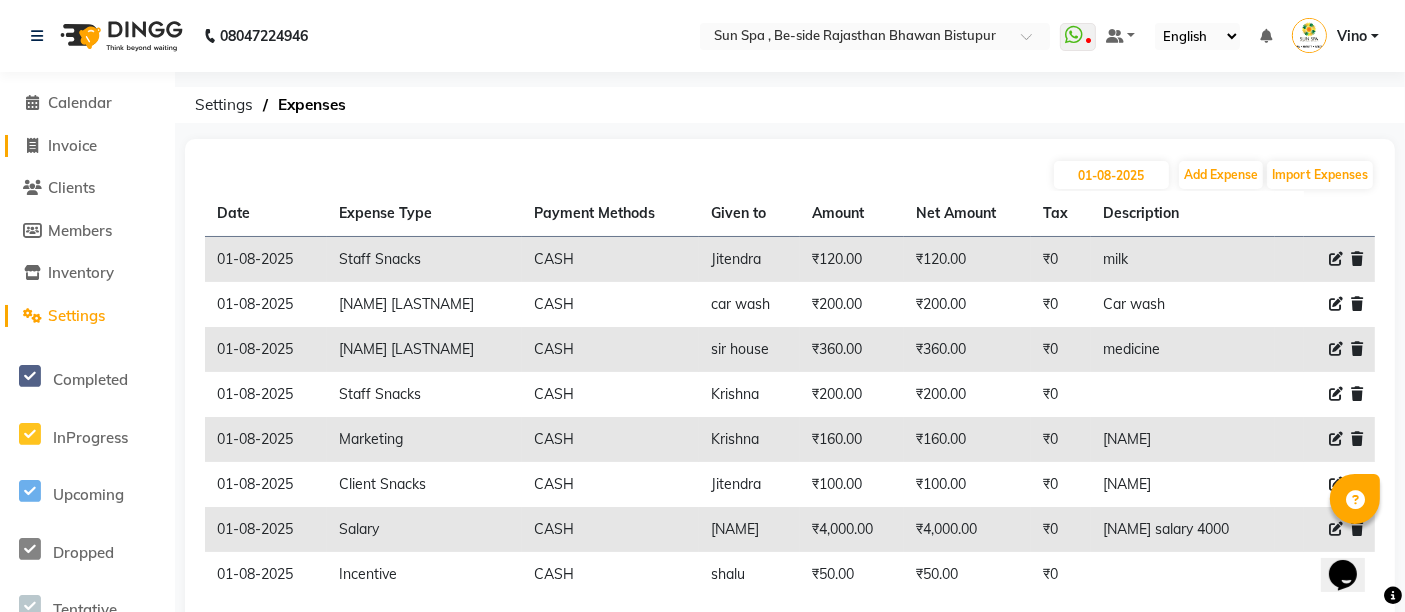 click on "Invoice" 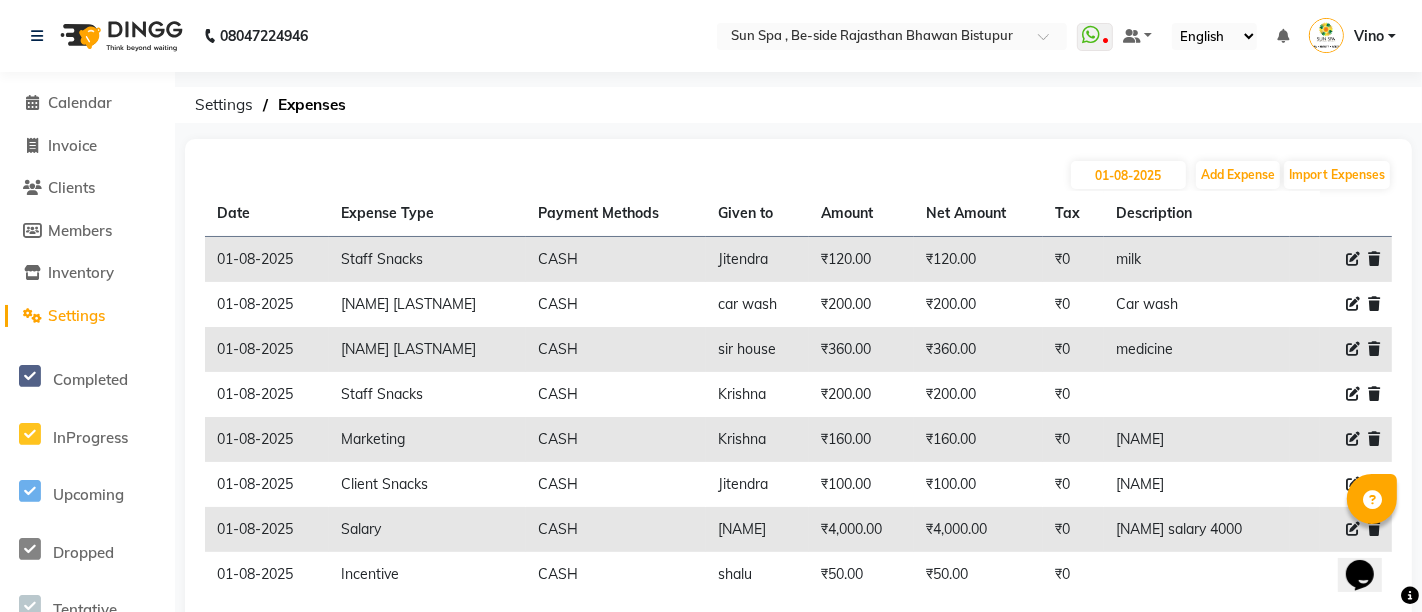 select on "service" 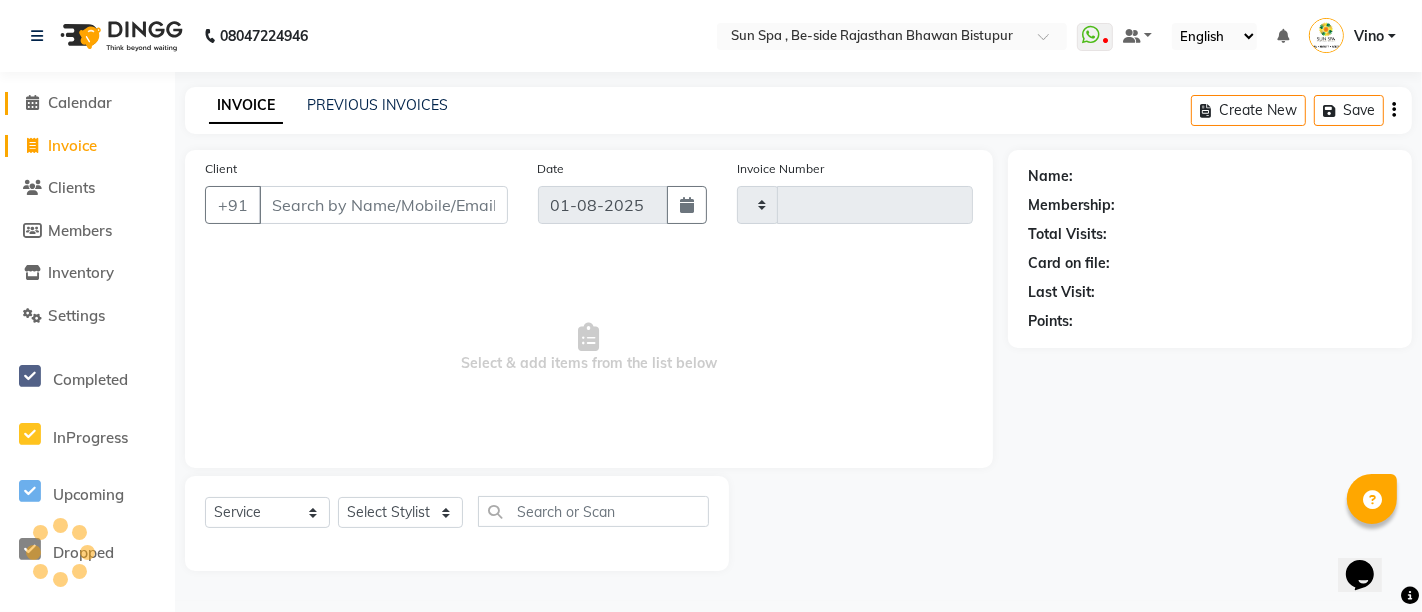 type on "0921" 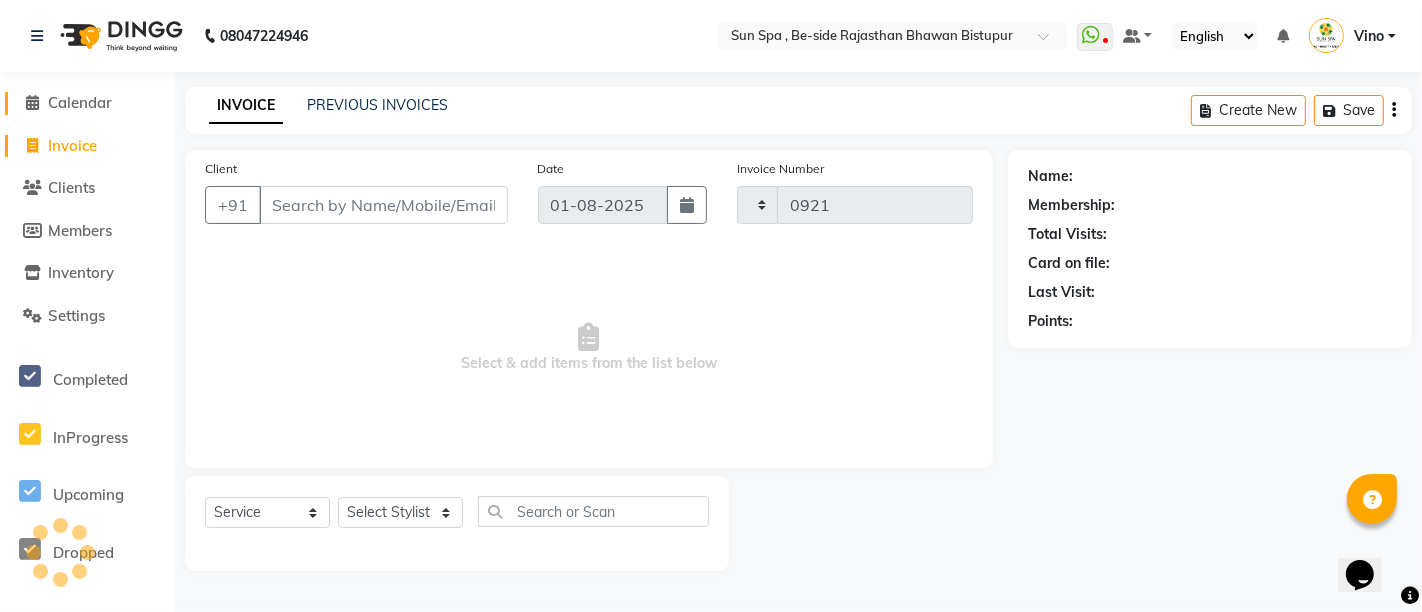 select on "5782" 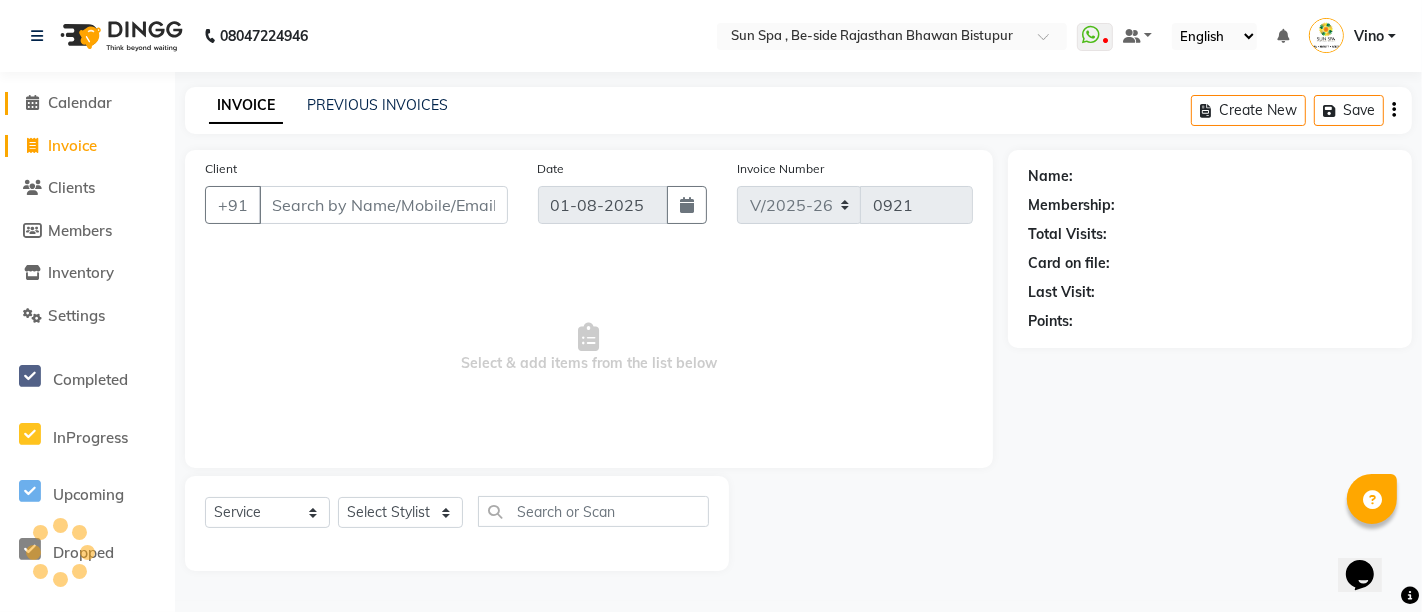 click on "Calendar" 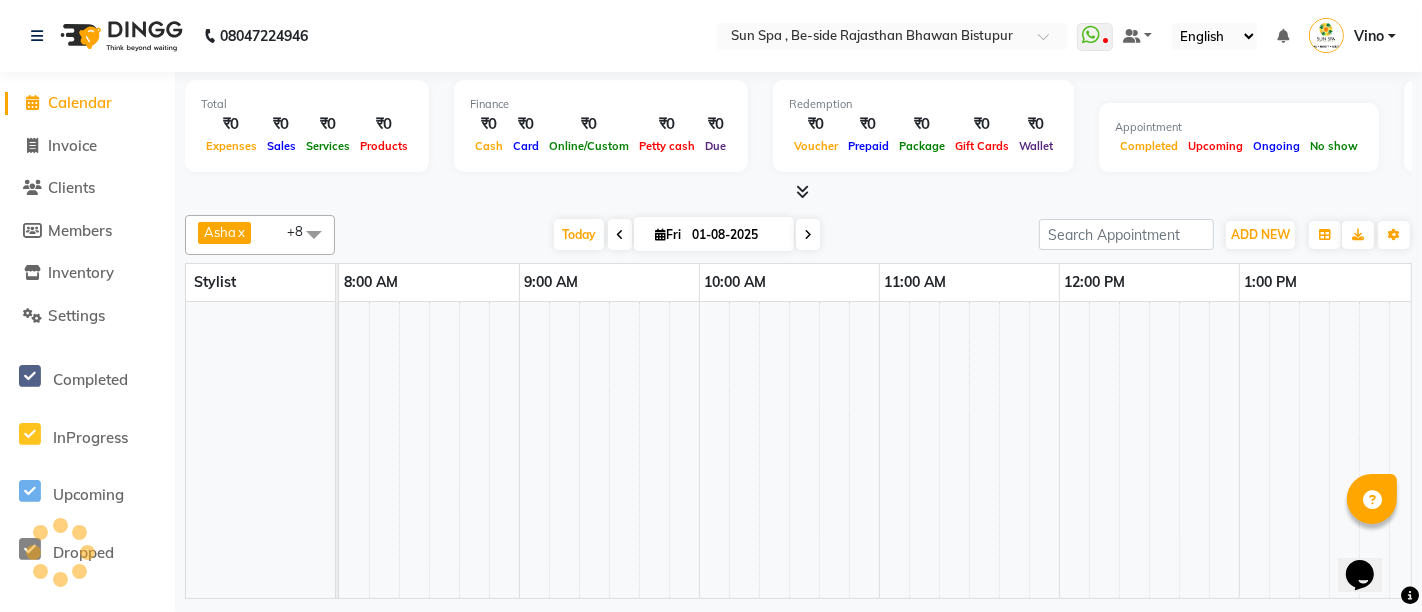 scroll, scrollTop: 0, scrollLeft: 0, axis: both 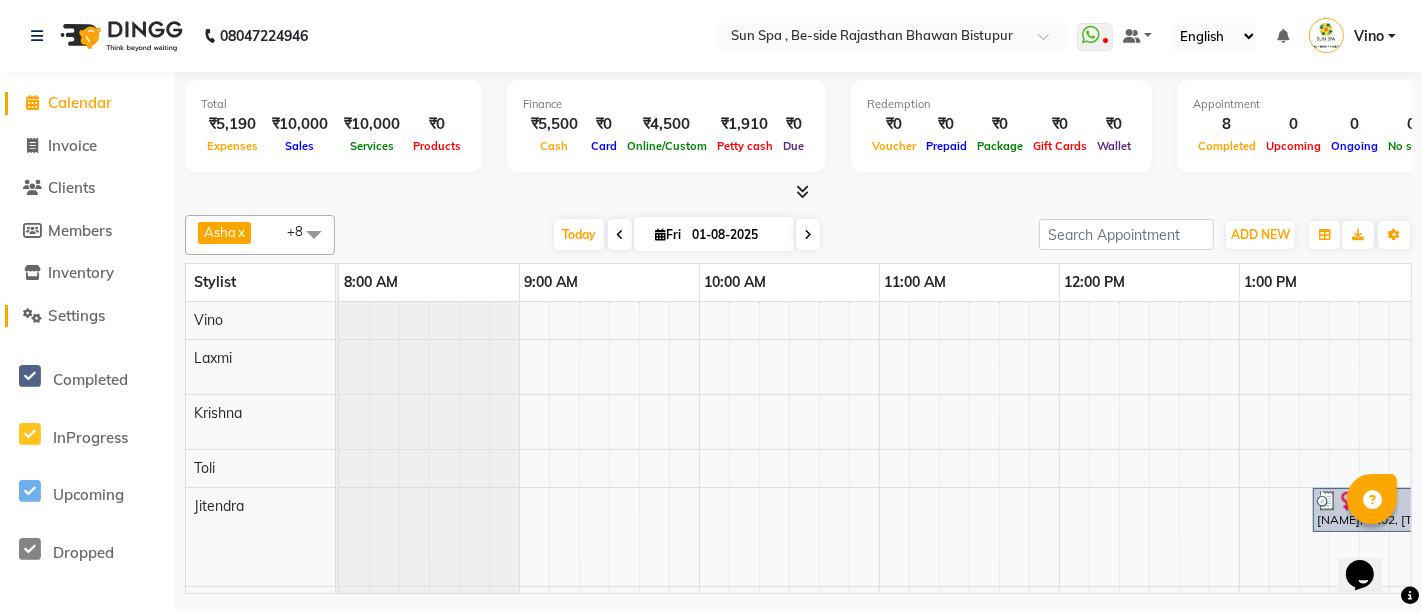 click on "Settings" 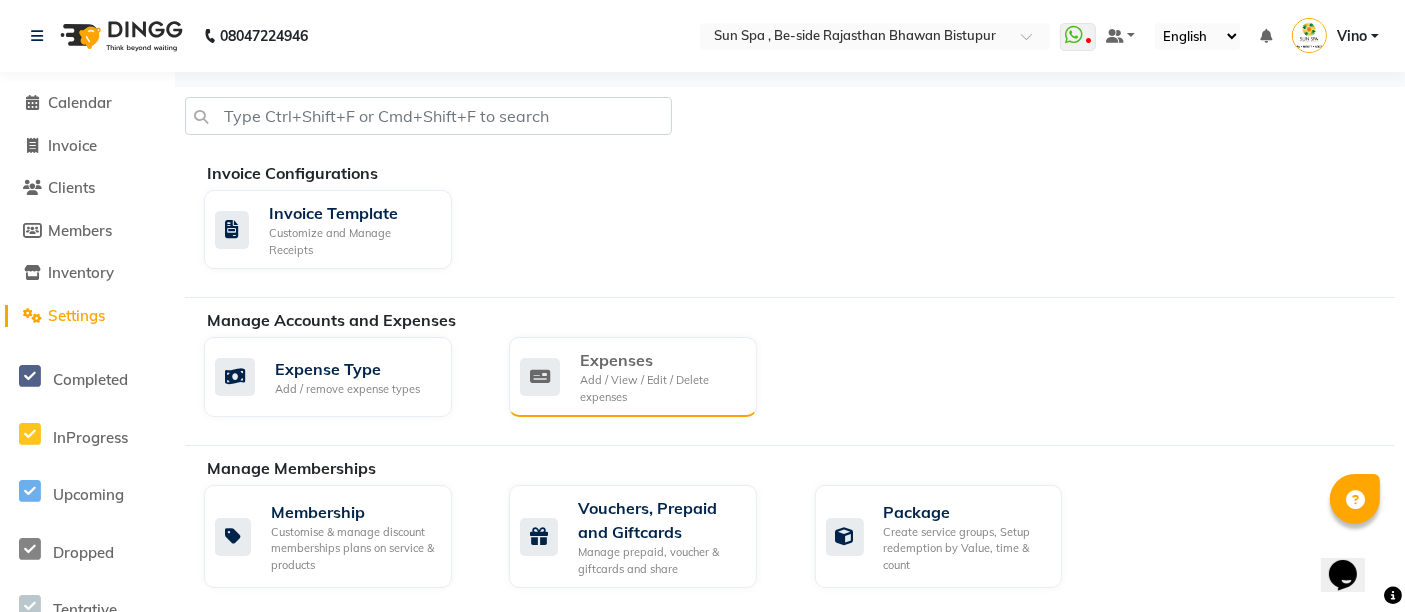 click on "Add / View / Edit / Delete expenses" 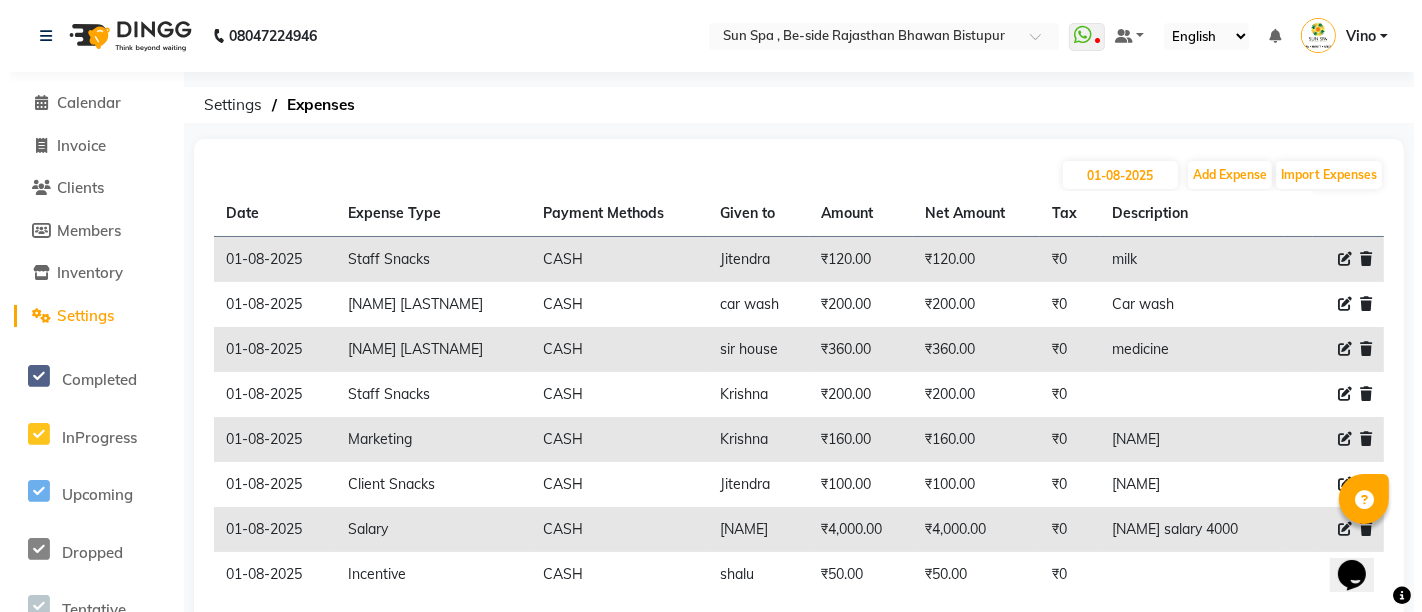 scroll, scrollTop: 92, scrollLeft: 0, axis: vertical 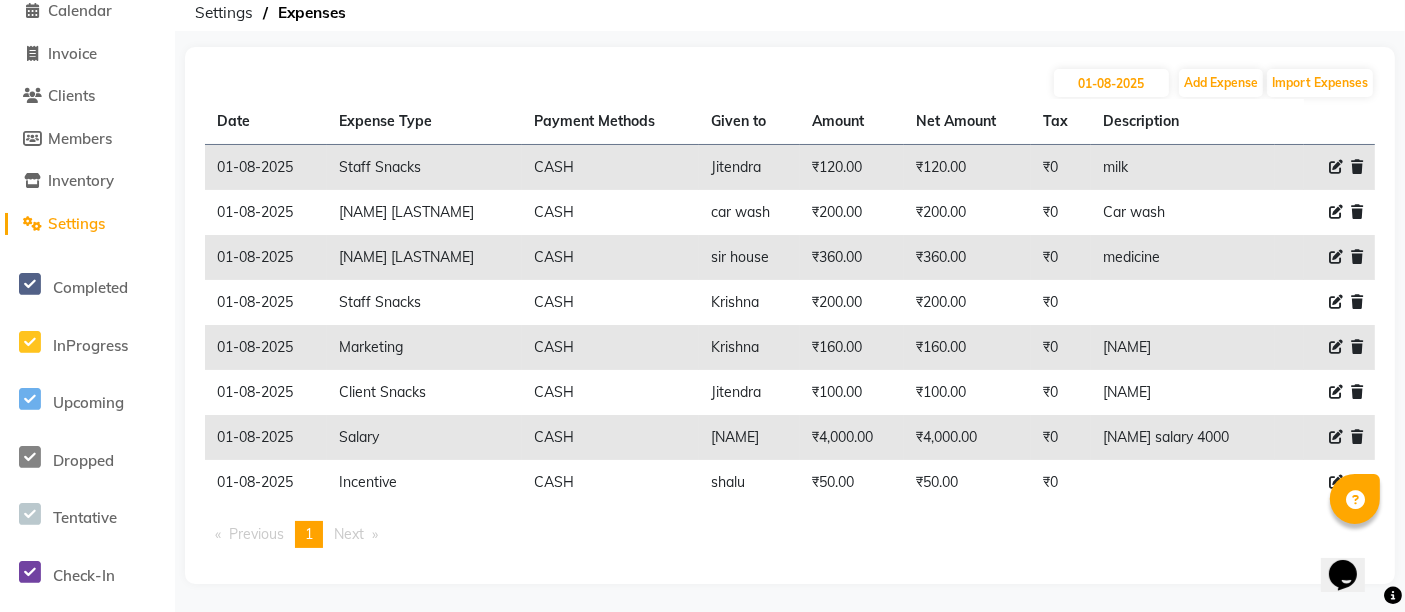 click 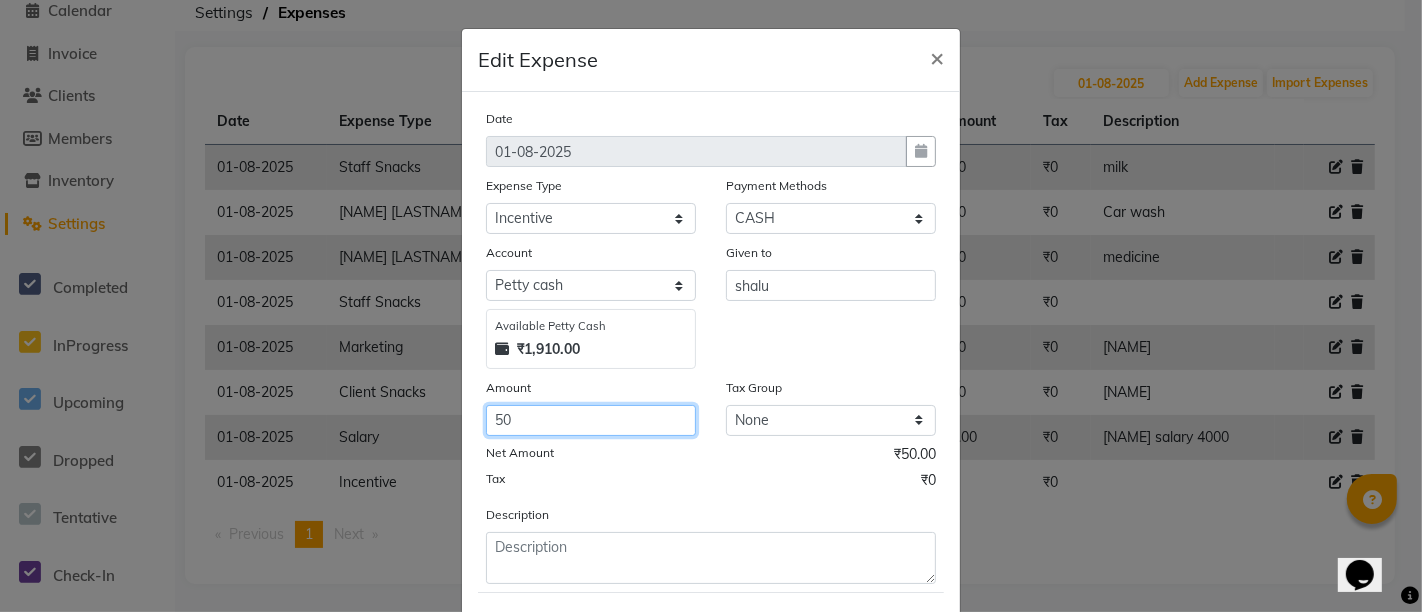 click on "50" 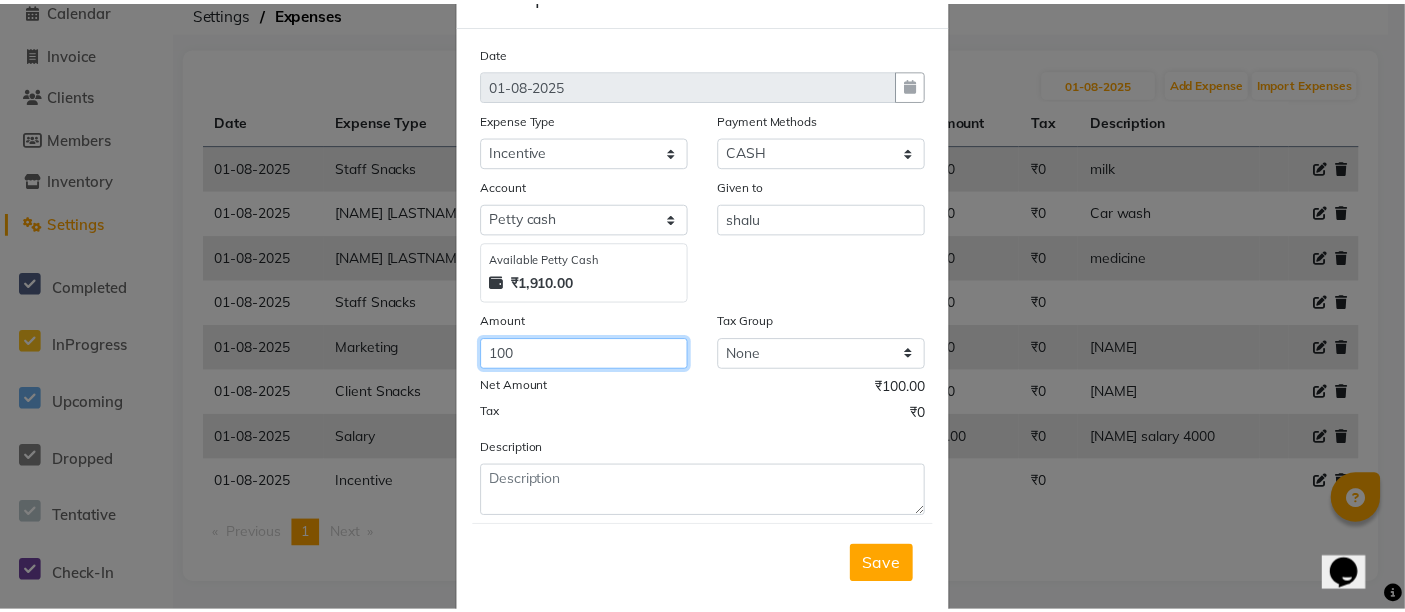 scroll, scrollTop: 101, scrollLeft: 0, axis: vertical 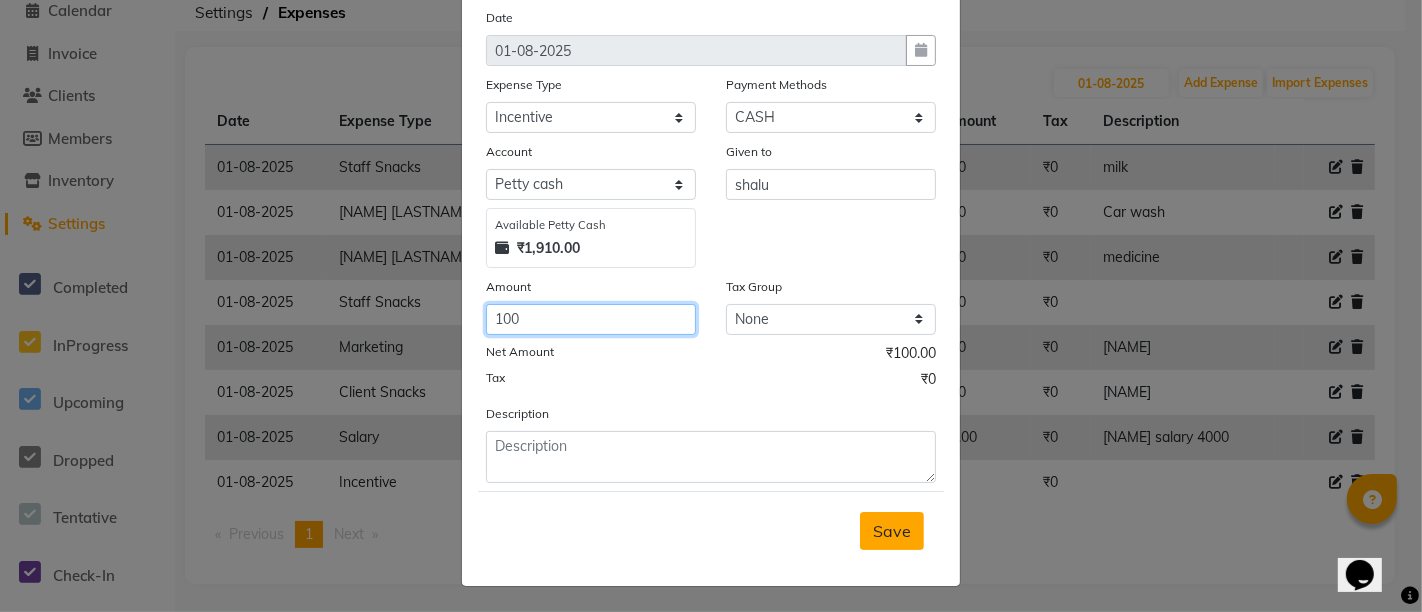 type on "100" 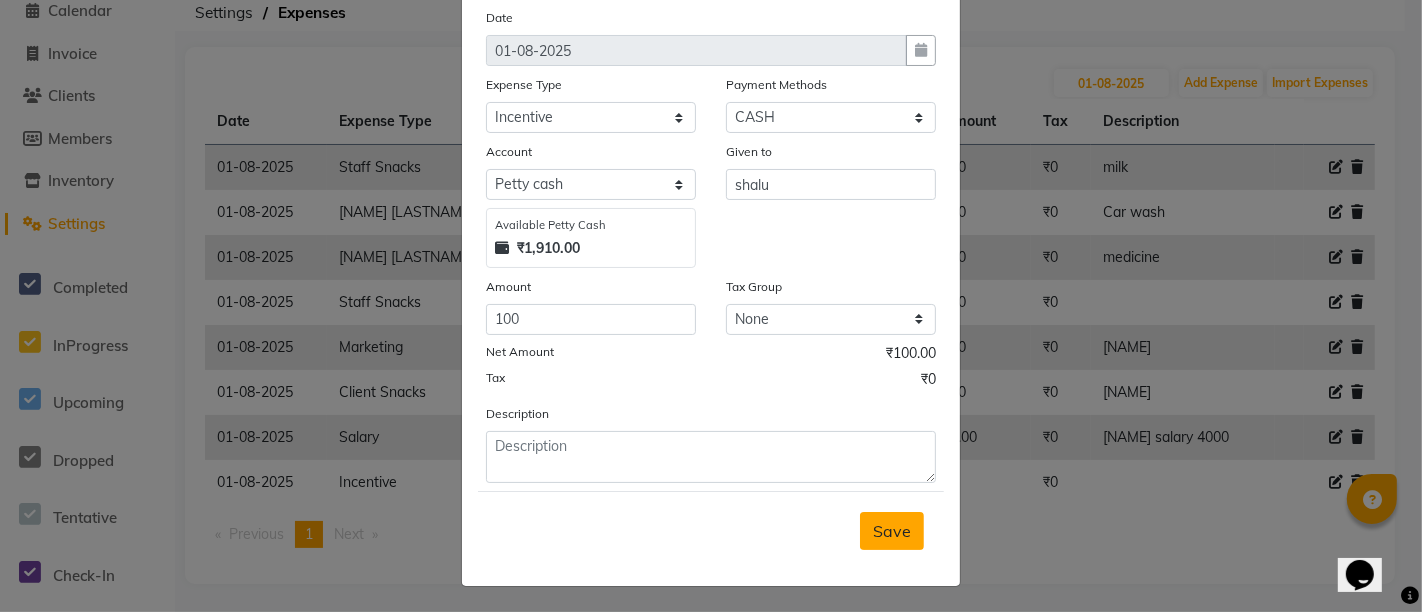 click on "Save" at bounding box center (892, 531) 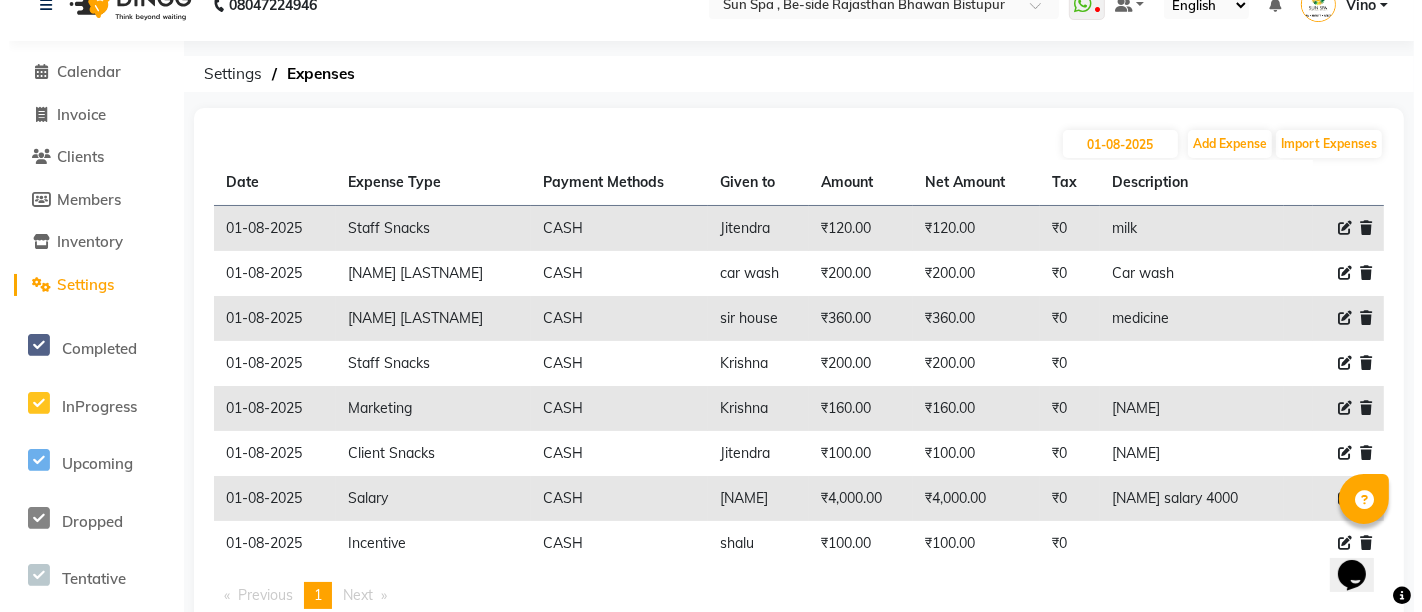 scroll, scrollTop: 0, scrollLeft: 0, axis: both 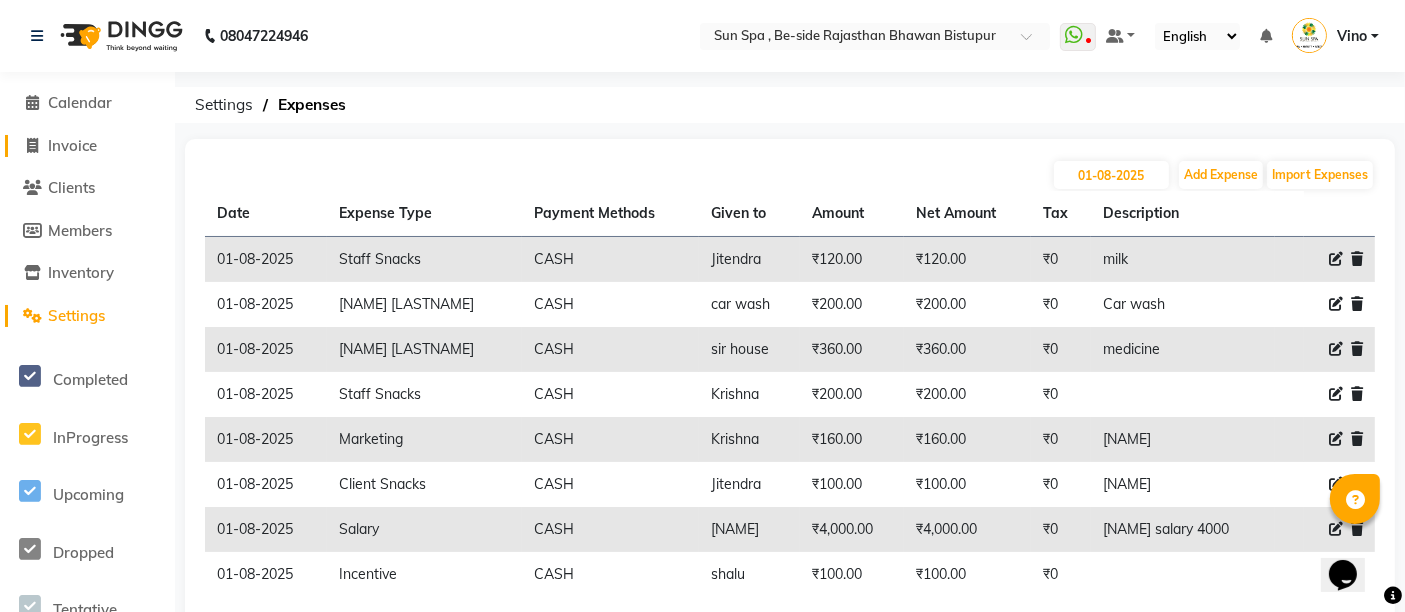 click on "Invoice" 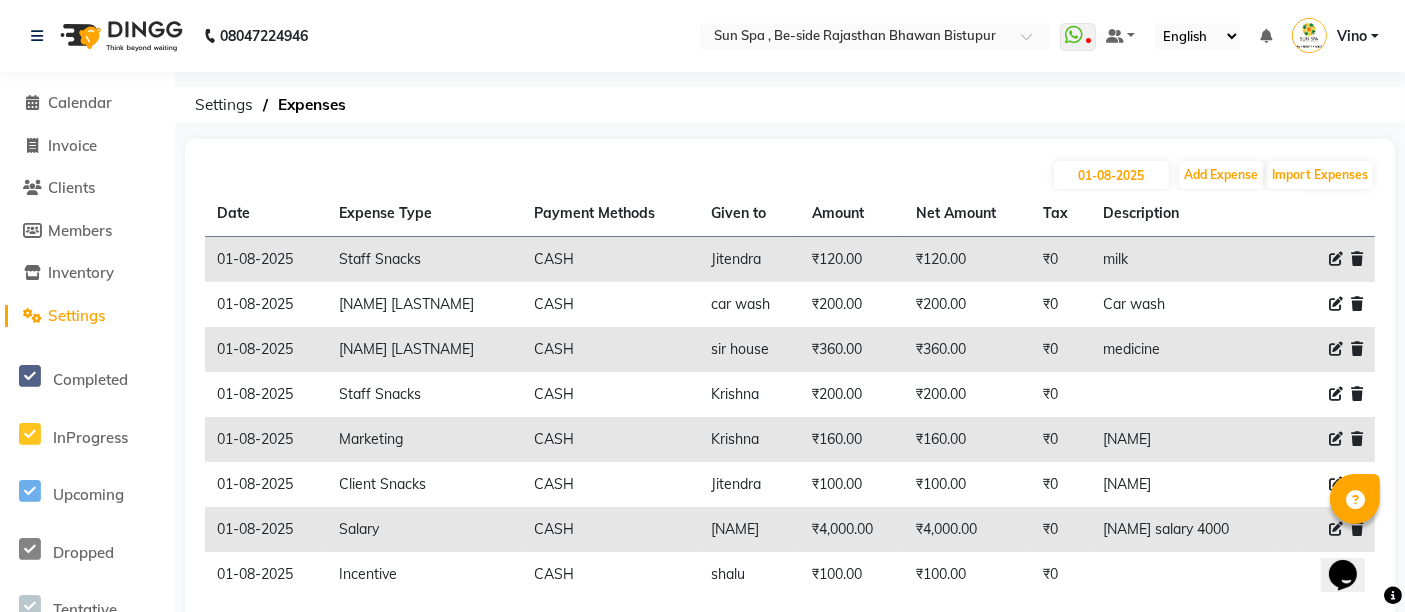 select on "service" 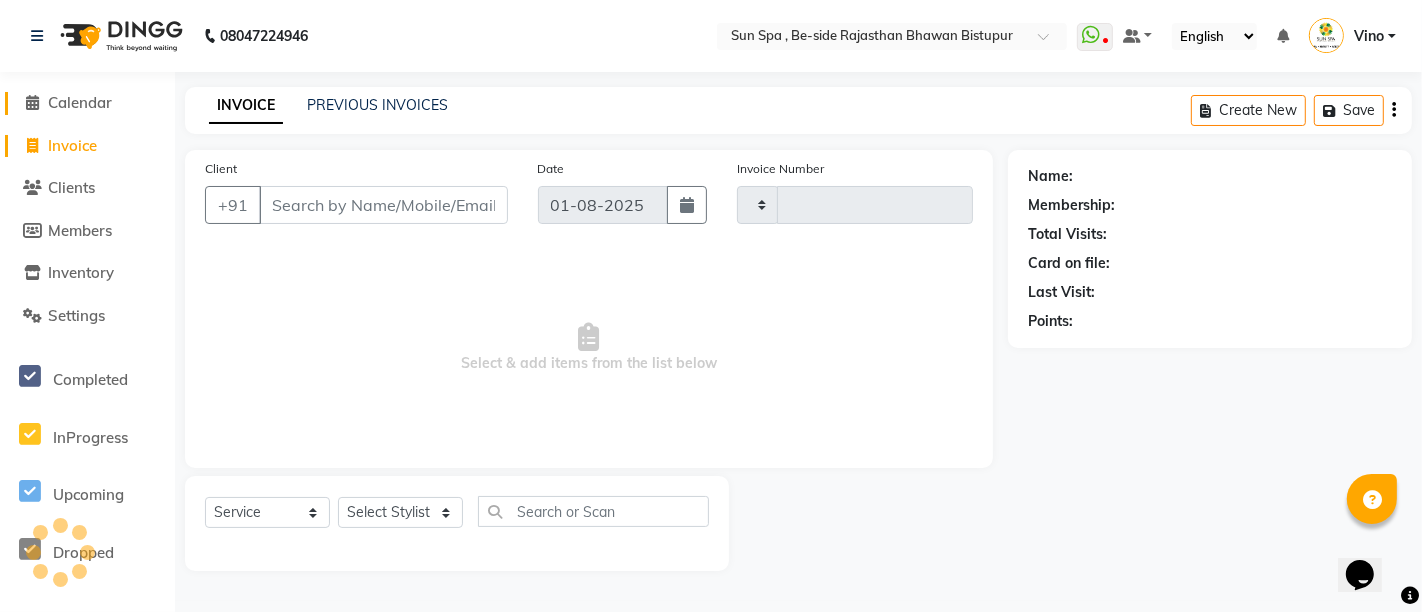 type on "0921" 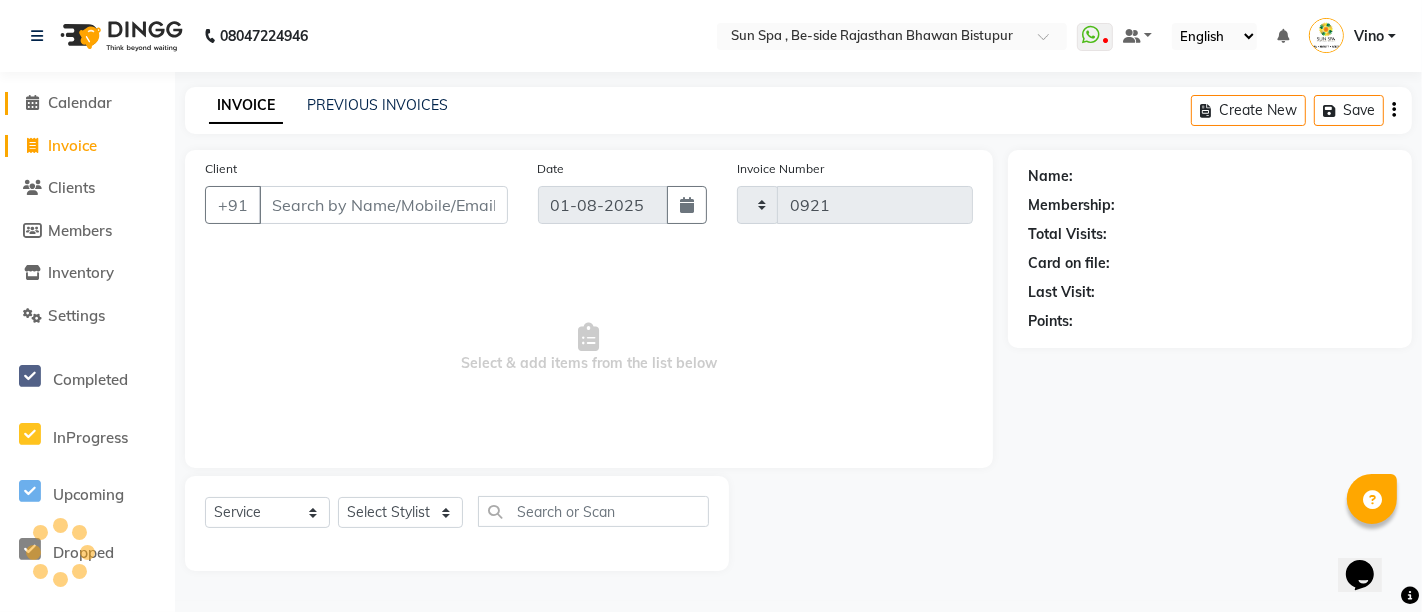 select on "5782" 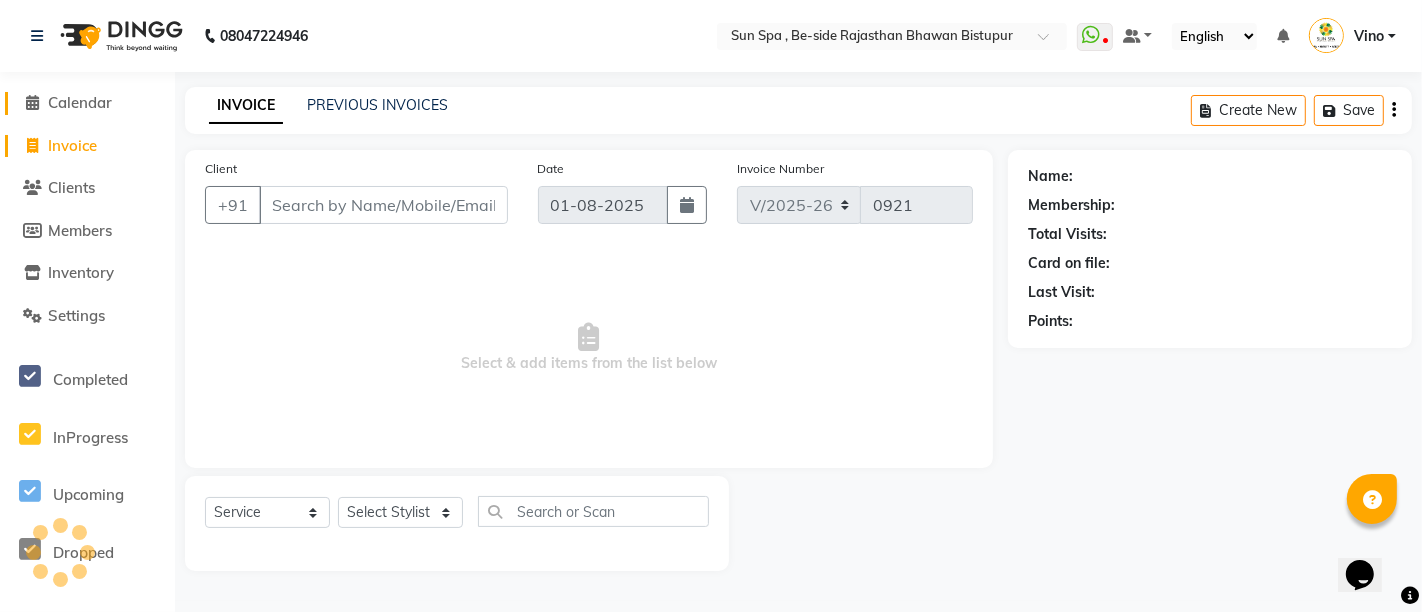click on "Calendar" 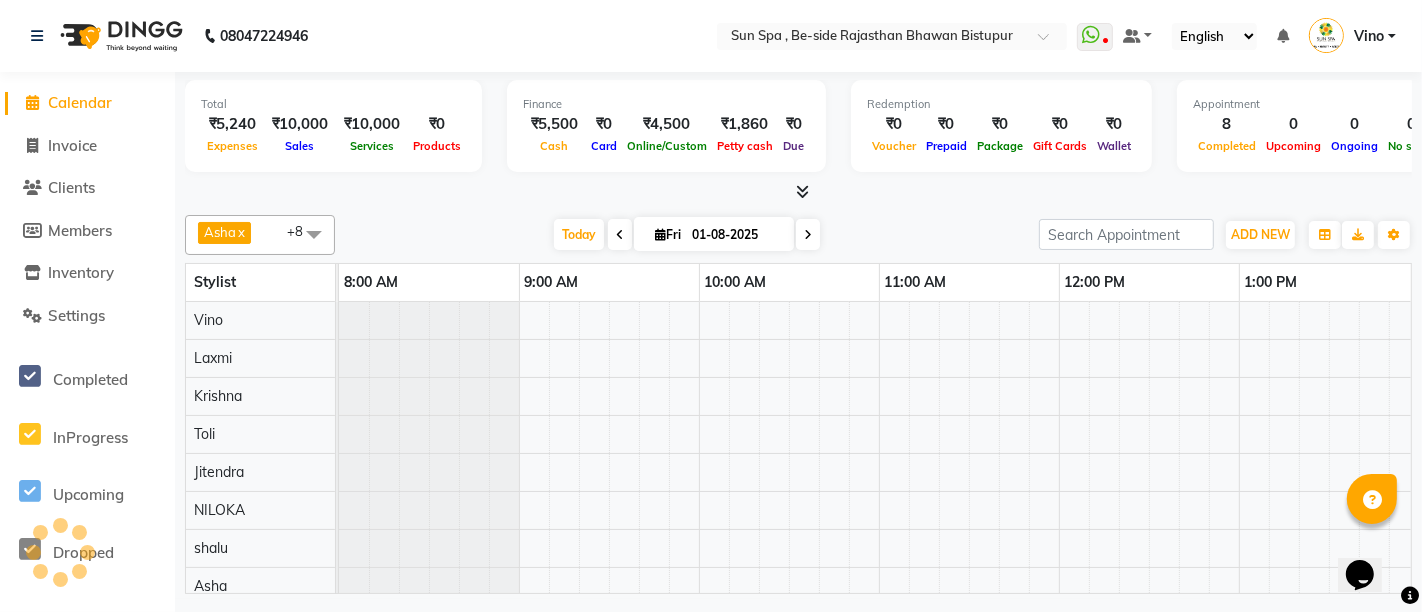 scroll, scrollTop: 0, scrollLeft: 0, axis: both 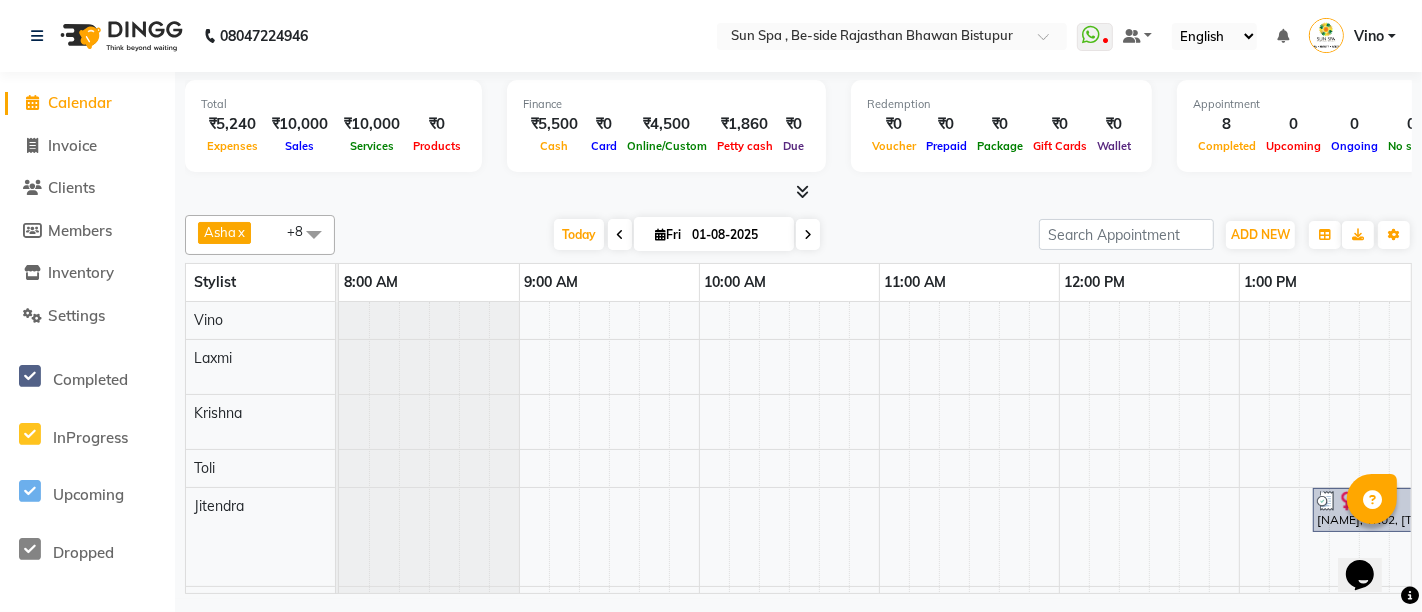 click on "Finance ₹5,500 Cash ₹0 Card ₹4,500 Online/Custom ₹1,860 Petty cash ₹0 Due" at bounding box center [666, 126] 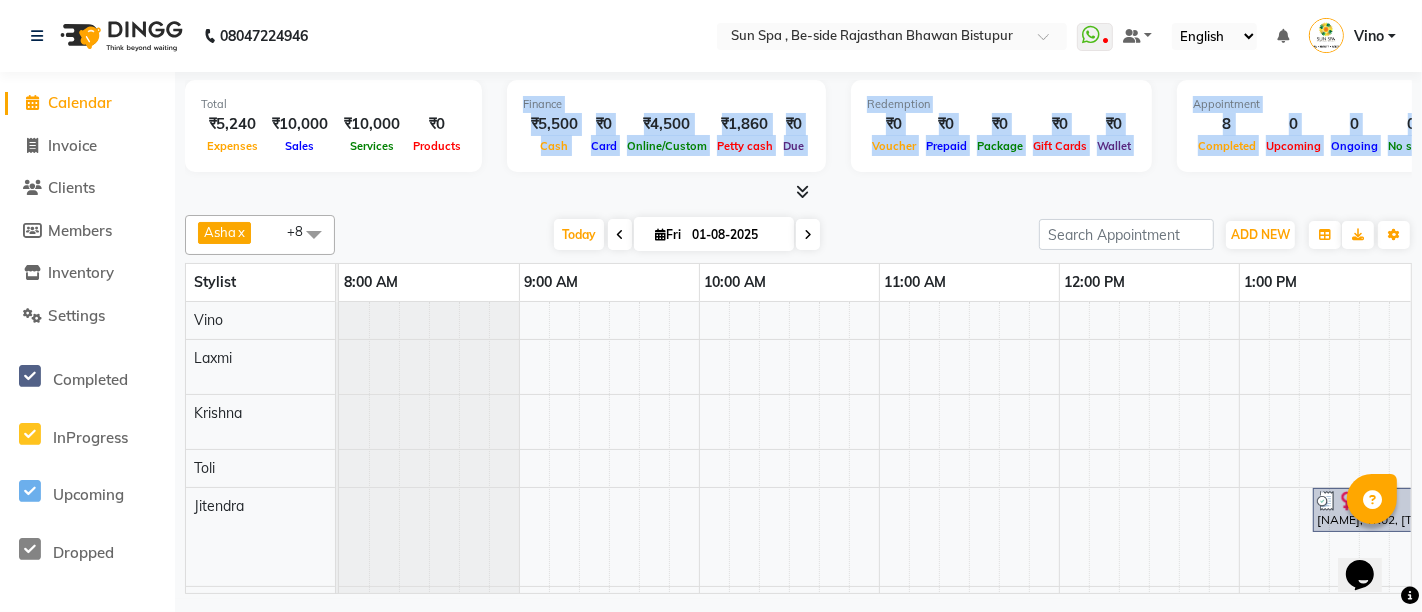 drag, startPoint x: 207, startPoint y: 215, endPoint x: 1005, endPoint y: 518, distance: 853.5883 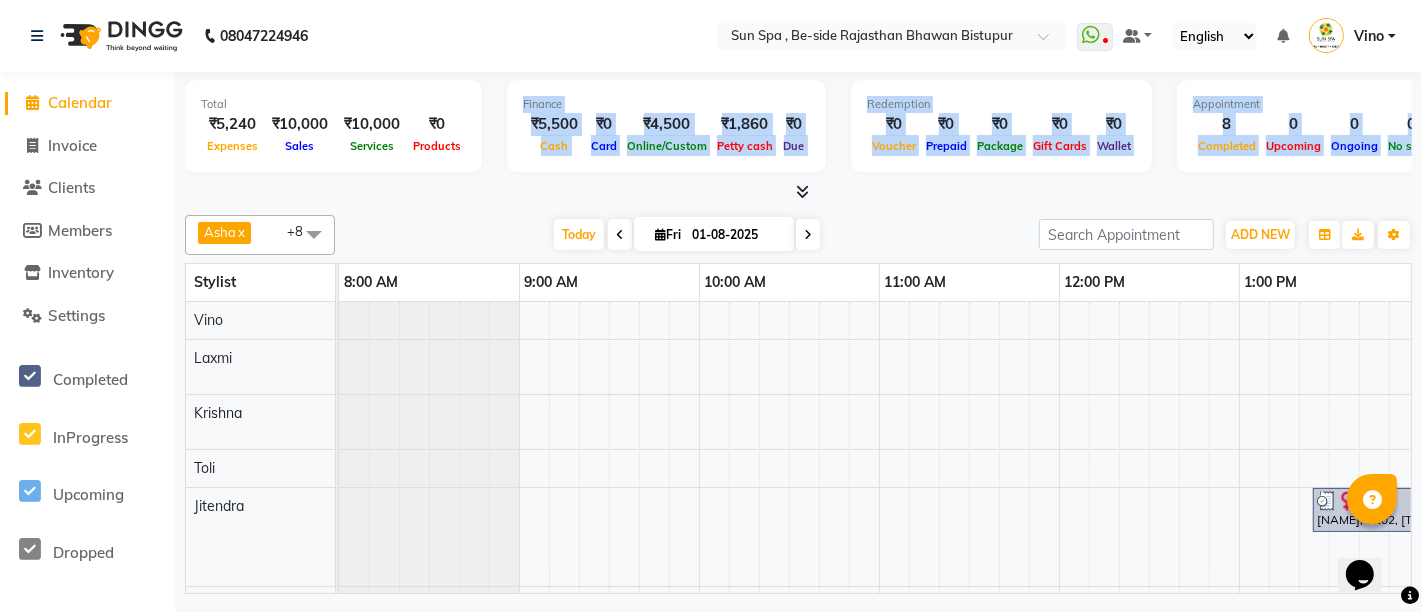 click on "Total ₹5,240 Expenses ₹10,000 Sales ₹10,000 Services ₹0 Products Finance ₹5,500 Cash ₹0 Card ₹4,500 Online/Custom ₹1,860 Petty cash ₹0 Due Redemption ₹0 Voucher ₹0 Prepaid ₹0 Package ₹0 Gift Cards ₹0 Wallet Appointment 8 Completed 0 Upcoming 0 Ongoing 0 No show Other sales ₹0 Packages ₹0 Memberships ₹0 Vouchers ₹0 Prepaids ₹0 Gift Cards Asha x Jitendra x Krishna x Laxmi x NILOKA x shalu x Shohe x Toli x Vino x +8 Select All Anuraj Asha Jitendra KAJAL tattoo Krishna" 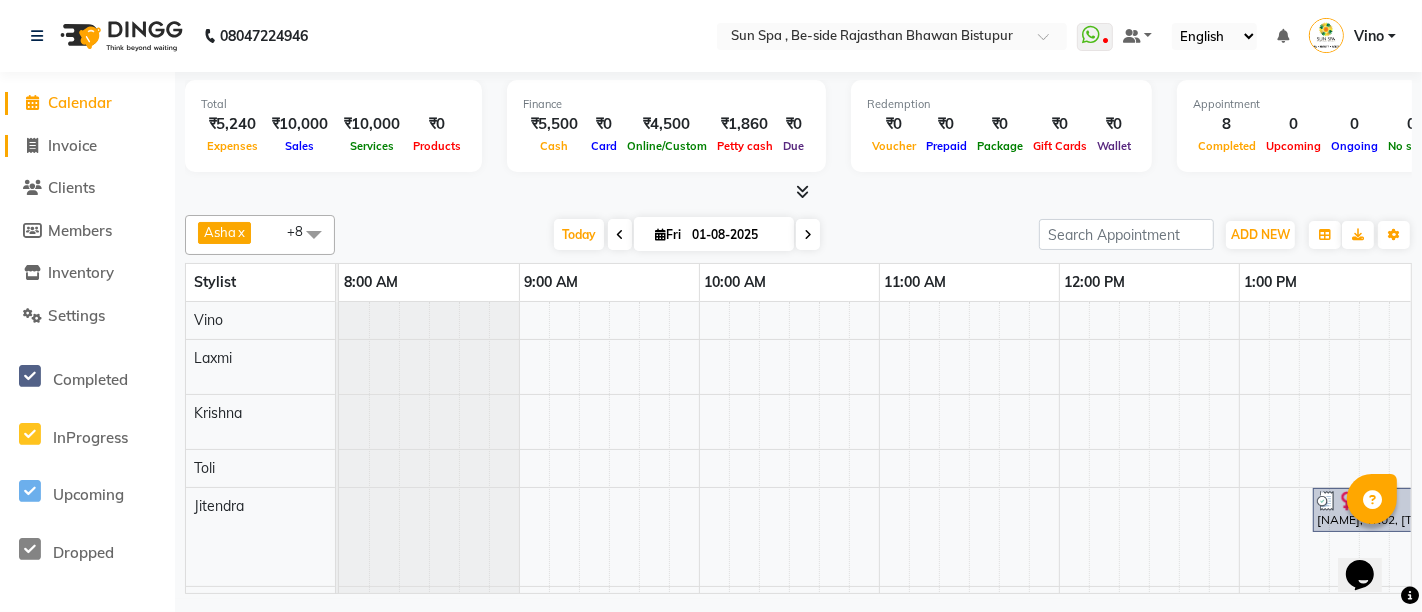 click on "Invoice" 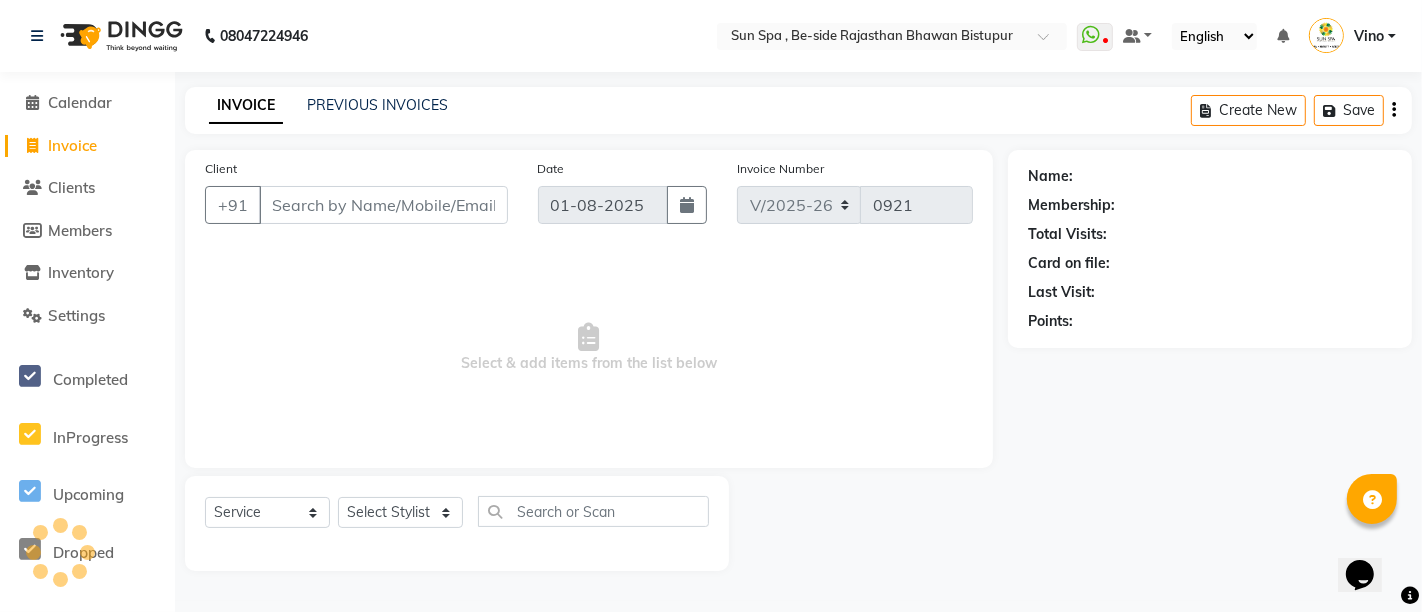 click on "Client" at bounding box center [383, 205] 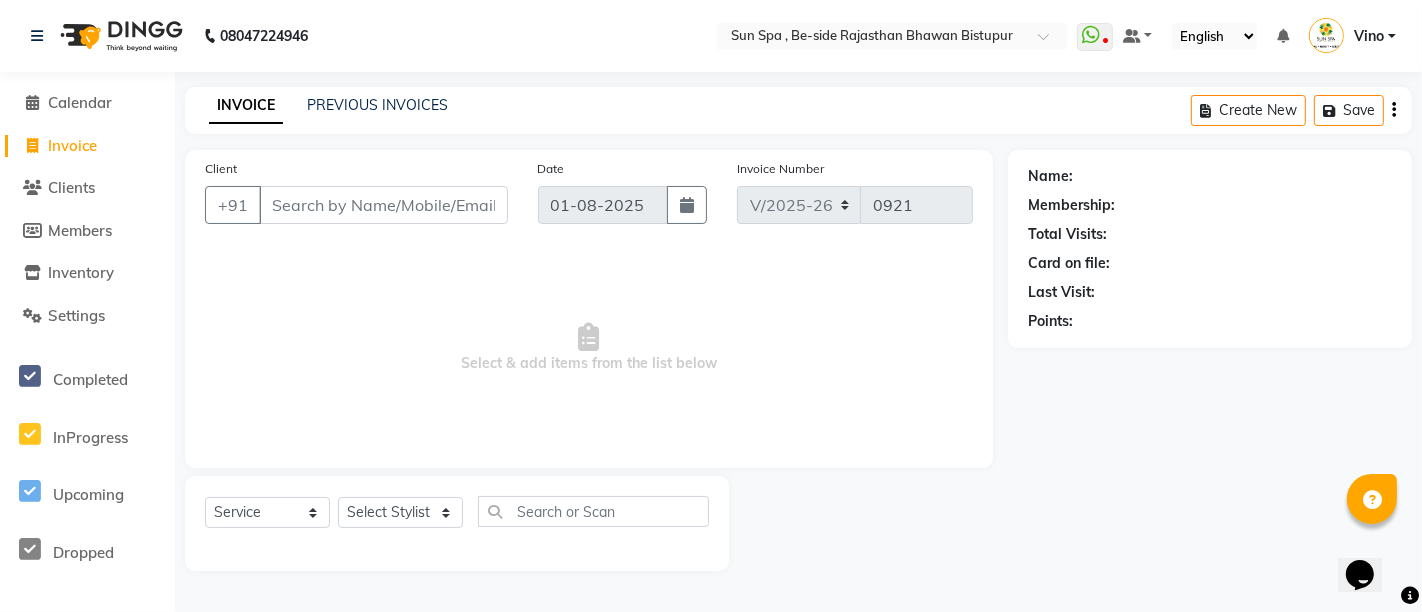 click on "Client" at bounding box center [383, 205] 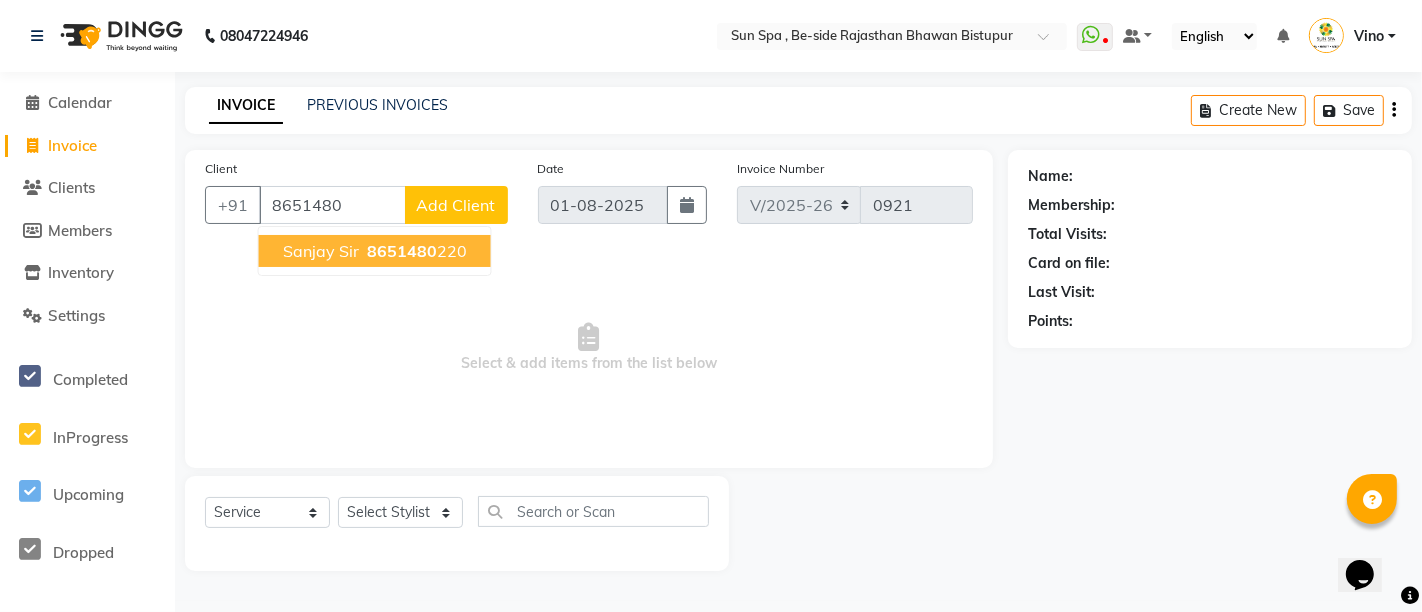 click on "sanjay sir" at bounding box center [321, 251] 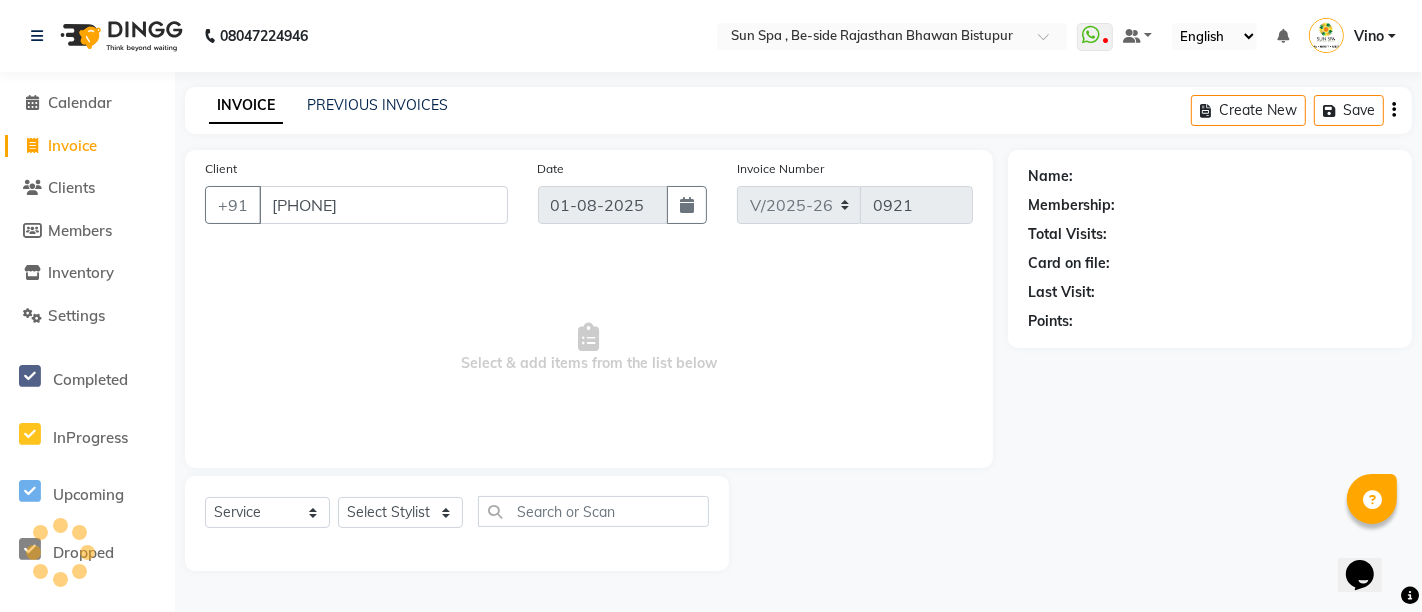 type on "[PHONE]" 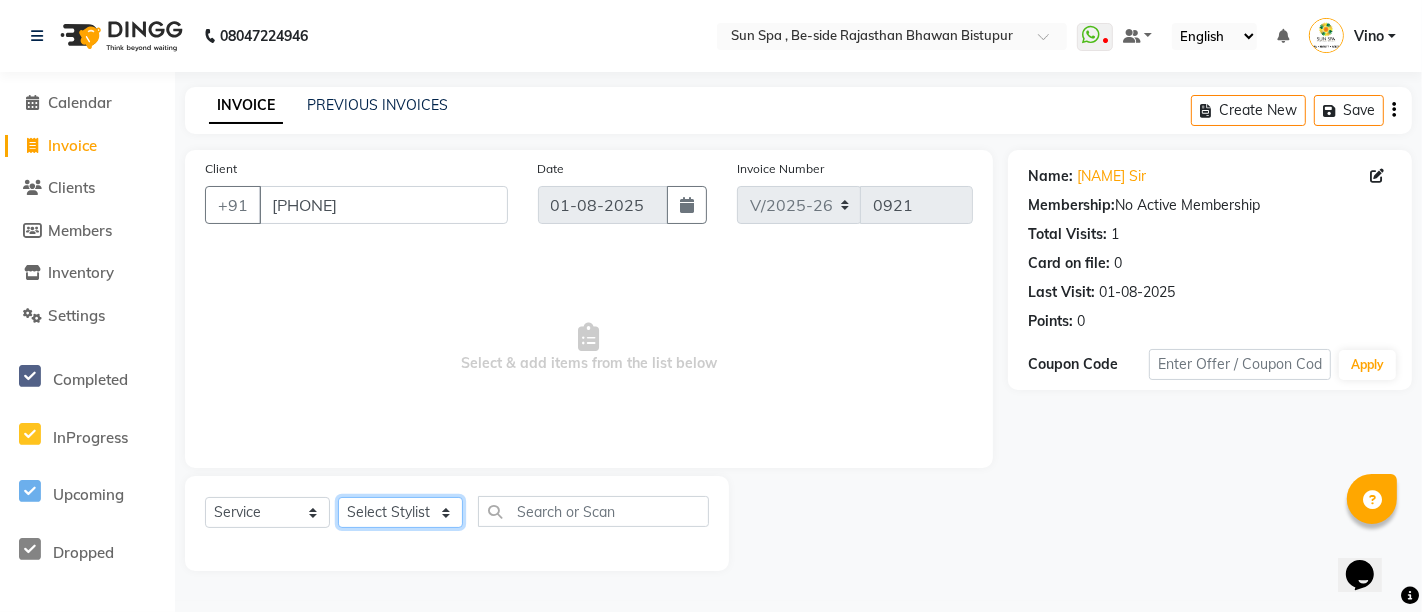 click on "Select Stylist Anuraj Asha Jitendra KAJAL tattoo Krishna Laxmi NILOKA shalu Shohe Toli Vino" 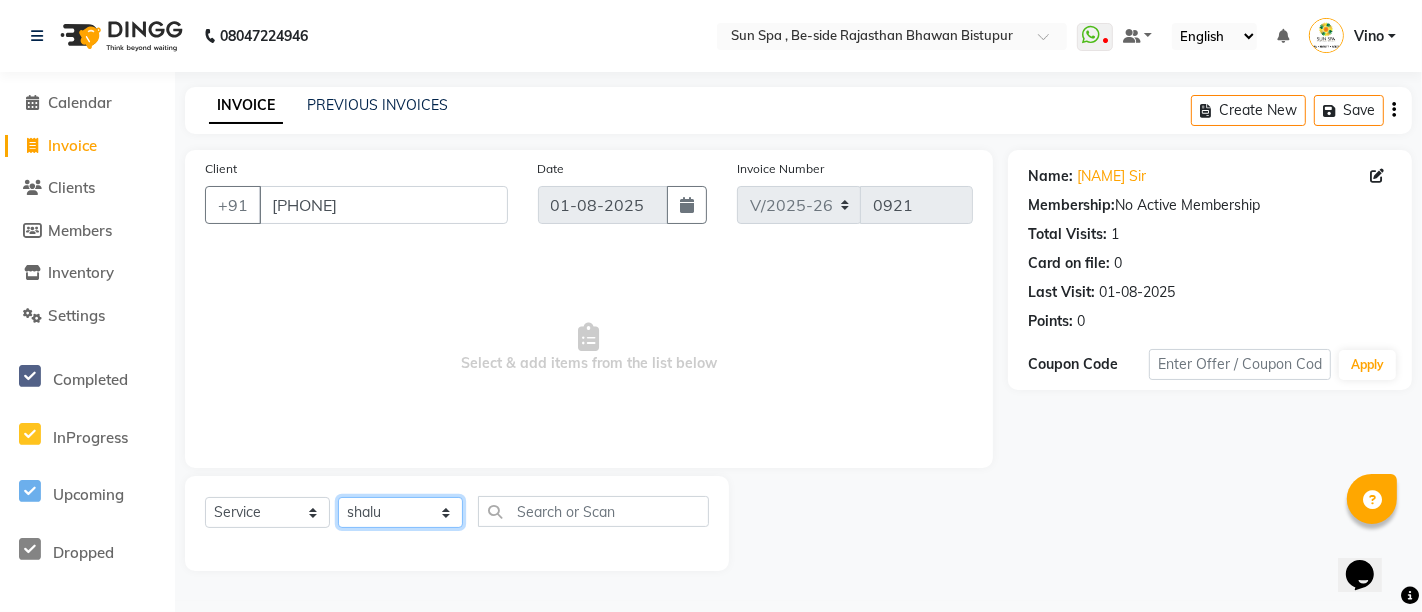 click on "Select Stylist Anuraj Asha Jitendra KAJAL tattoo Krishna Laxmi NILOKA shalu Shohe Toli Vino" 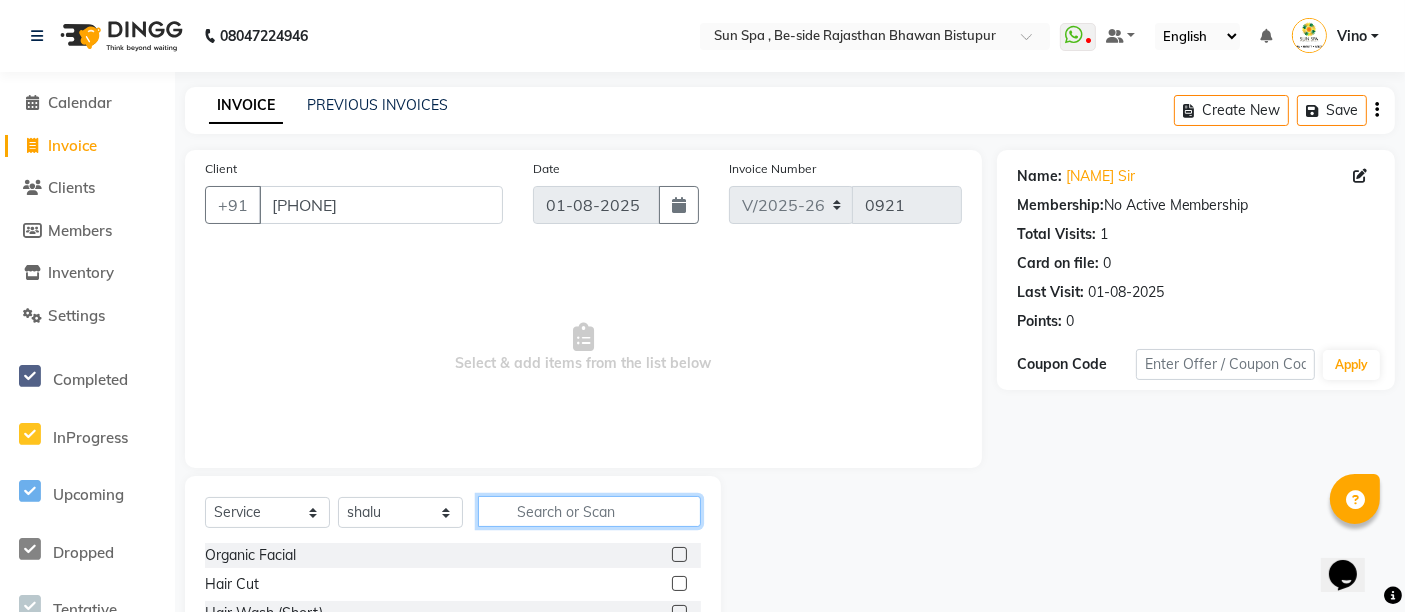 click 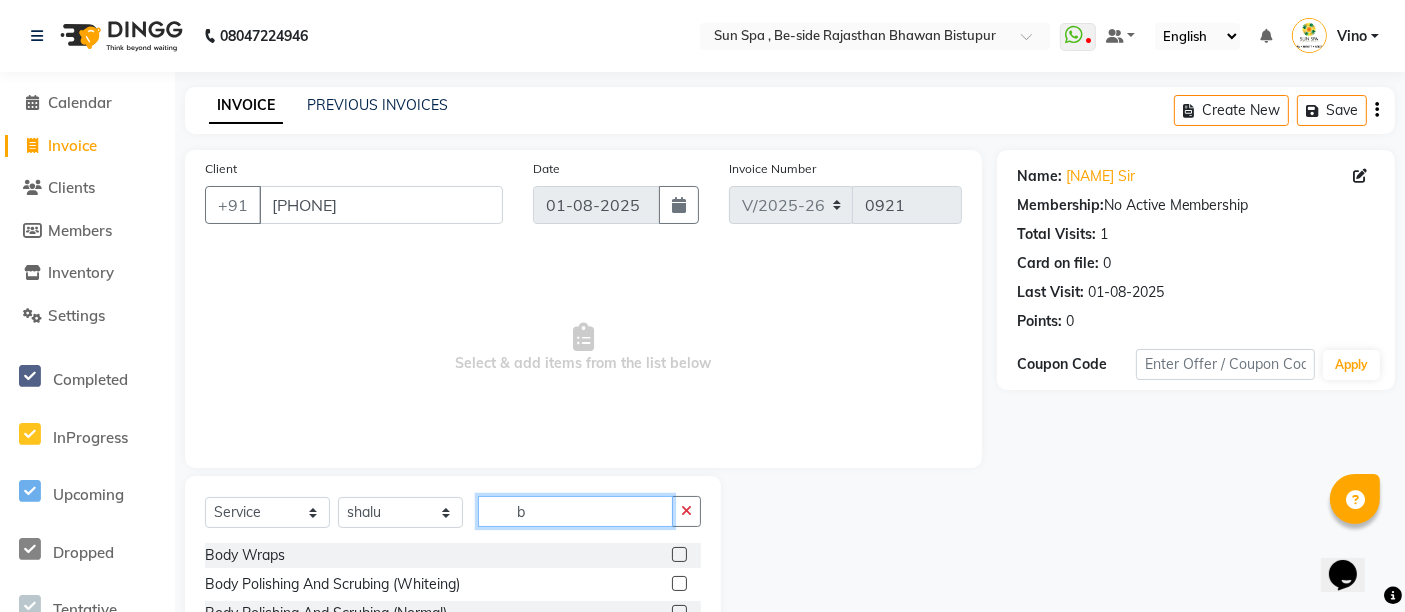 type on "b" 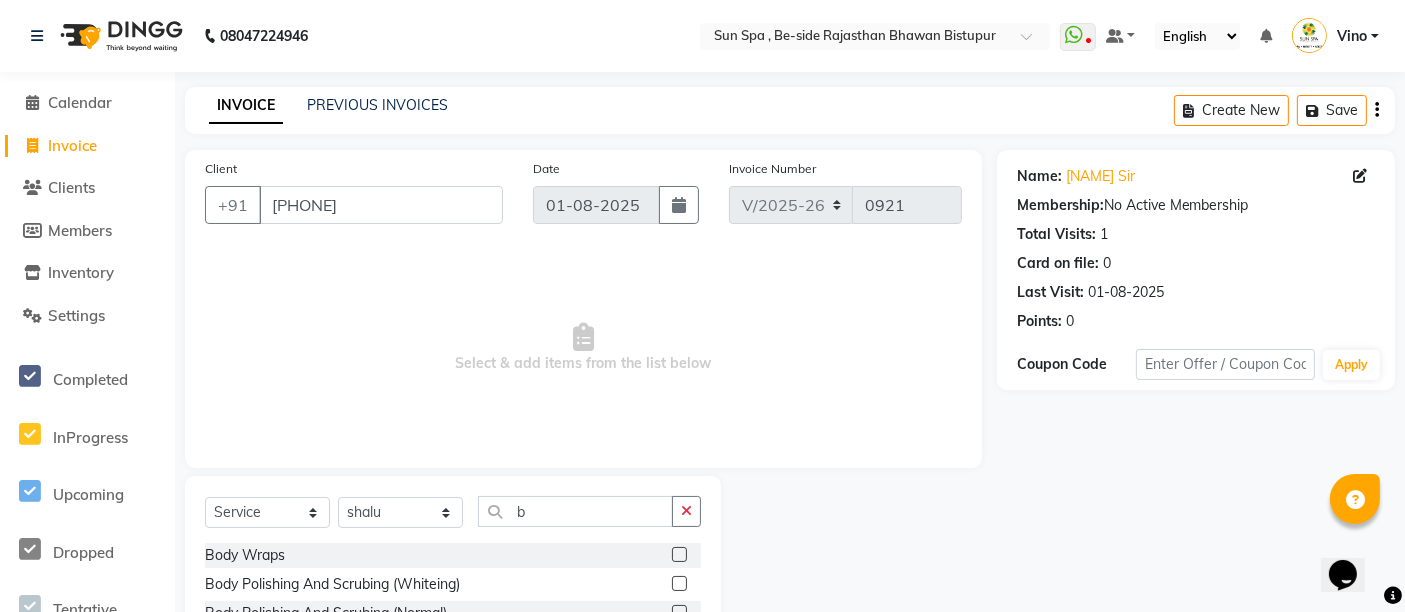 click 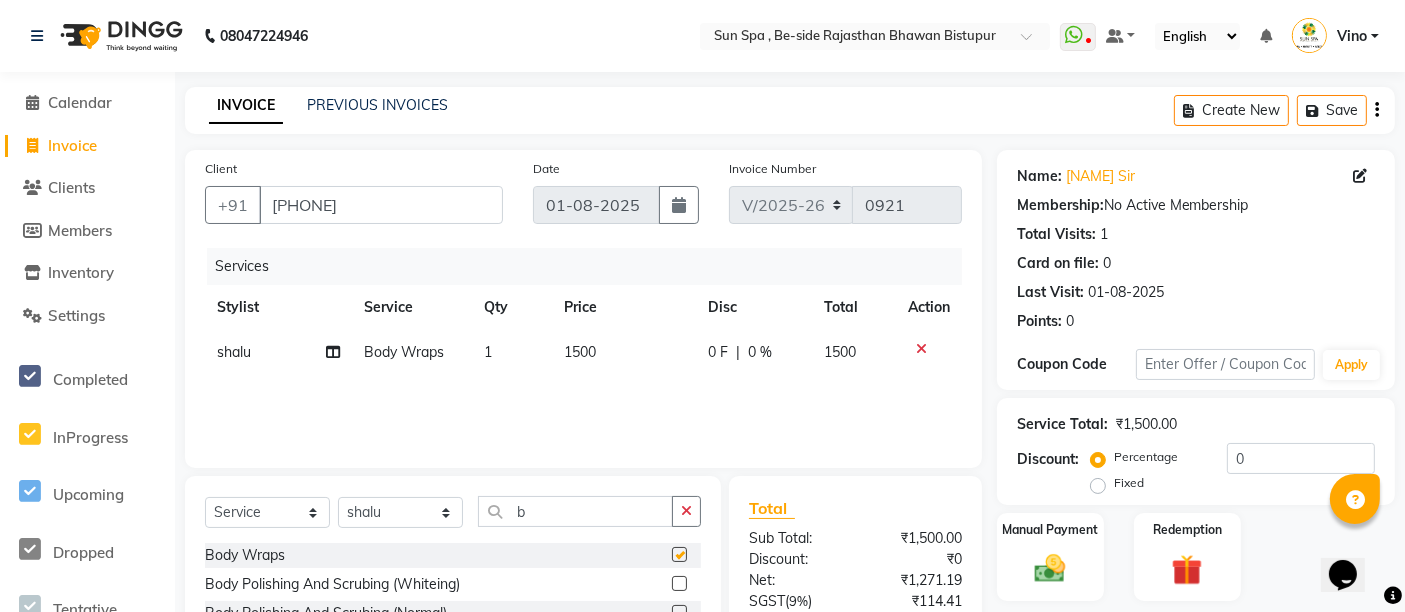 checkbox on "false" 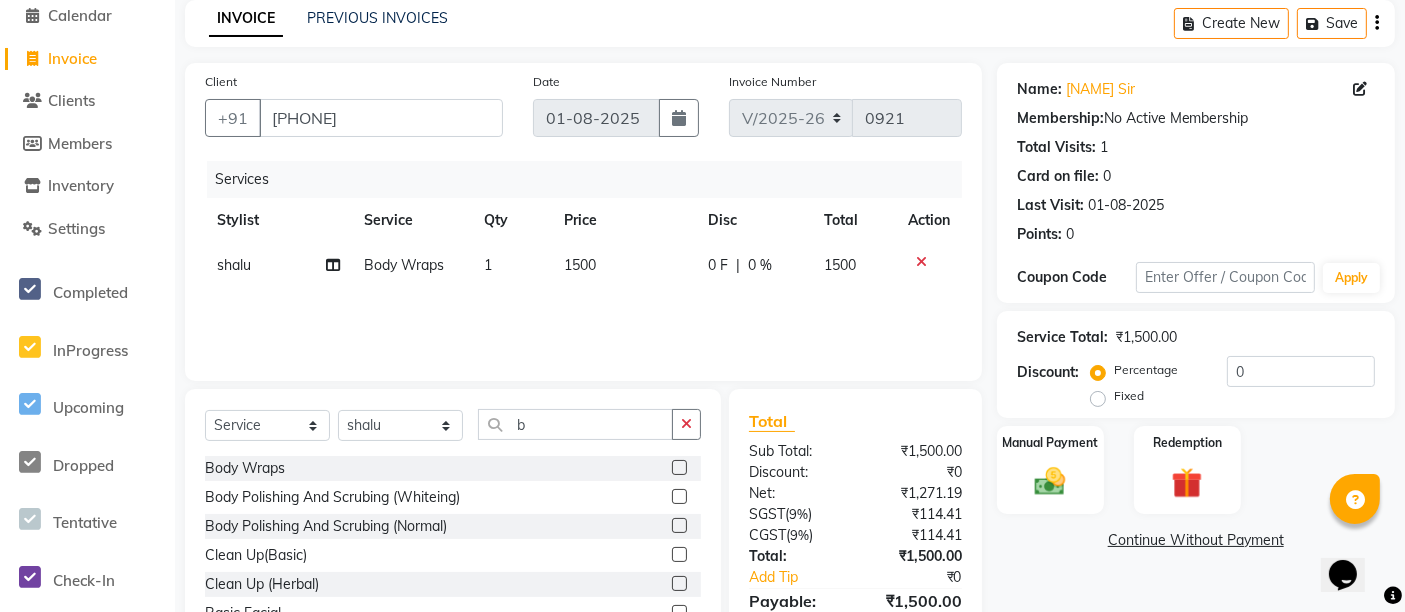 scroll, scrollTop: 188, scrollLeft: 0, axis: vertical 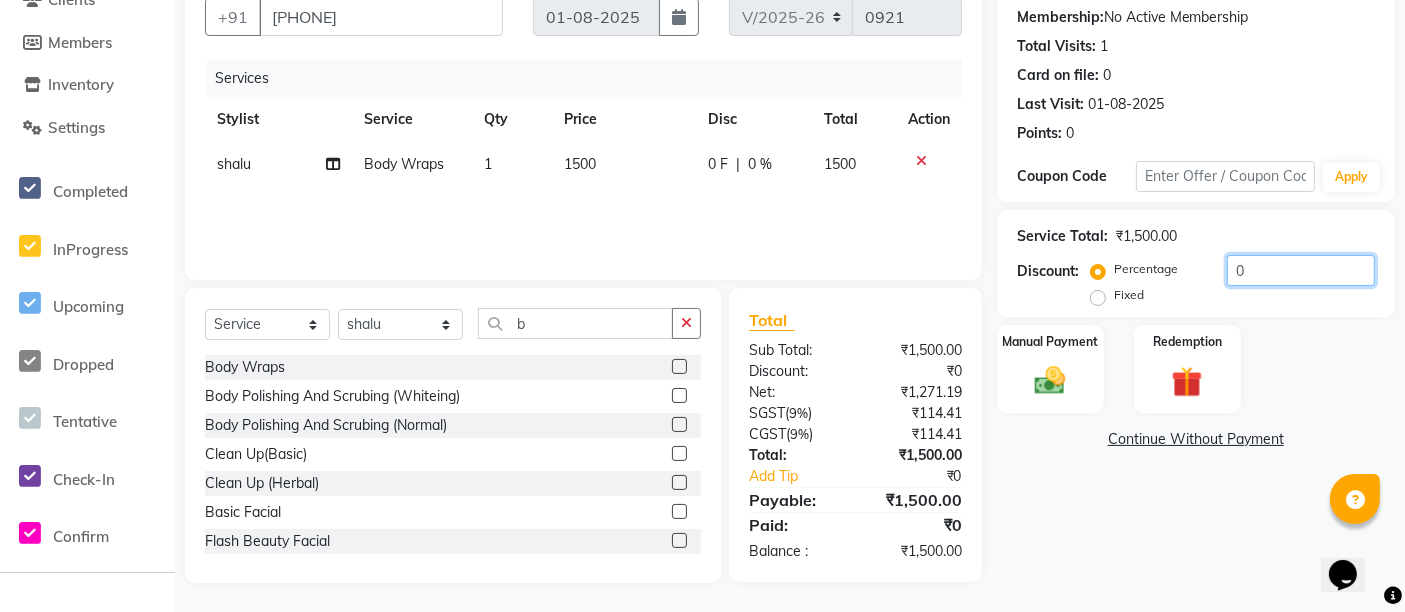 click on "0" 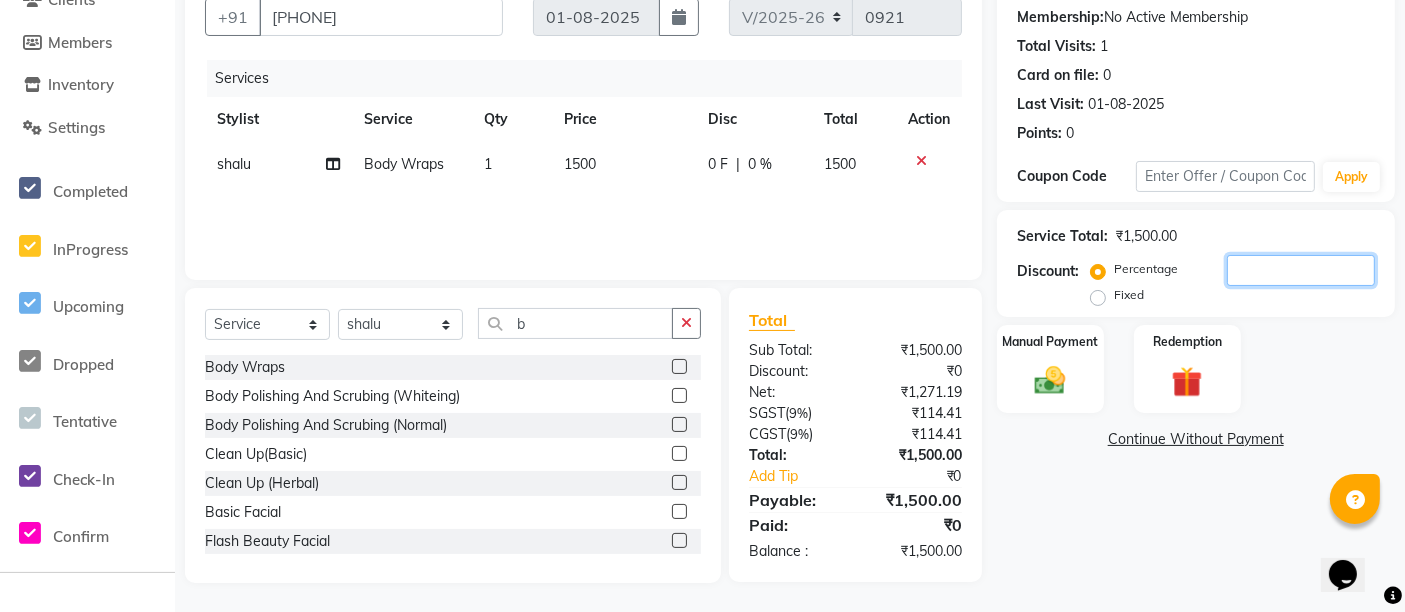 type 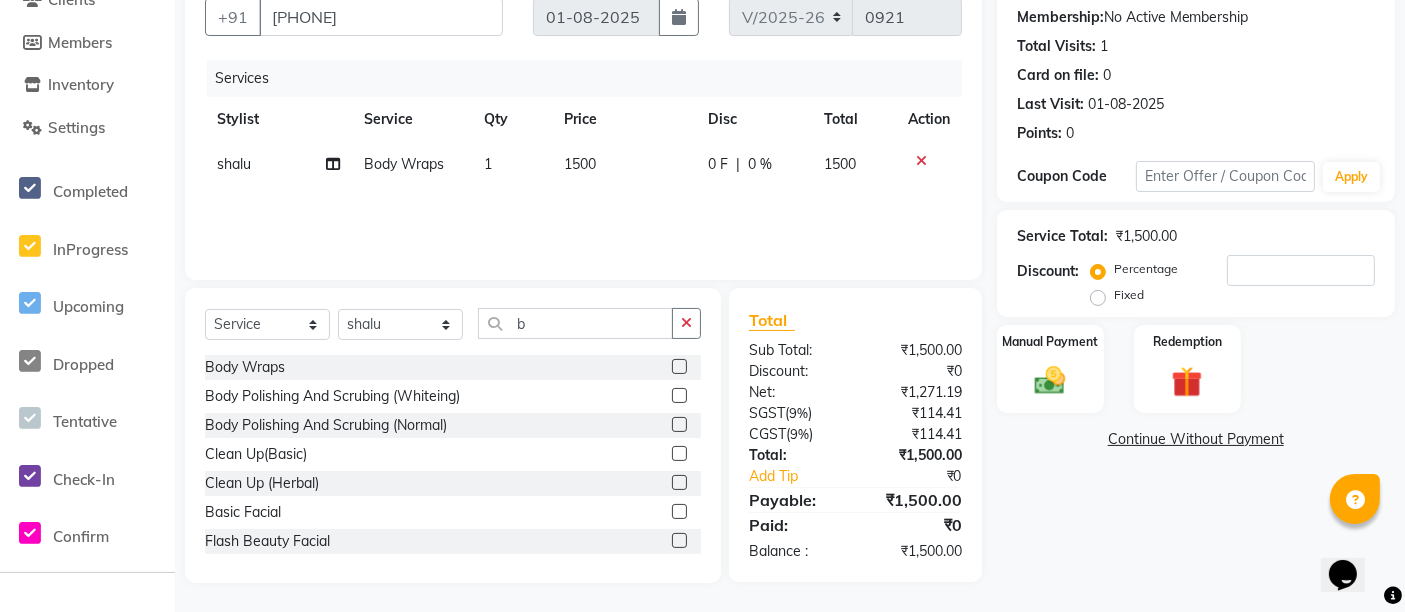 click on "Fixed" 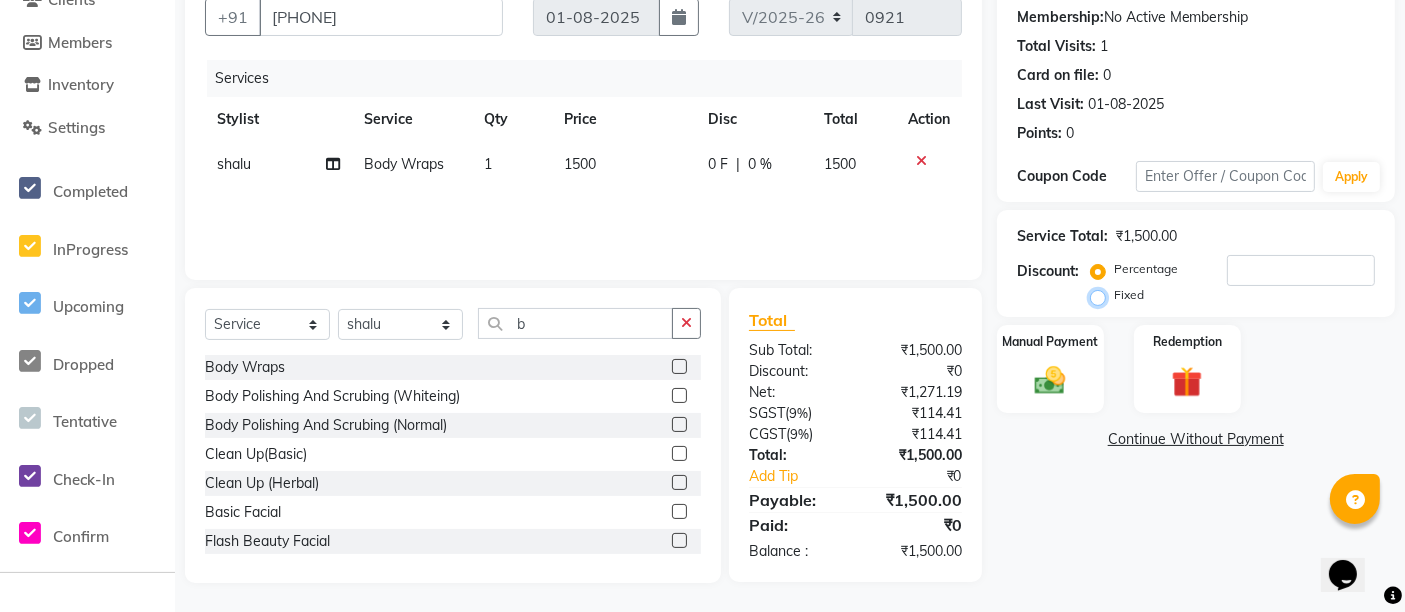 radio on "true" 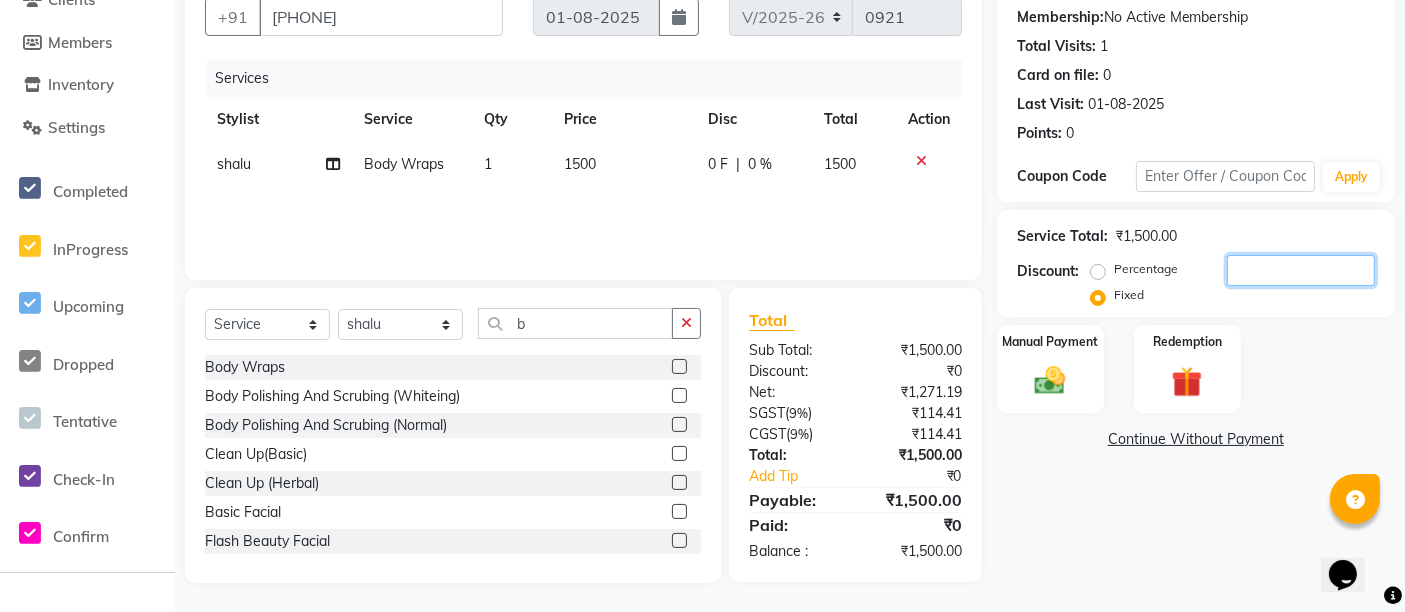 click 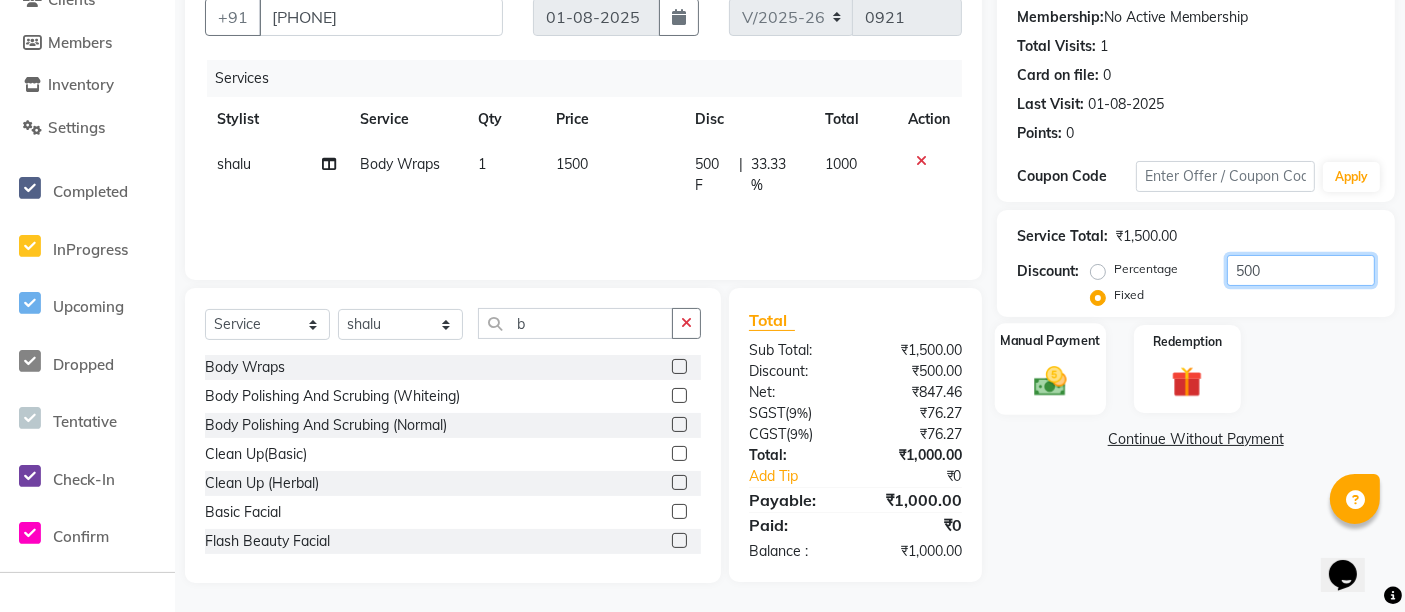 type on "500" 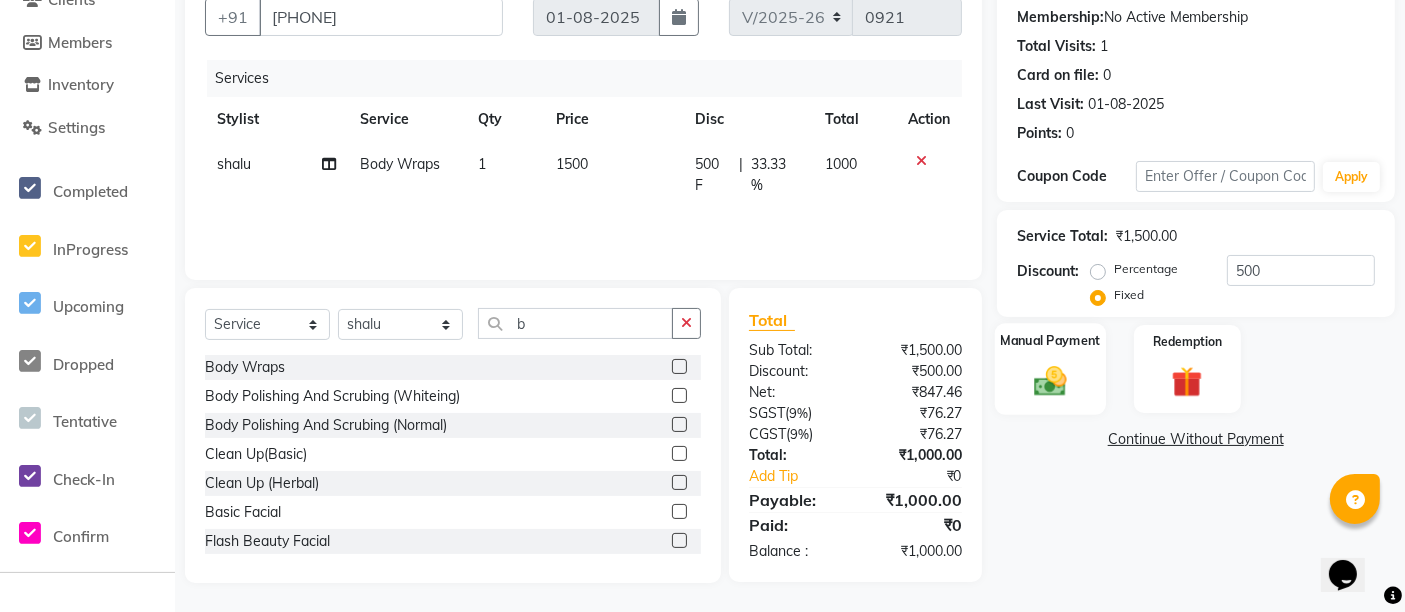 click 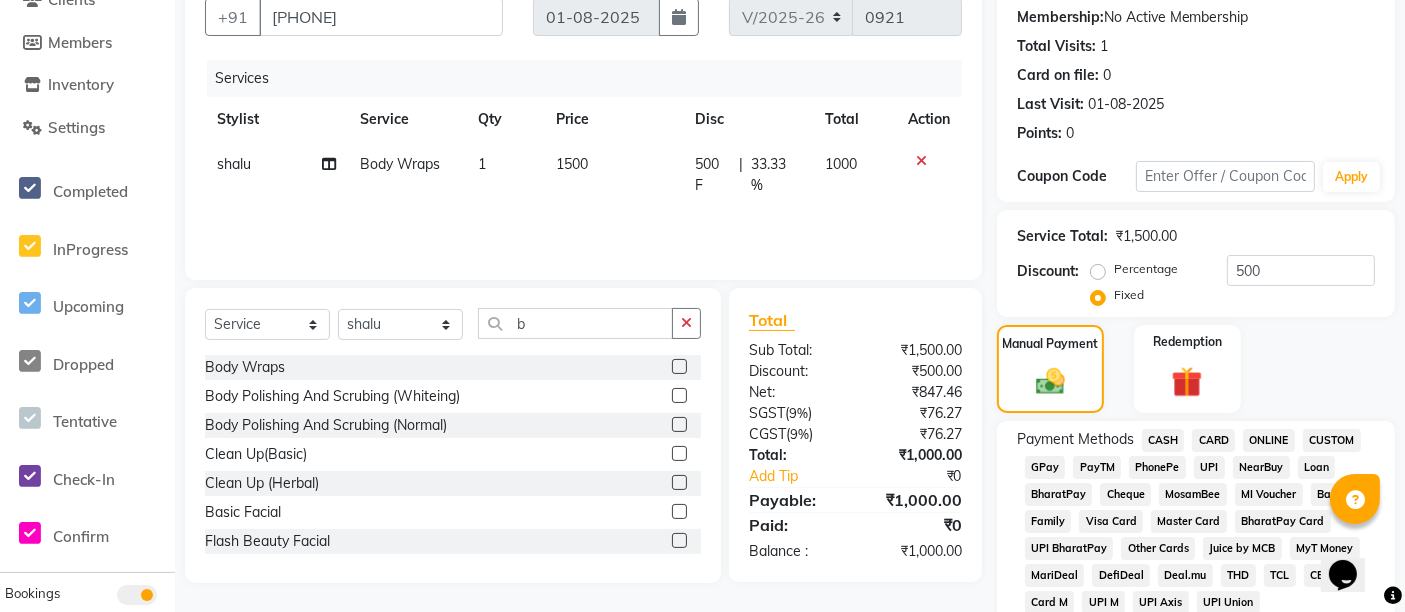 click on "GPay" 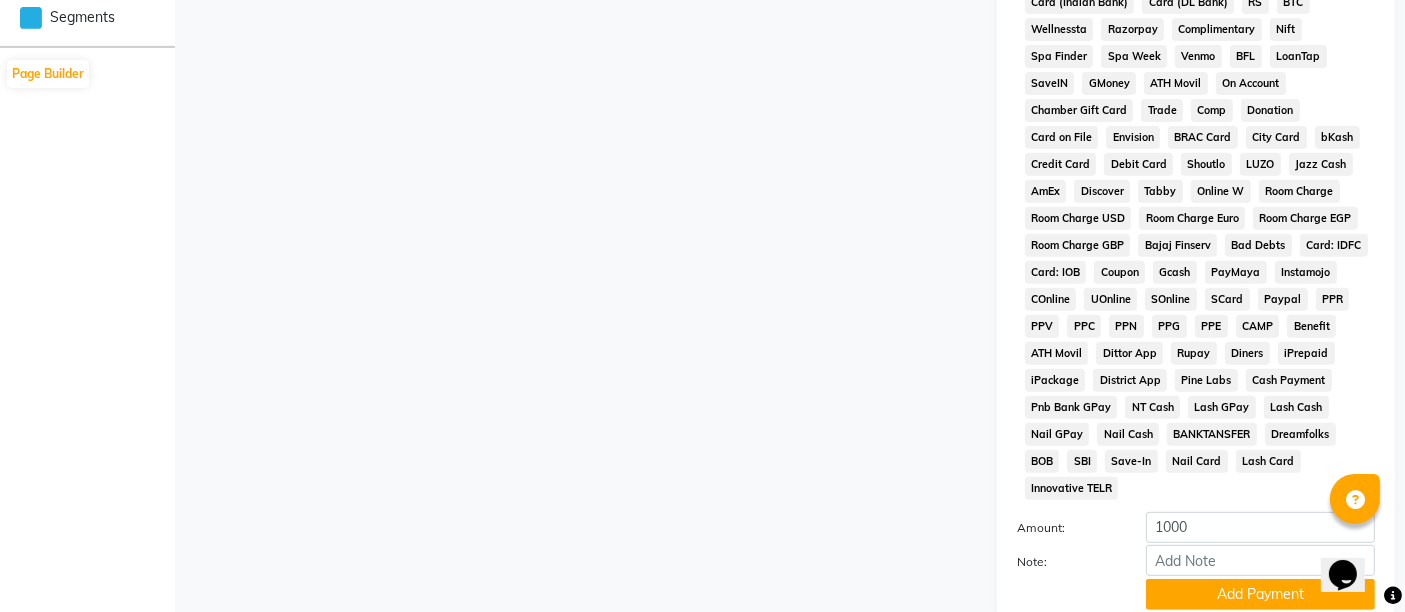 scroll, scrollTop: 869, scrollLeft: 0, axis: vertical 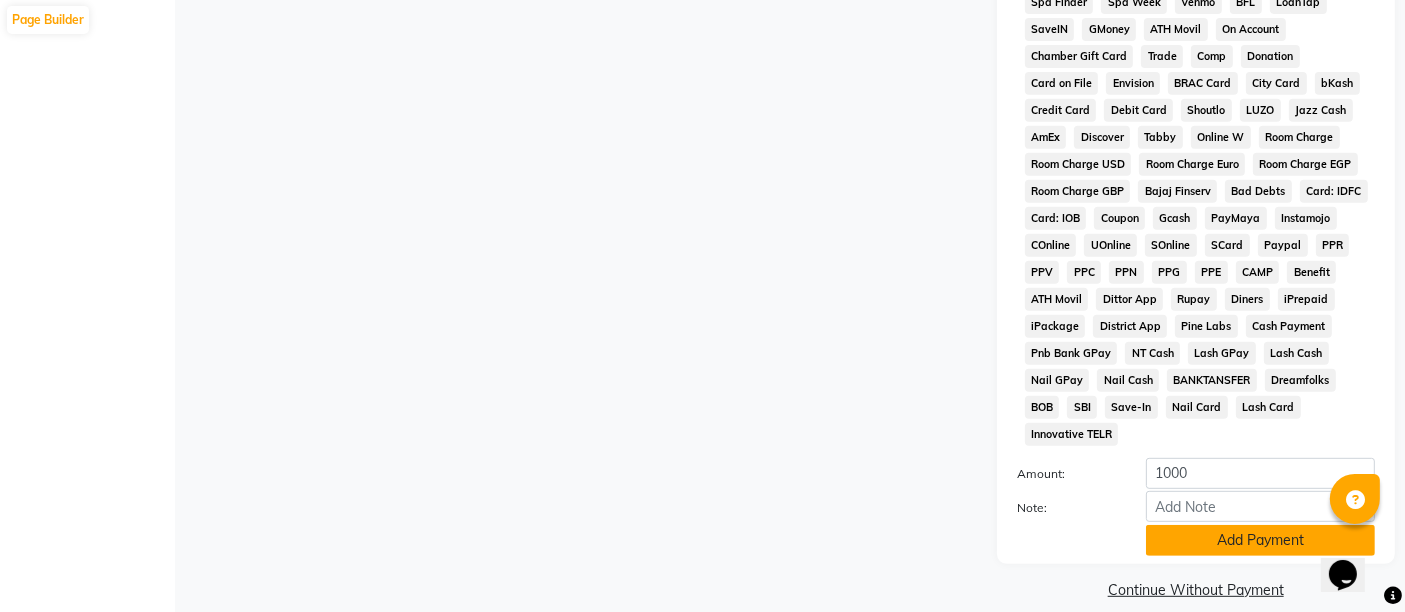 click on "Add Payment" 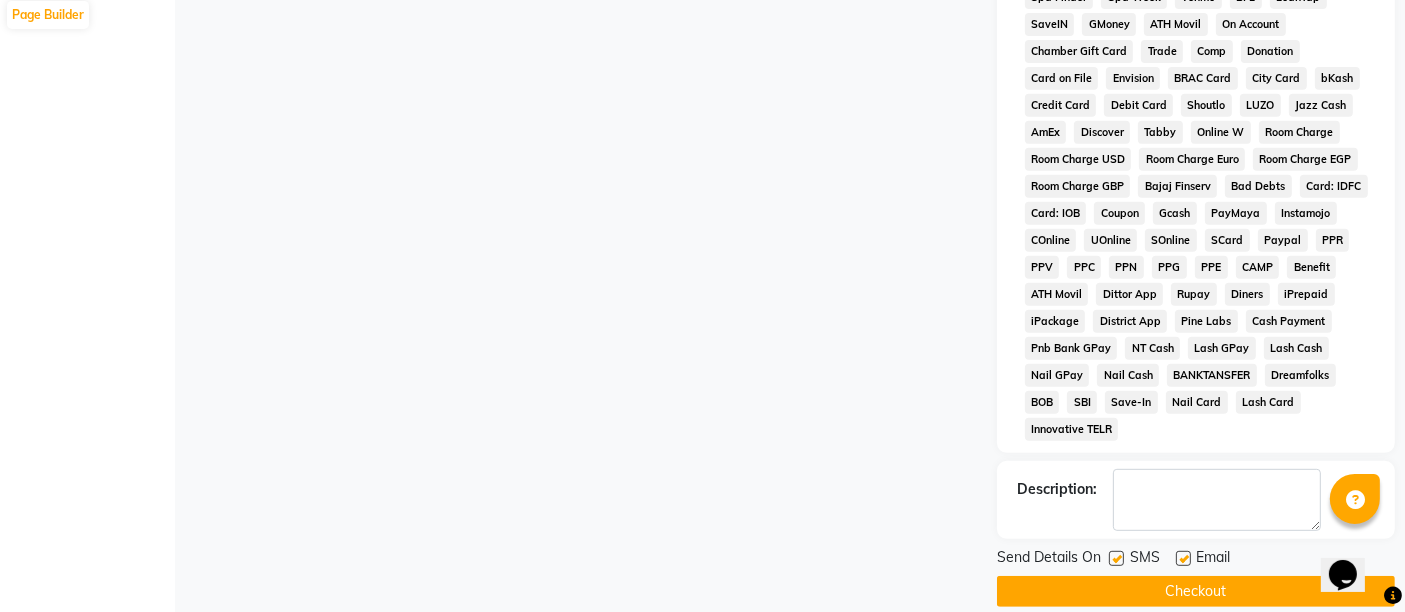 scroll, scrollTop: 876, scrollLeft: 0, axis: vertical 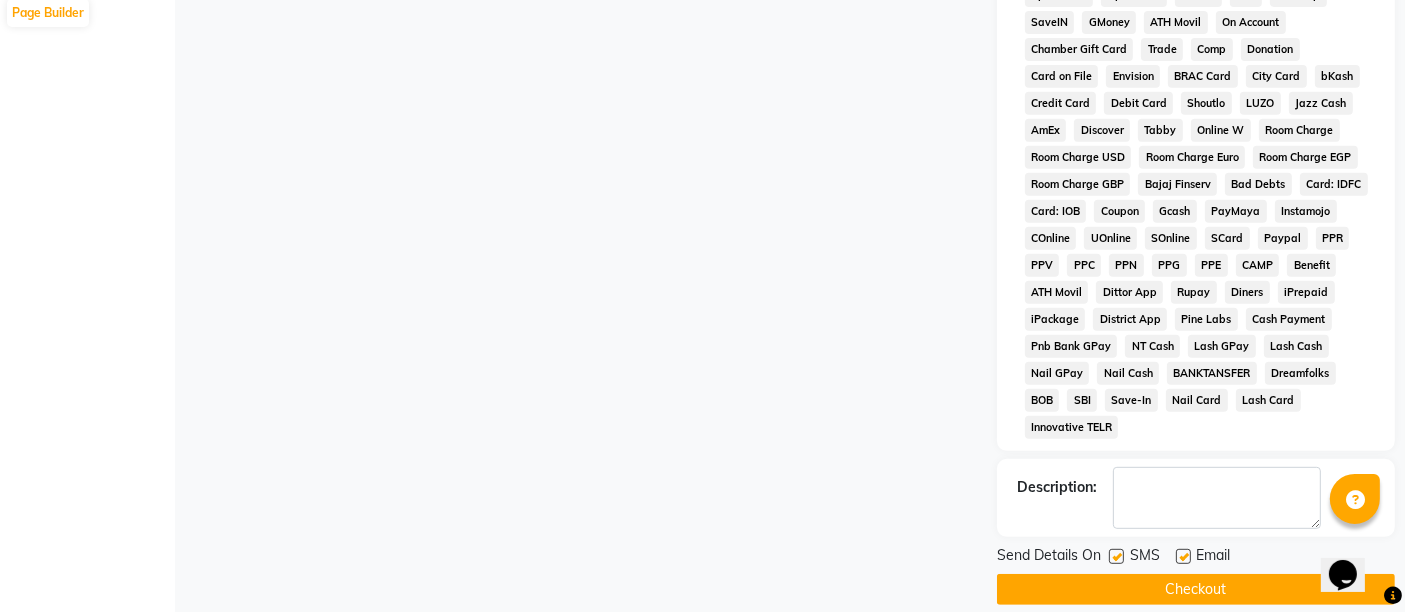 click on "Checkout" 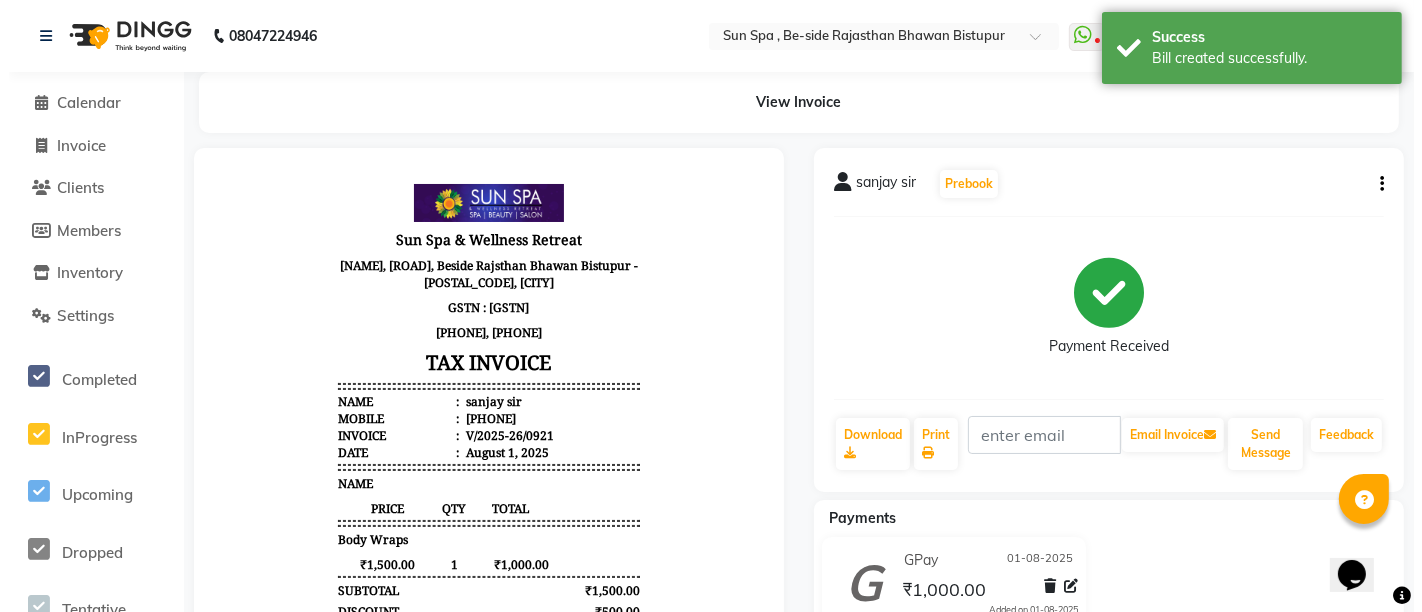 scroll, scrollTop: 0, scrollLeft: 0, axis: both 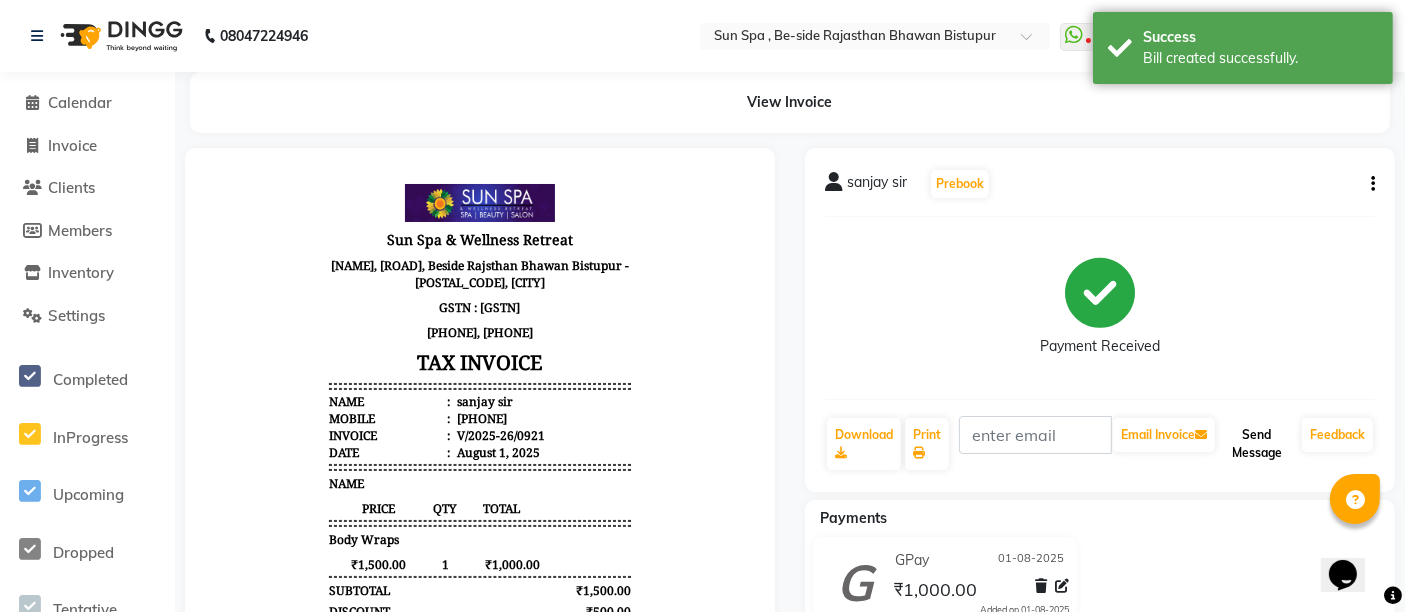 click on "Send Message" 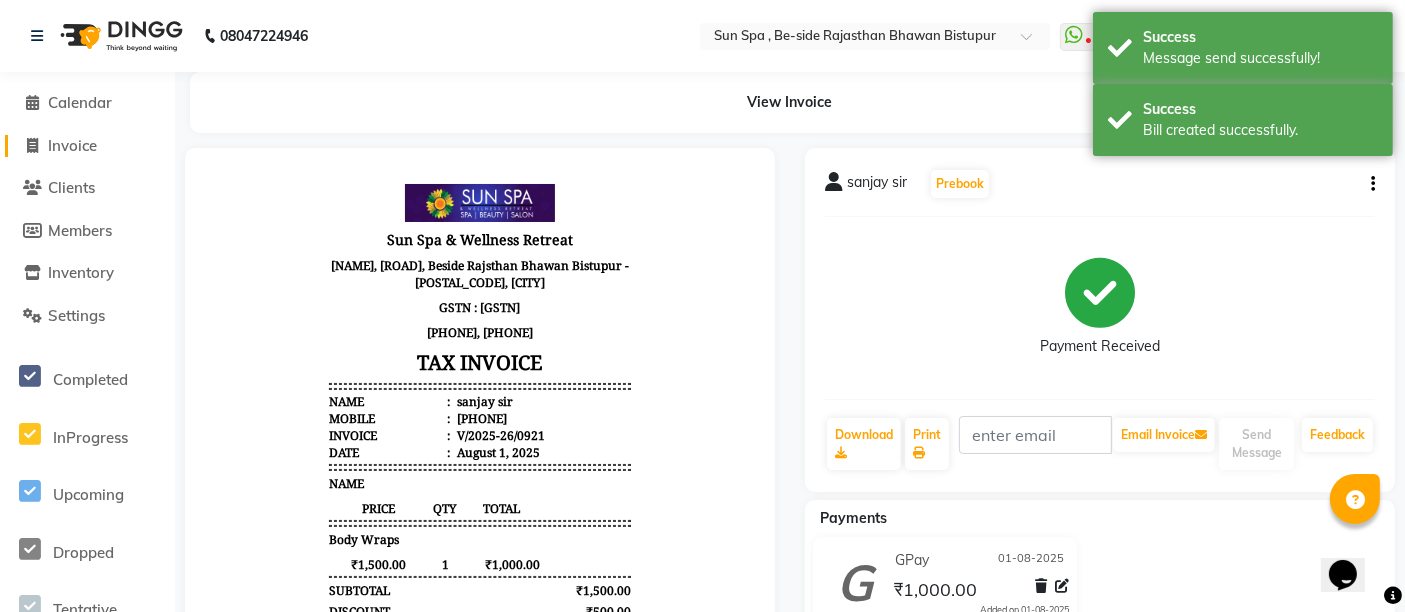 click on "Invoice" 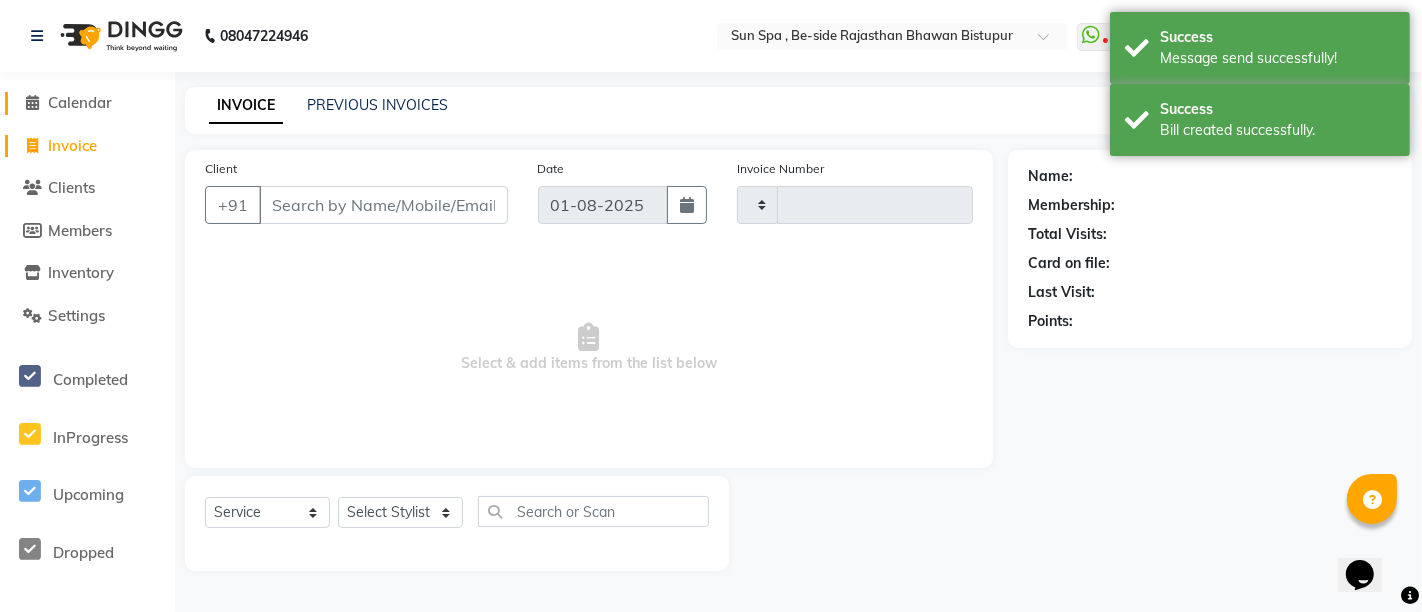type on "0922" 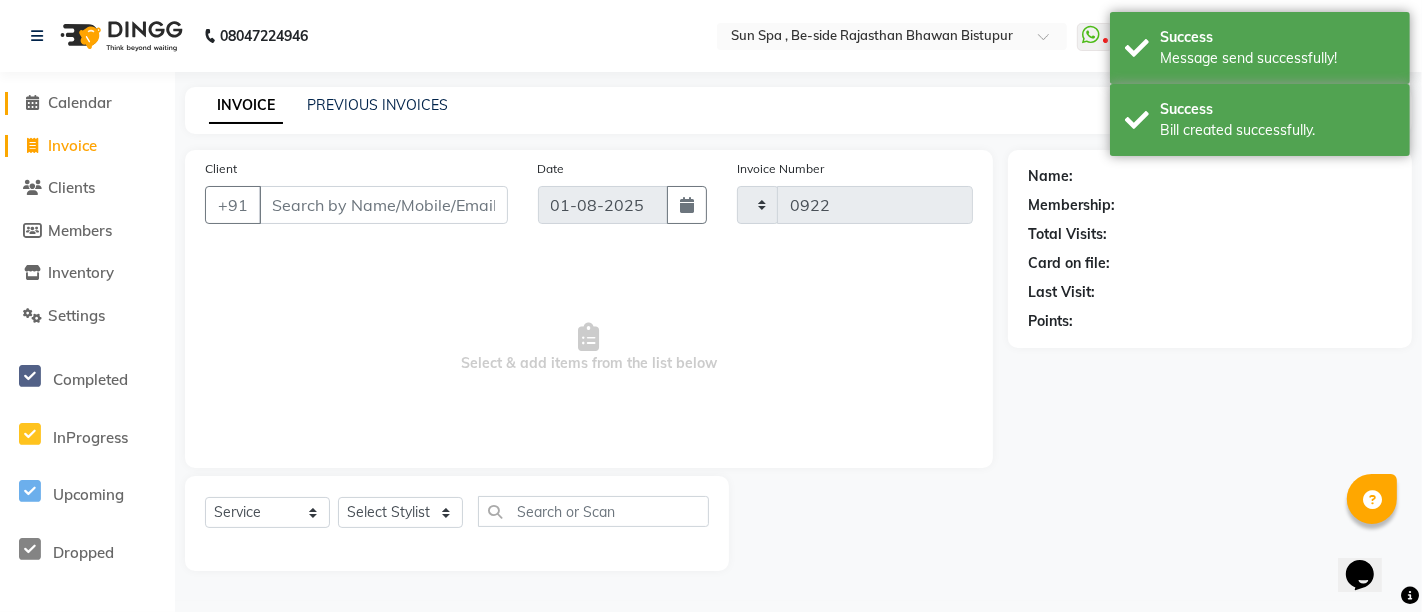 select on "5782" 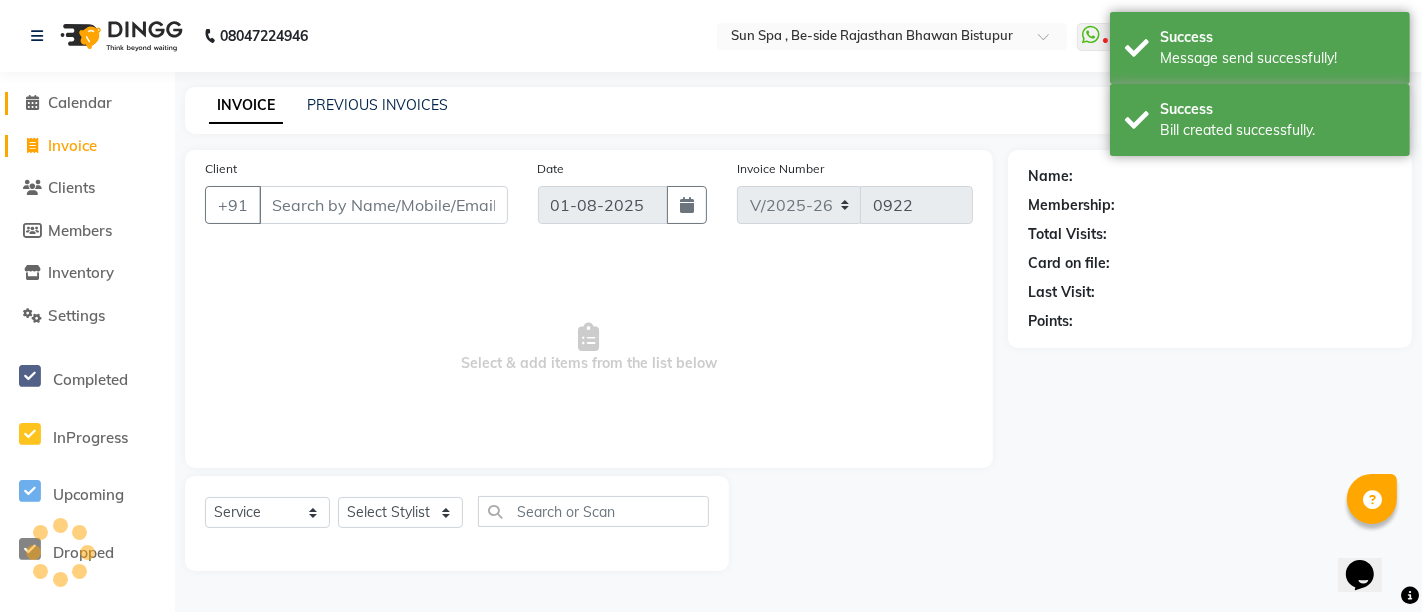 click on "Calendar" 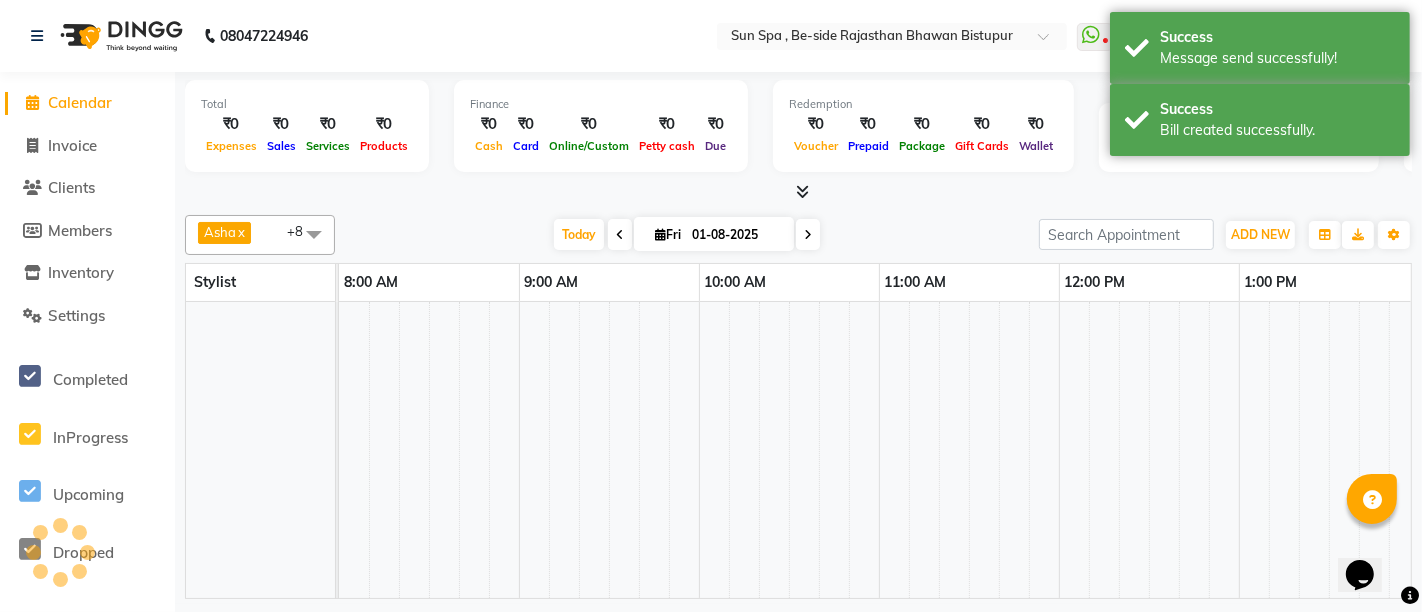 scroll, scrollTop: 0, scrollLeft: 1627, axis: horizontal 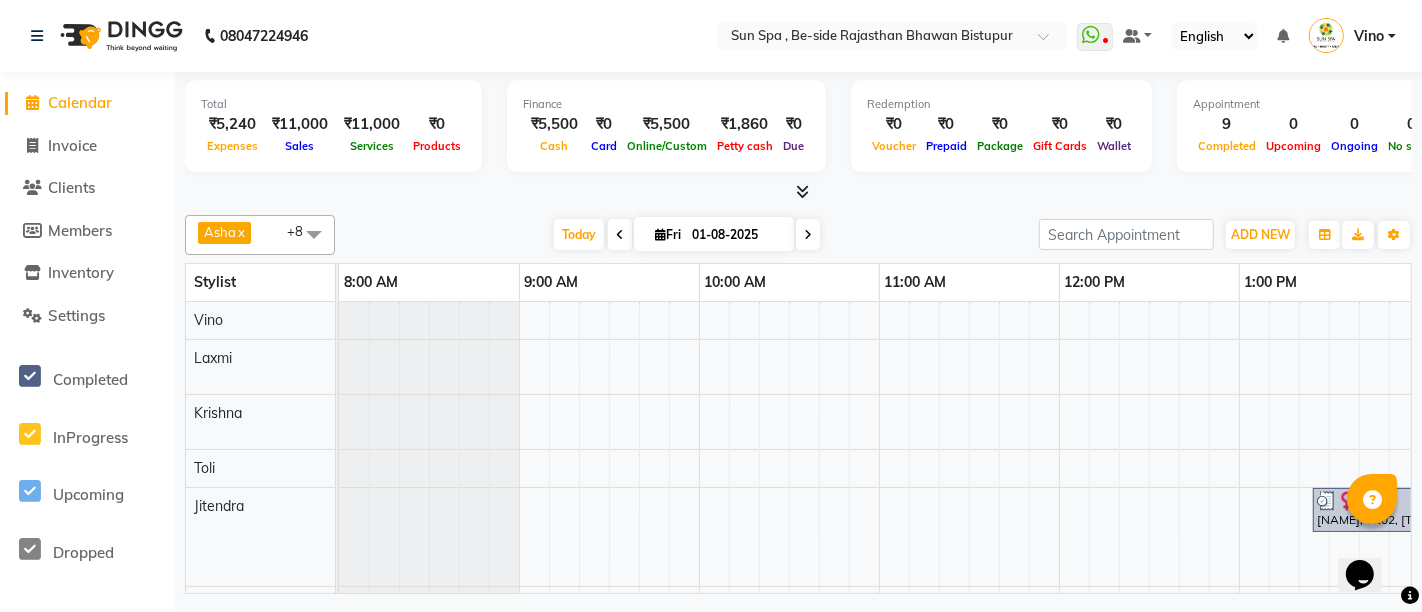 click on "Finance ₹5,500 Cash ₹0 Card ₹5,500 Online/Custom ₹1,860 Petty cash ₹0 Due Redemption ₹0 Voucher ₹0 Prepaid ₹0 Package ₹0 Gift Cards ₹0 Wallet Appointment 8 Completed 0 Upcoming 0 Ongoing 0 No show Other sales ₹0 Packages ₹0 Memberships ₹0 Vouchers ₹0 Prepaids ₹0 Gift Cards Asha x Jitendra x Krishna x Laxmi x NILOKA x shalu x Shohe x Toli x Vino x +8 Select All Anuraj Asha Jitendra KAJAL tattoo Krishna" at bounding box center (666, 126) 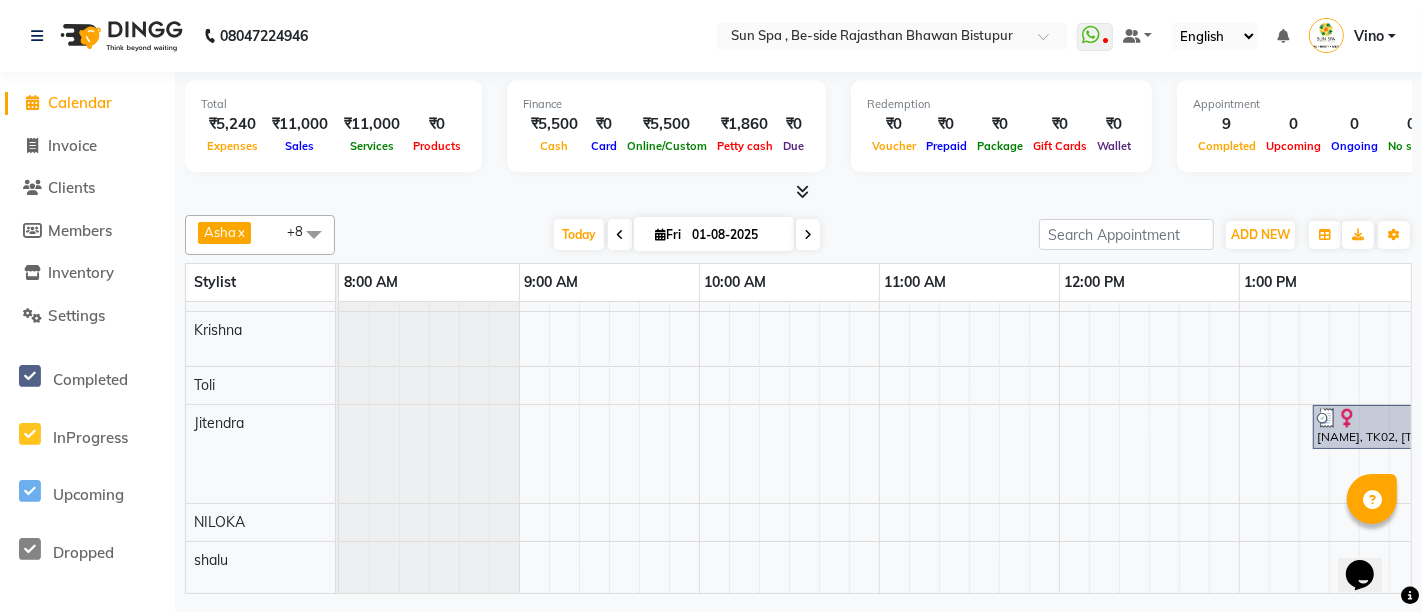 scroll, scrollTop: 111, scrollLeft: 0, axis: vertical 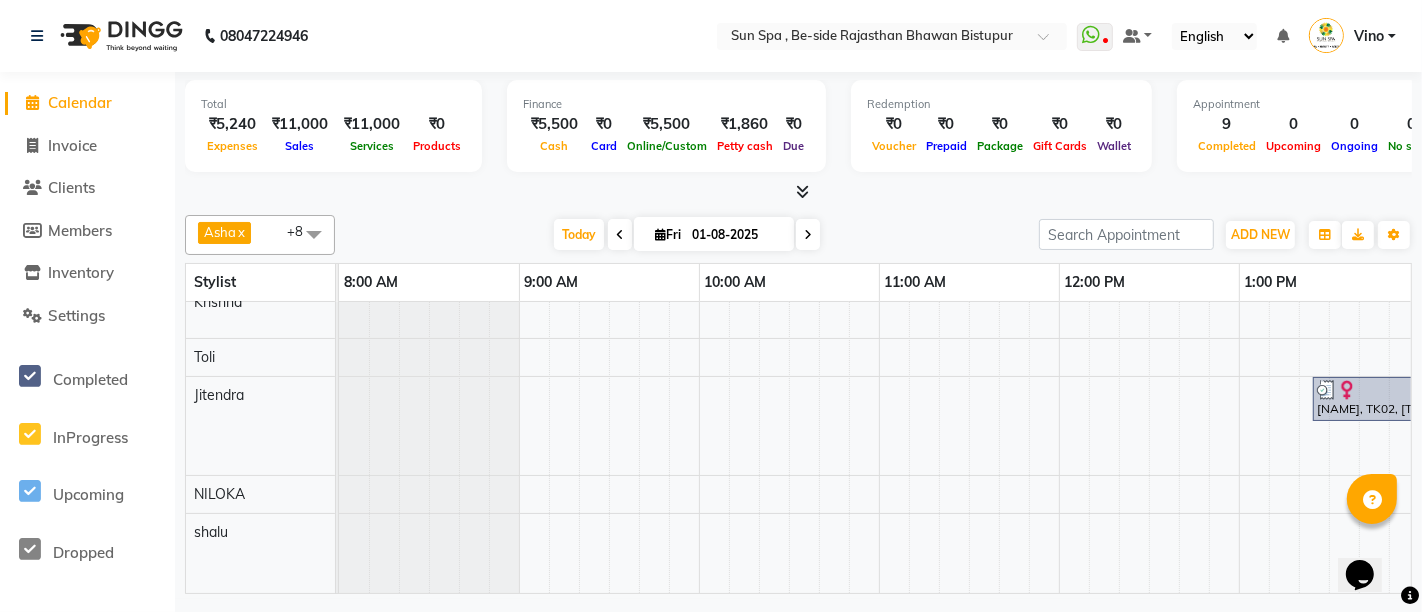 click on "[NAME], TK02, [TIME]-[TIME], Hair Cut,Organic Facial,Hair Colour Inoa (Medium Hair)" at bounding box center [1582, 399] 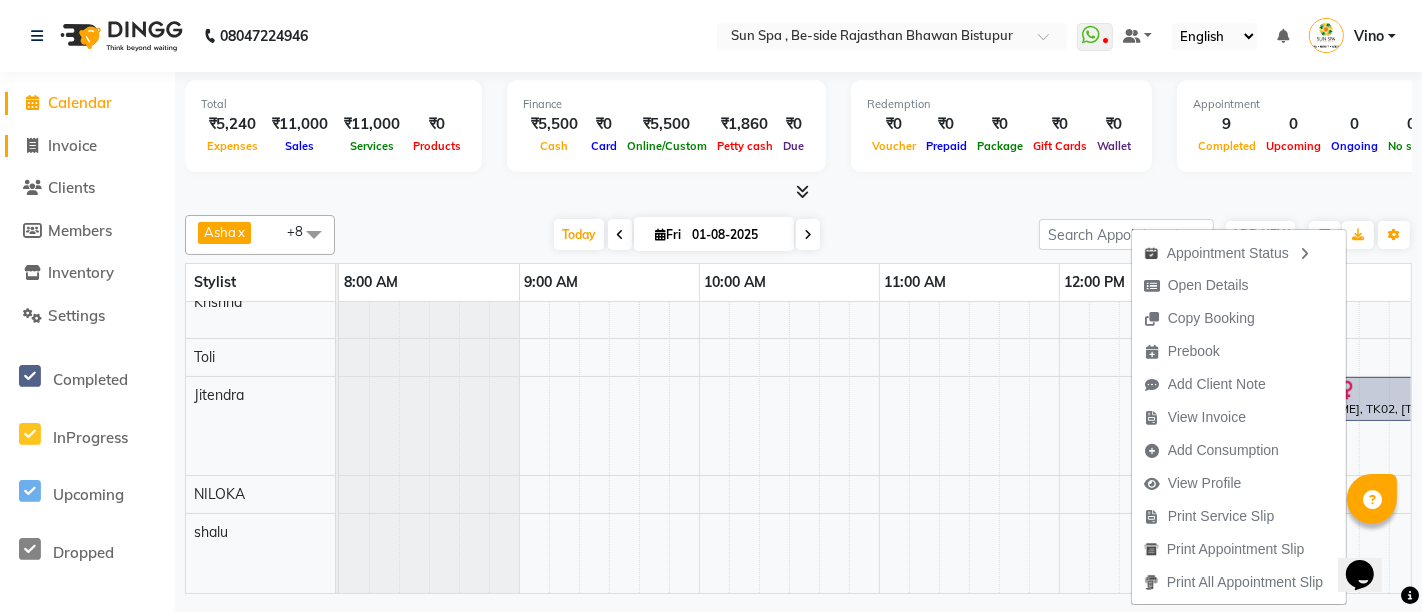 click on "Invoice" 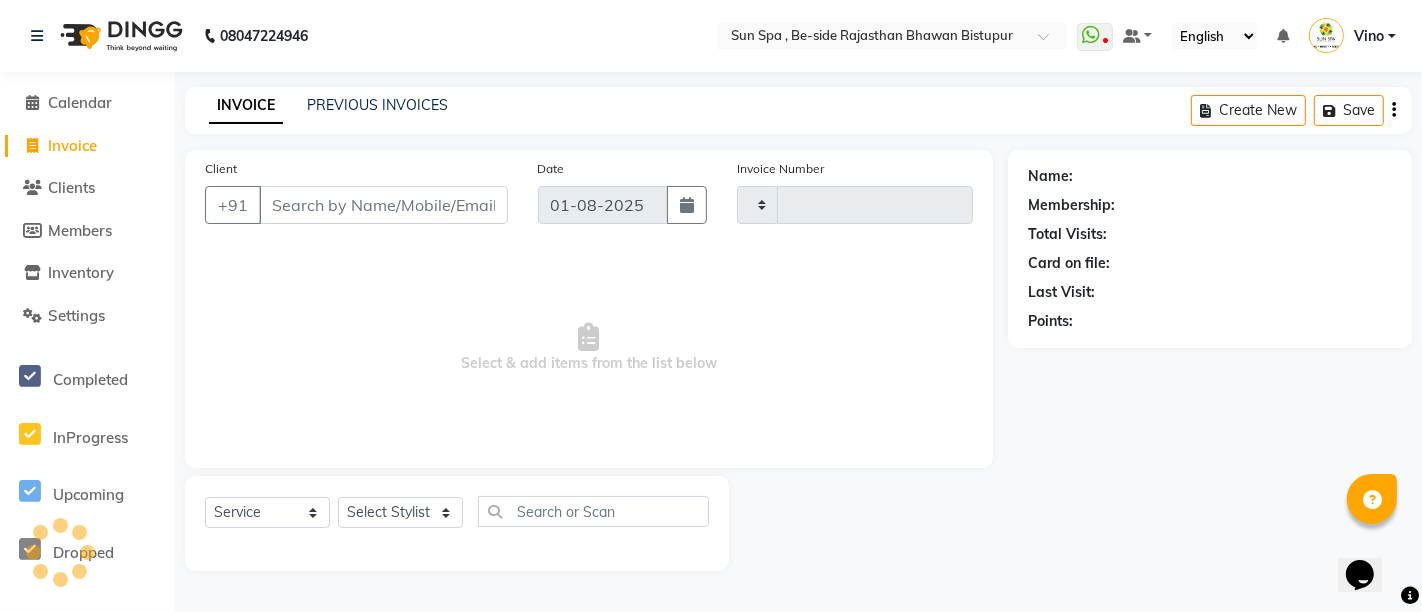 type on "0922" 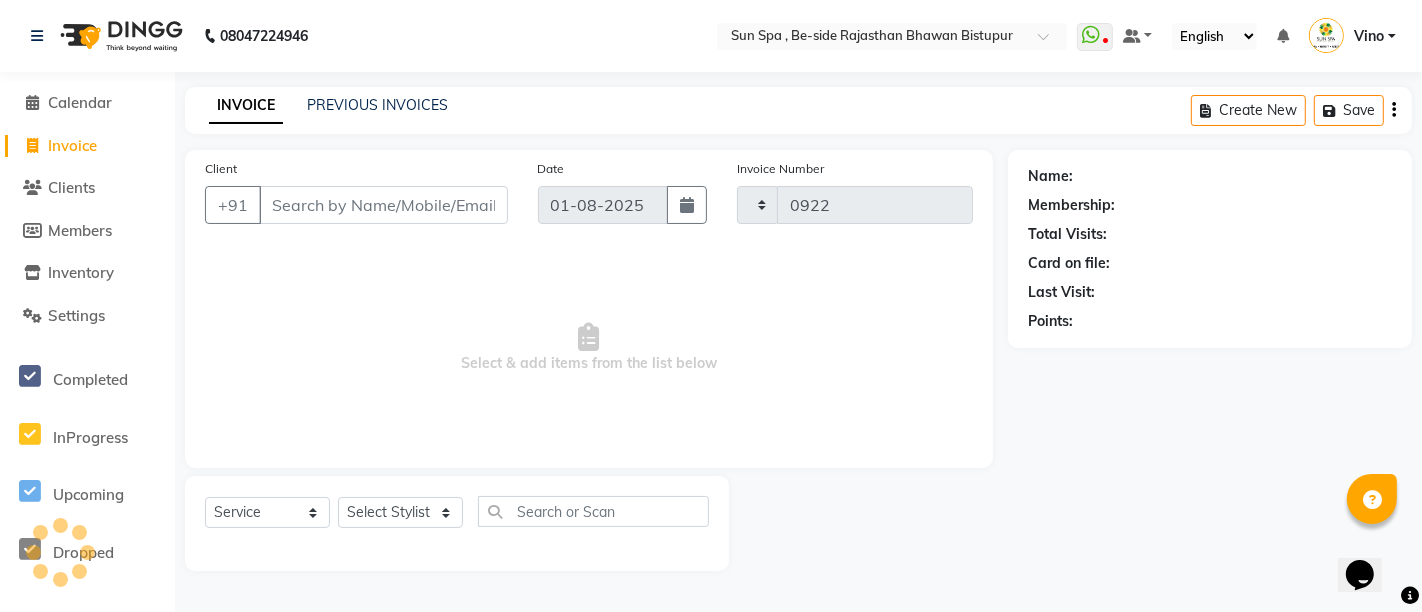 select on "5782" 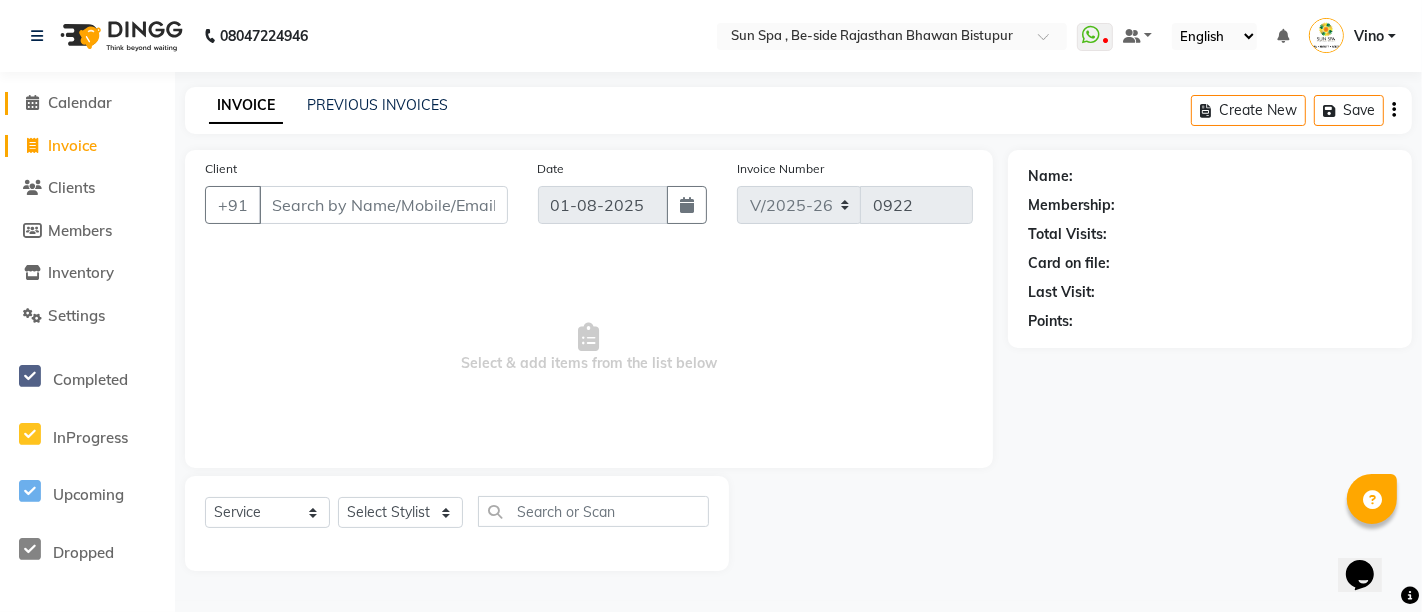 click on "Calendar" 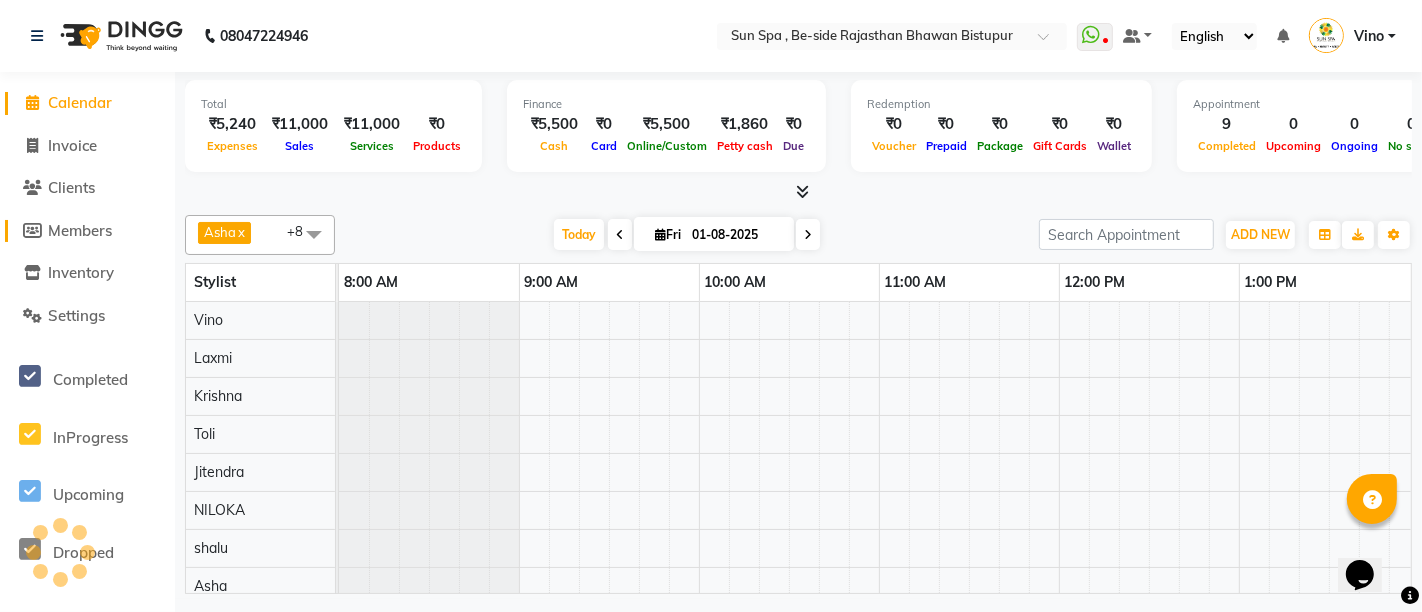 scroll, scrollTop: 0, scrollLeft: 0, axis: both 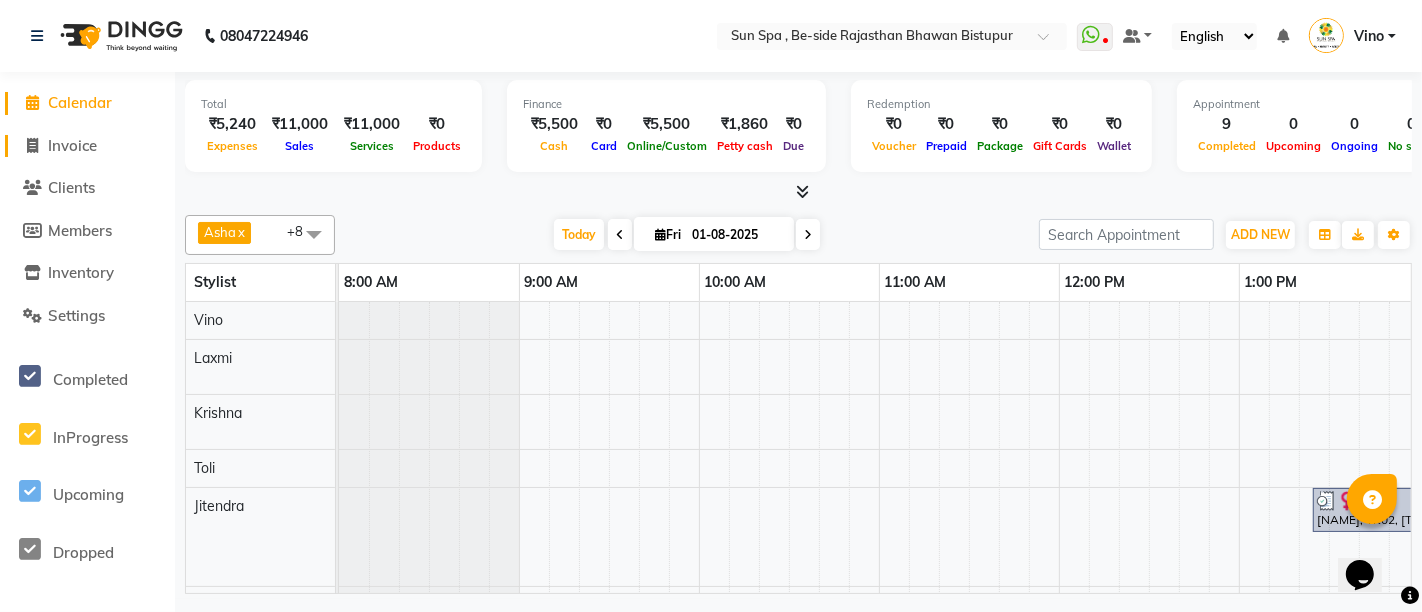 click on "Invoice" 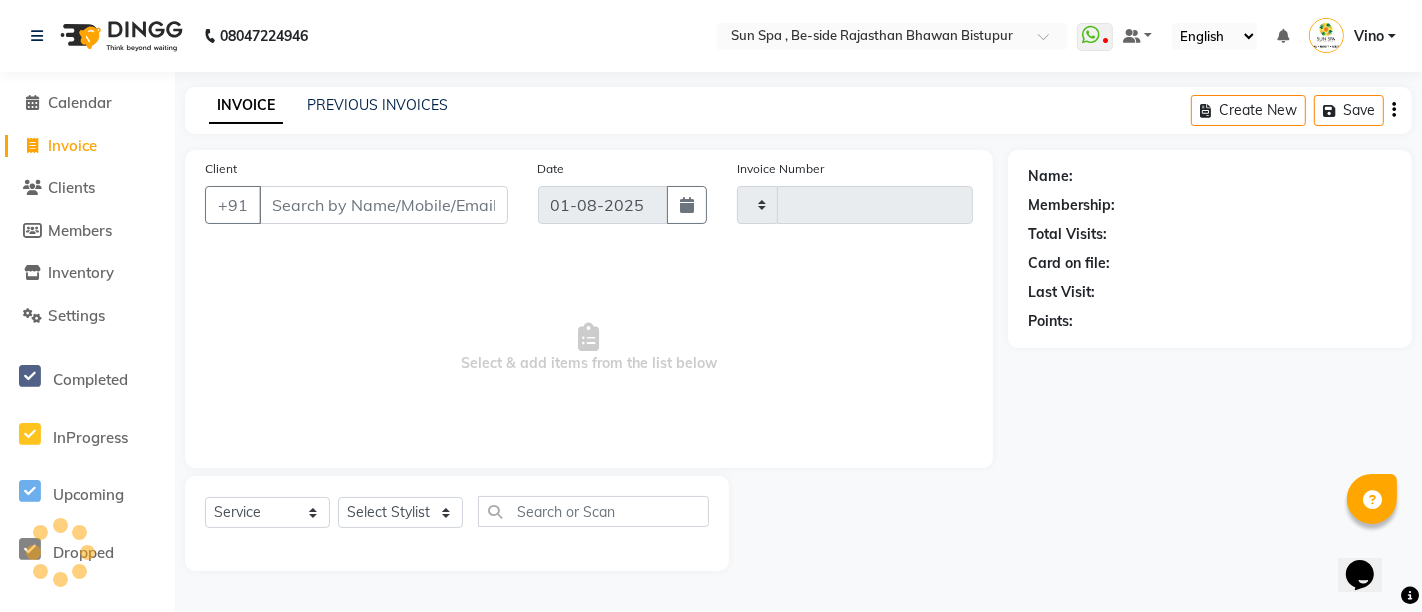 type on "0922" 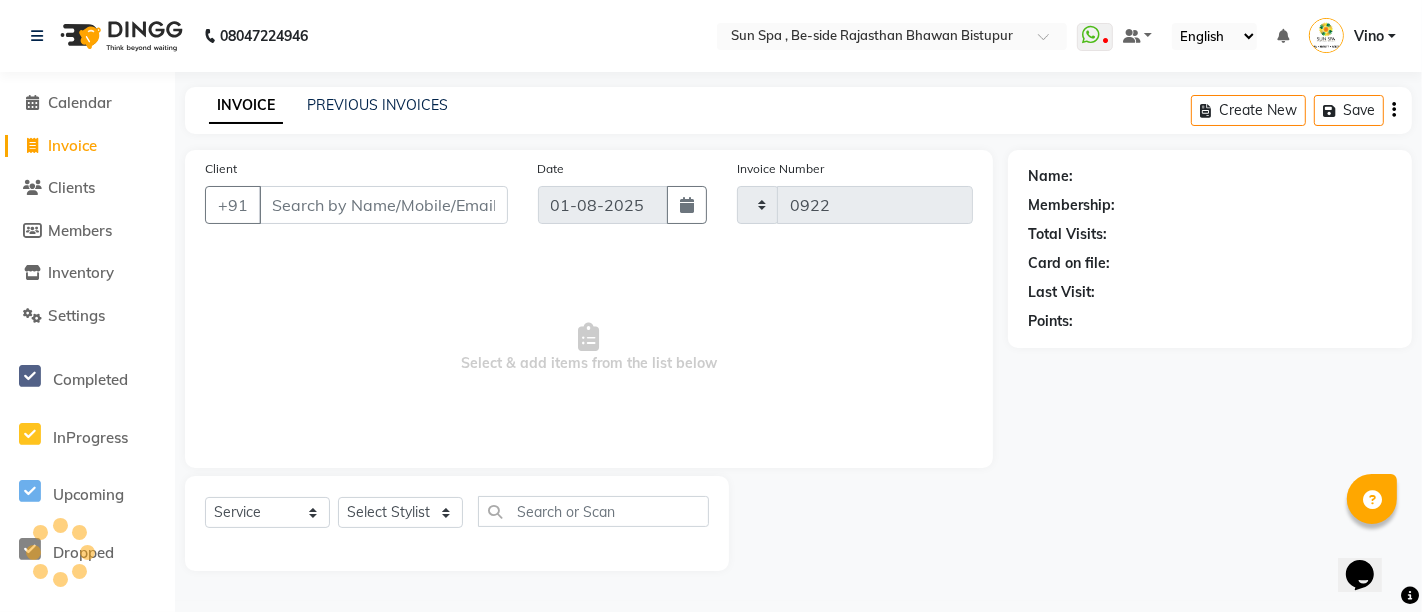 select on "5782" 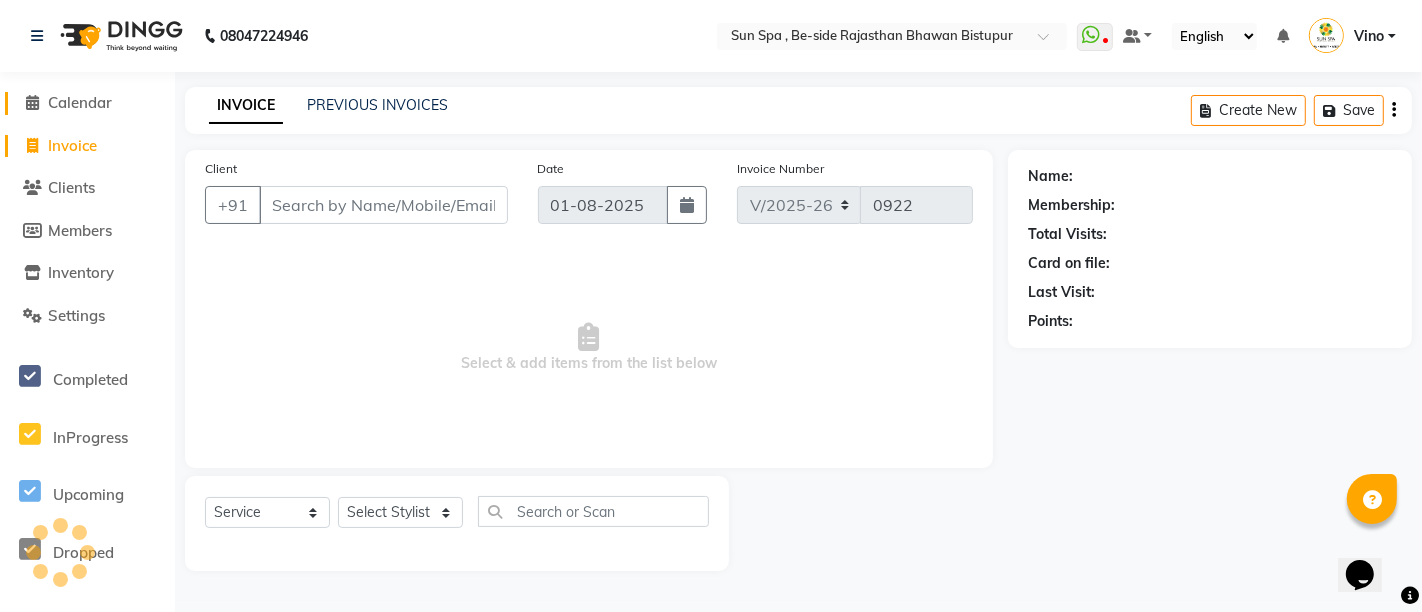 click on "Calendar" 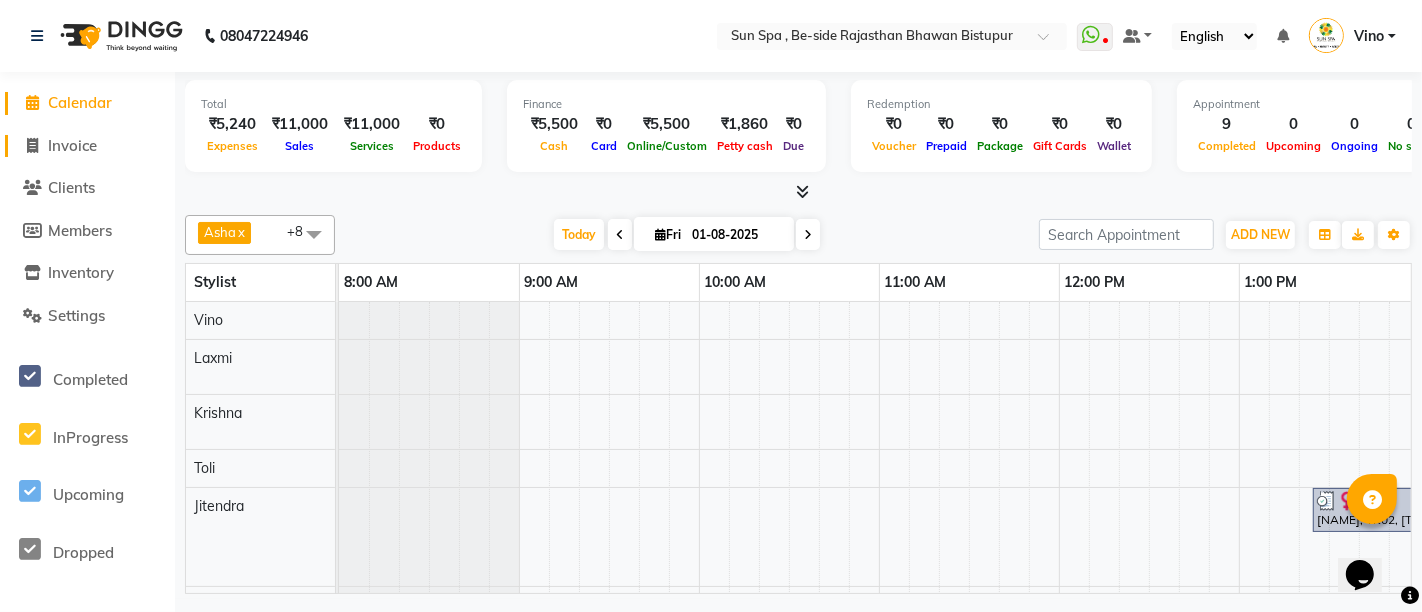 click on "Invoice" 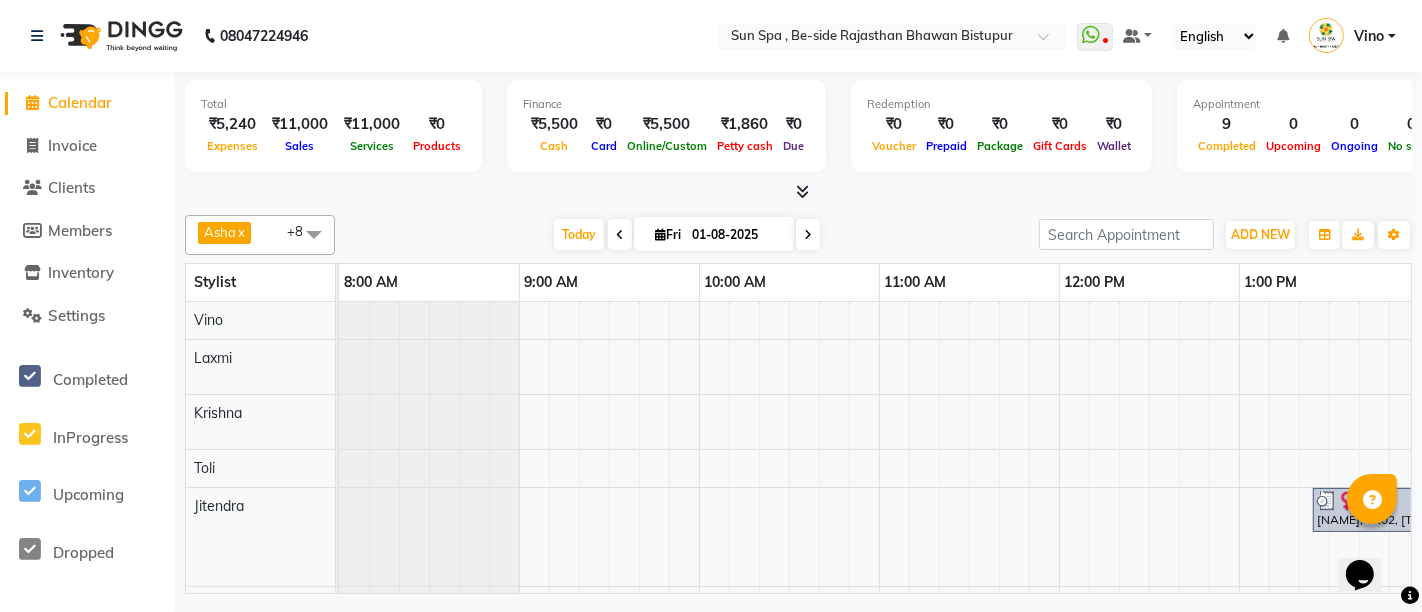 select on "service" 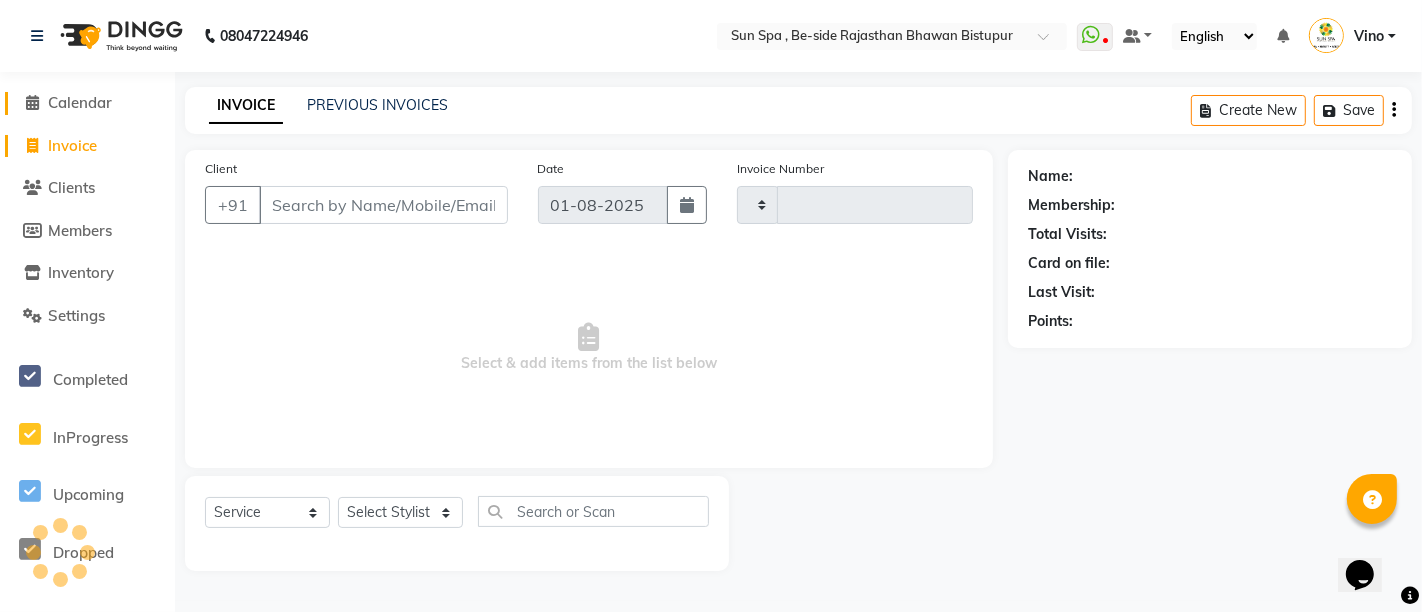 type on "0922" 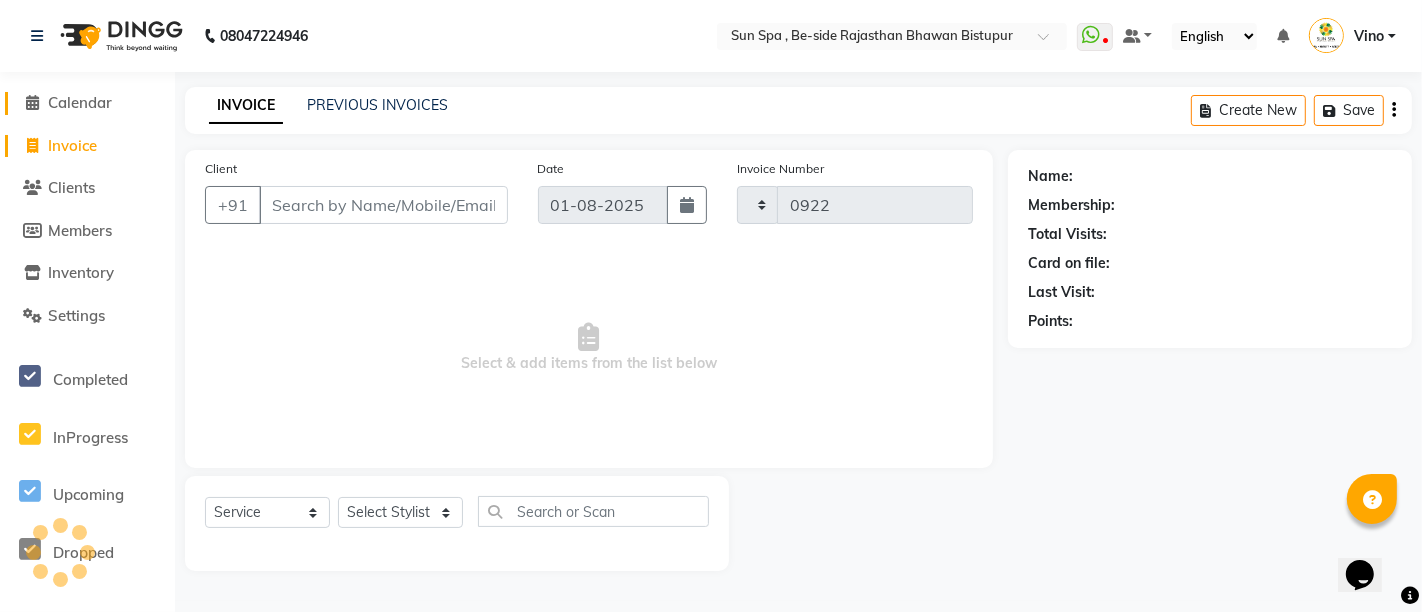 select on "5782" 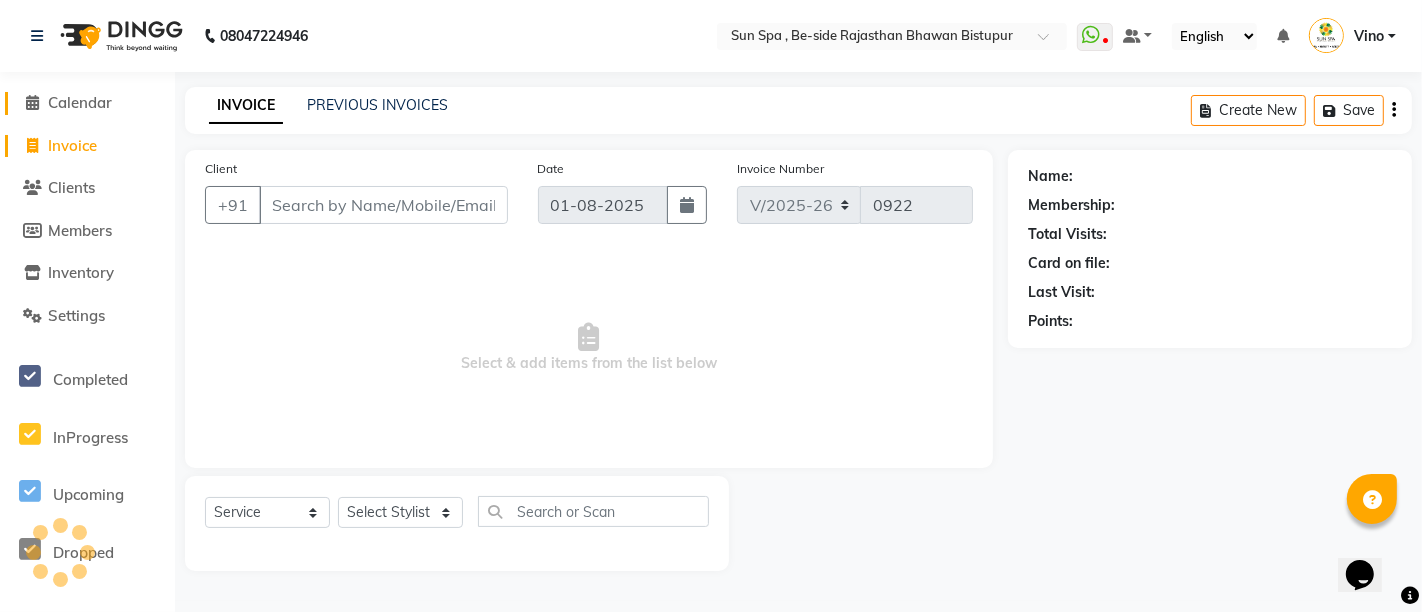 click on "Calendar" 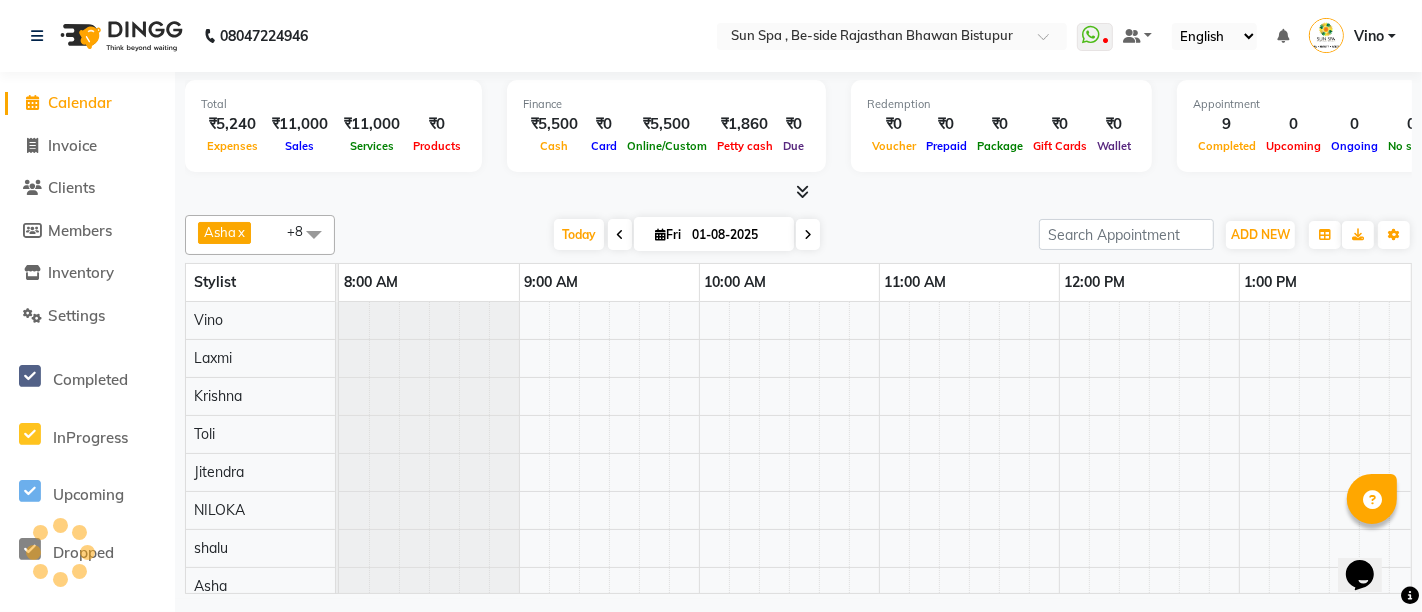 scroll, scrollTop: 0, scrollLeft: 1627, axis: horizontal 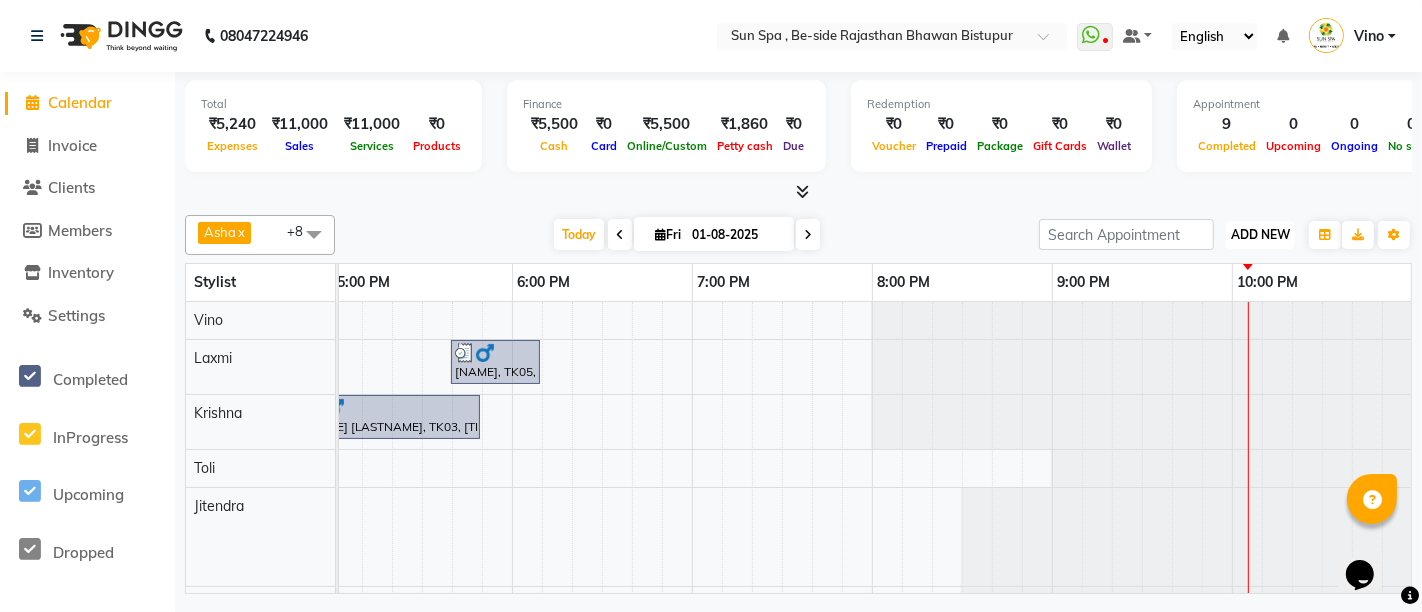 click on "ADD NEW" at bounding box center (1260, 234) 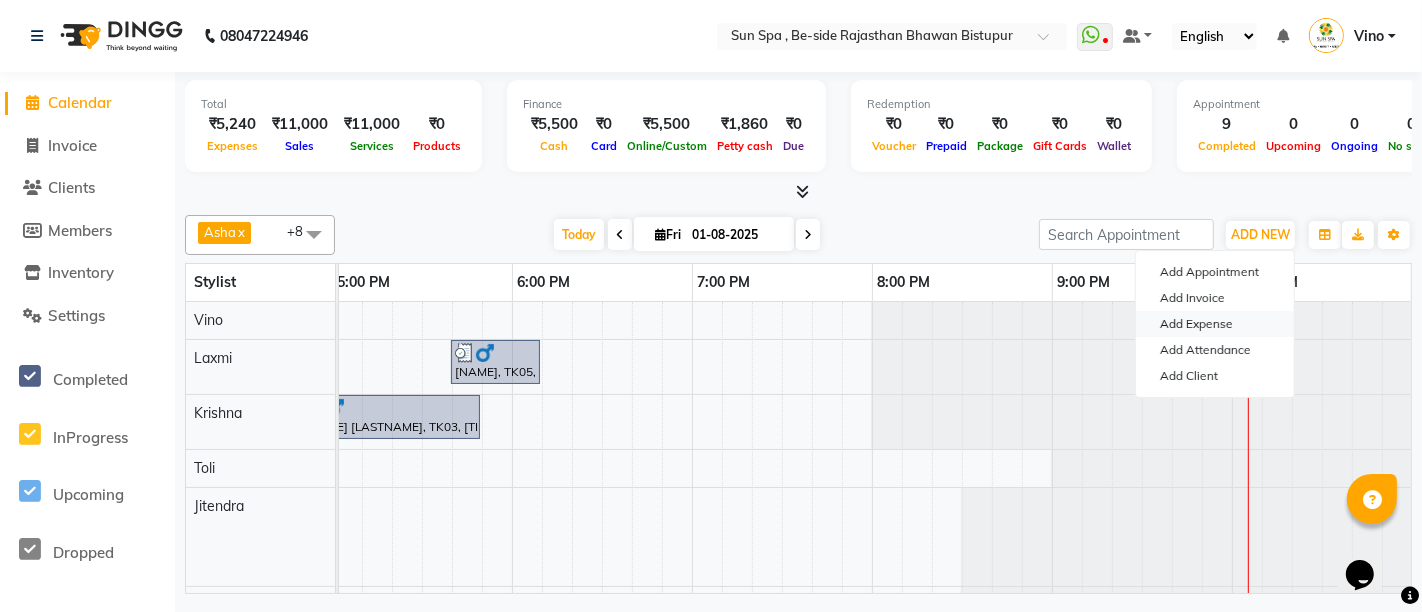 click on "Add Expense" at bounding box center (1215, 324) 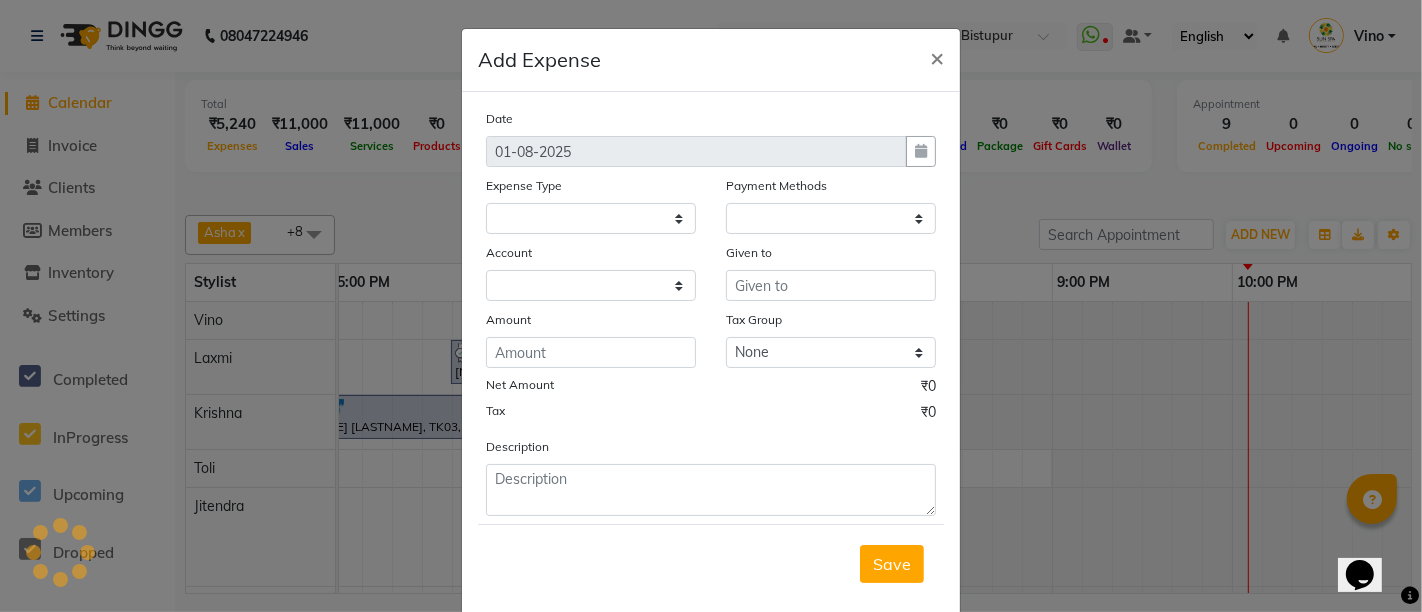select 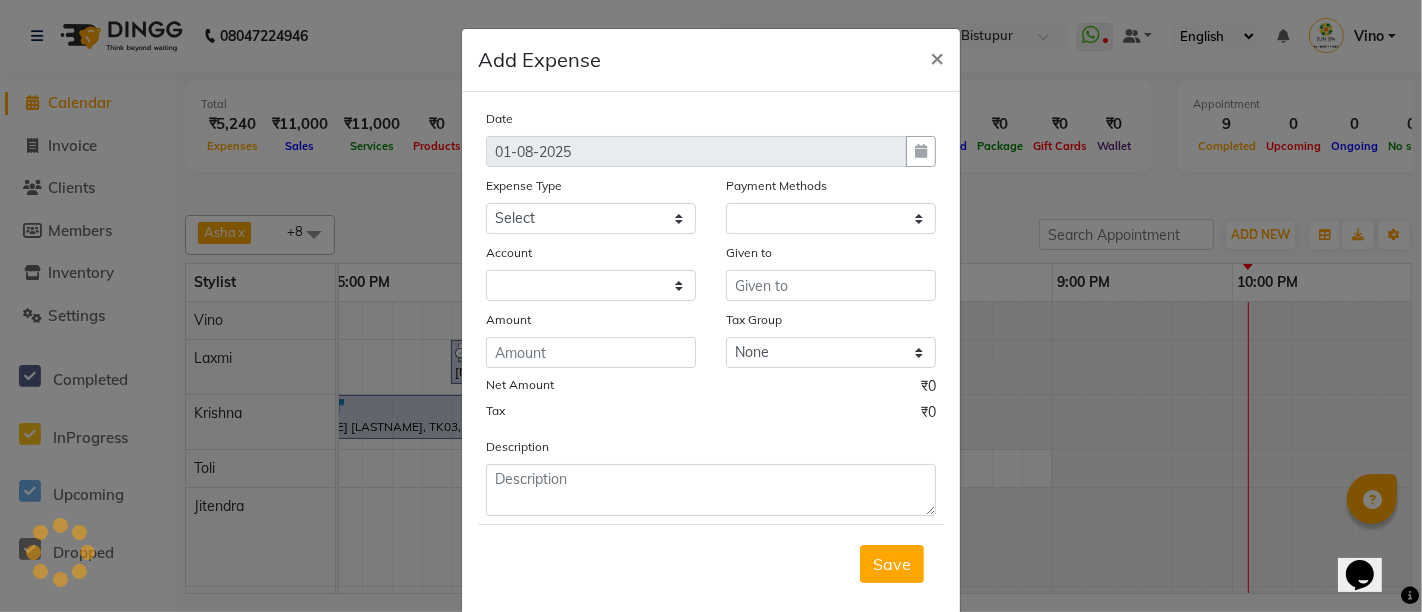 select on "1" 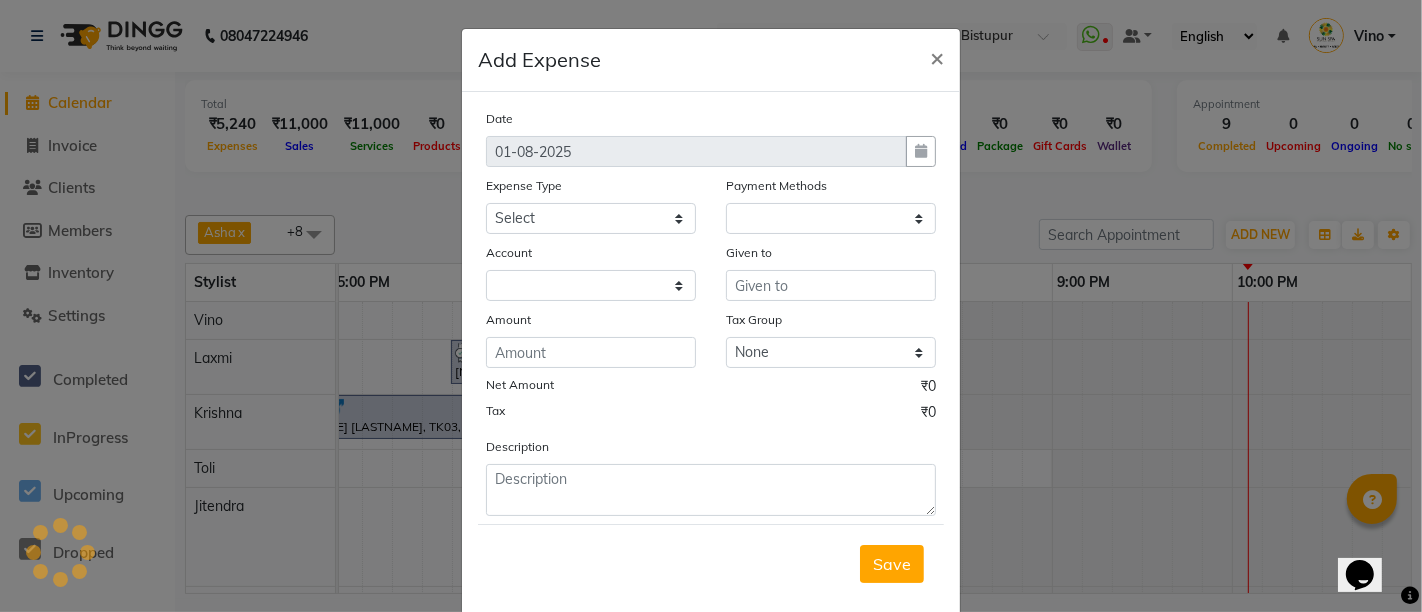 select on "4733" 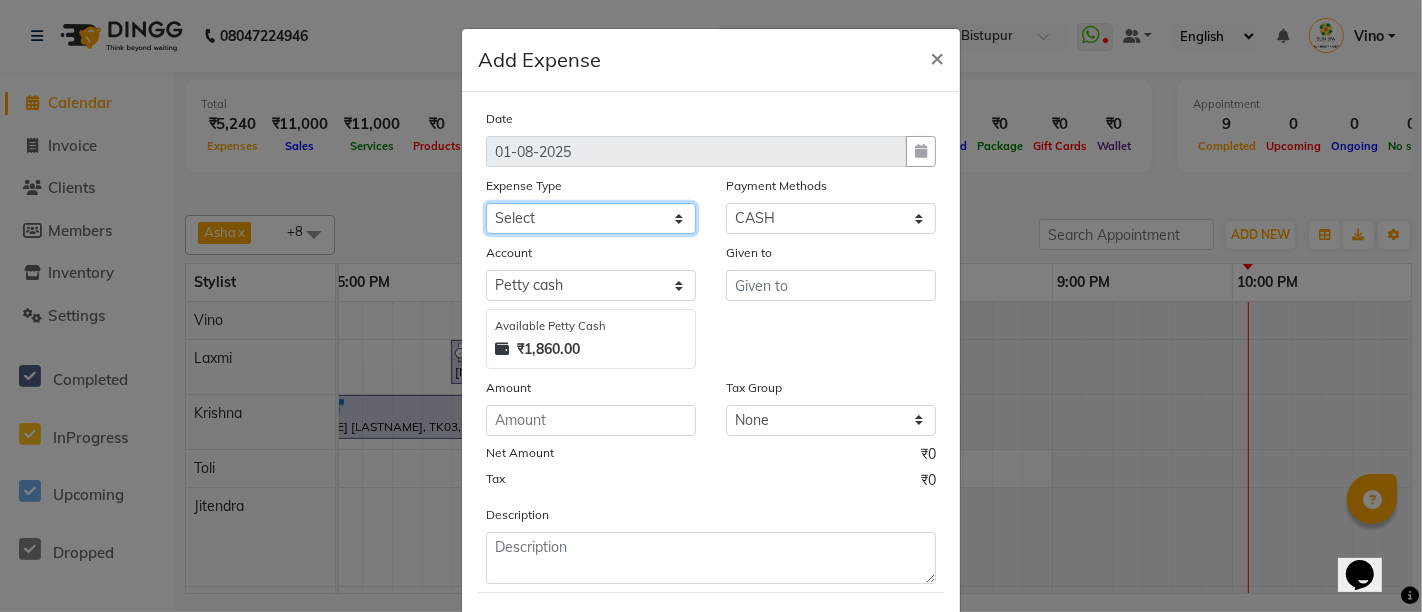 click on "Select Advance Salary Bank charges Car maintenance Cash transfer to bank Cash transfer to hub Client Snacks Events Expance Fuel Incentive JUSTDAIL Loan Repayment Maintenance Marketing Miscellaneous [NAME] [LASTNAME] Other Pantry Product Room Rent staff Salary Shop Rent Staff Snacks Tax Tea & Refreshment Utilities" 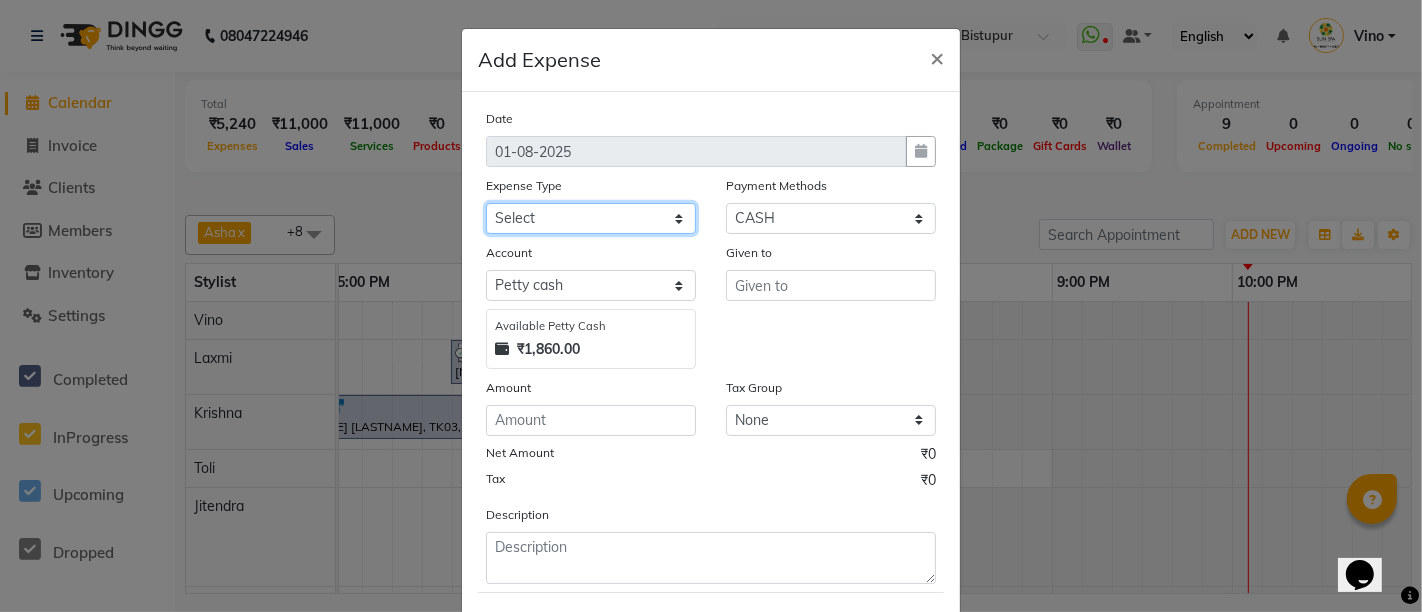 select on "12849" 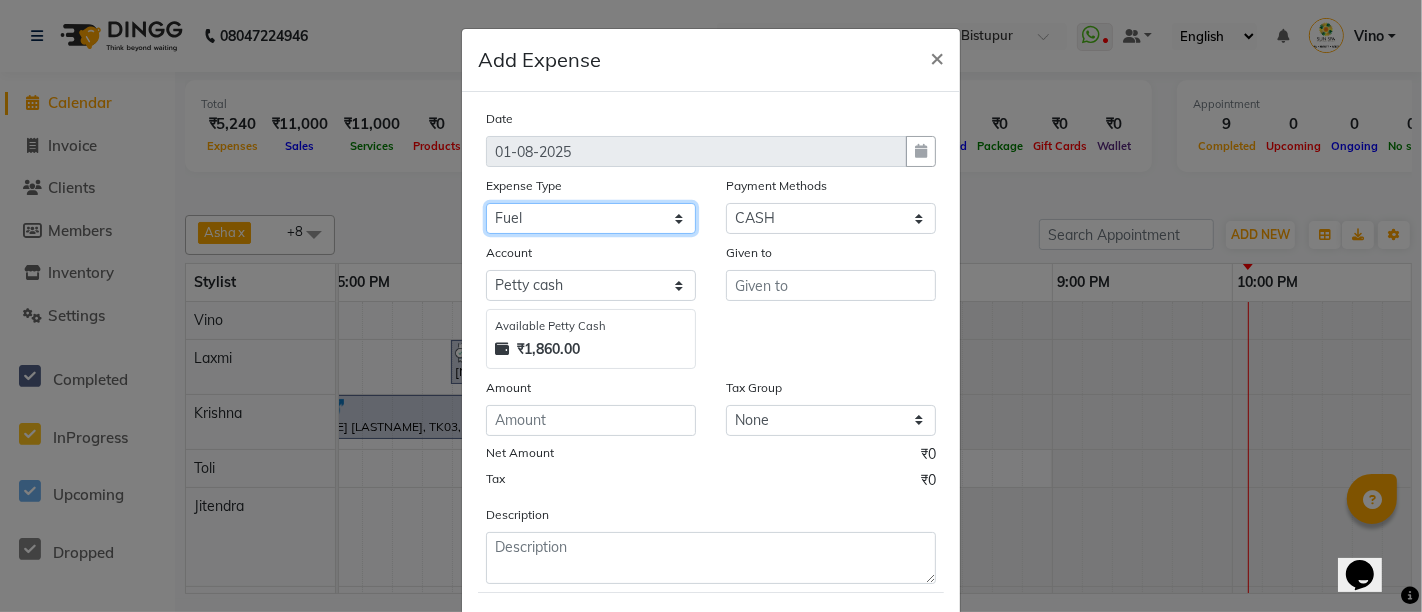 click on "Select Advance Salary Bank charges Car maintenance Cash transfer to bank Cash transfer to hub Client Snacks Events Expance Fuel Incentive JUSTDAIL Loan Repayment Maintenance Marketing Miscellaneous [NAME] [LASTNAME] Other Pantry Product Room Rent staff Salary Shop Rent Staff Snacks Tax Tea & Refreshment Utilities" 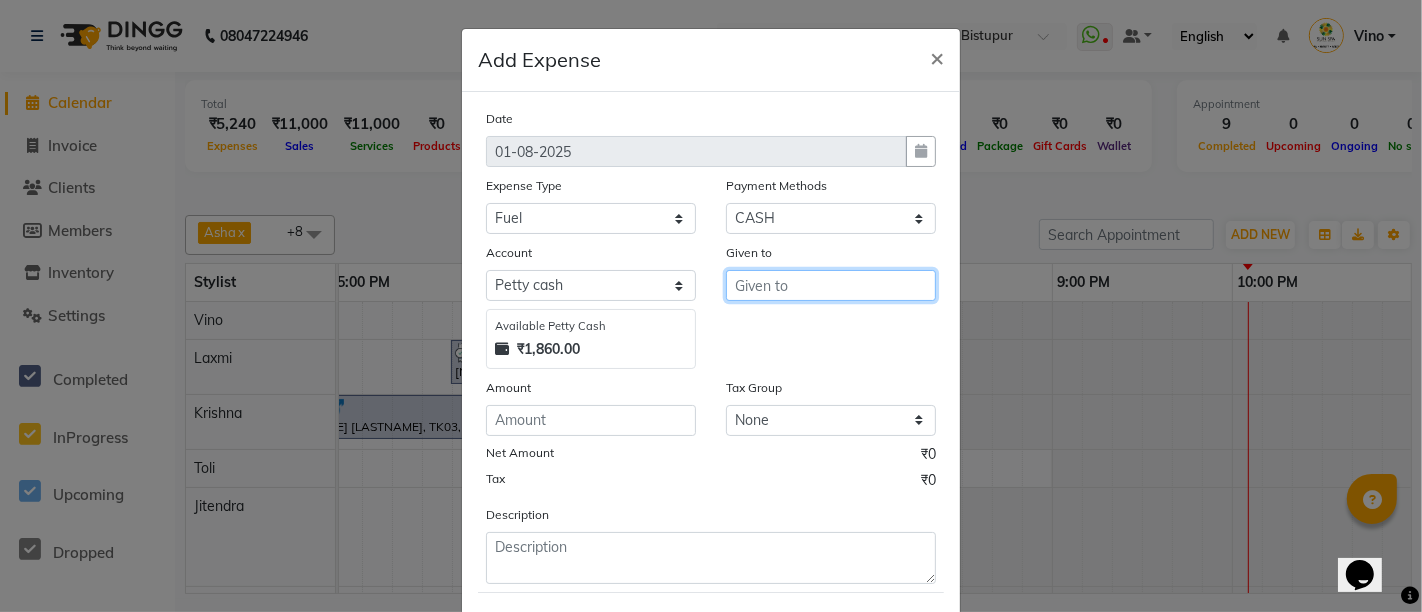 click at bounding box center (831, 285) 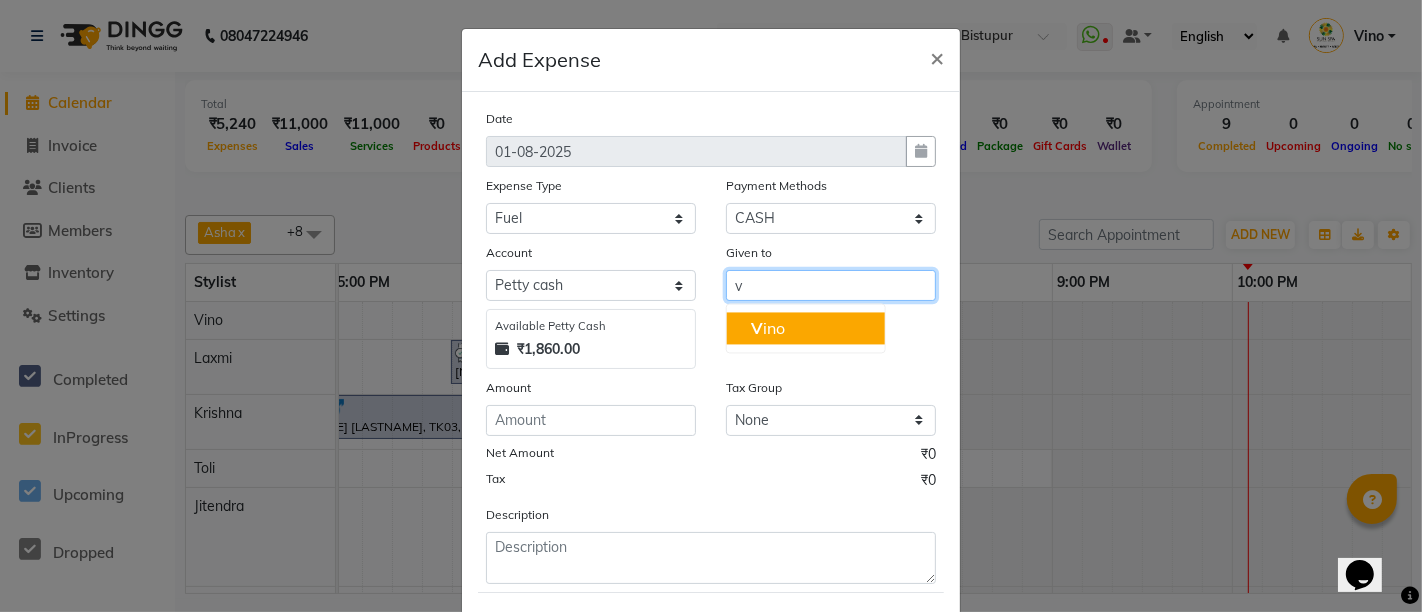 click on "[NAME]" at bounding box center [806, 328] 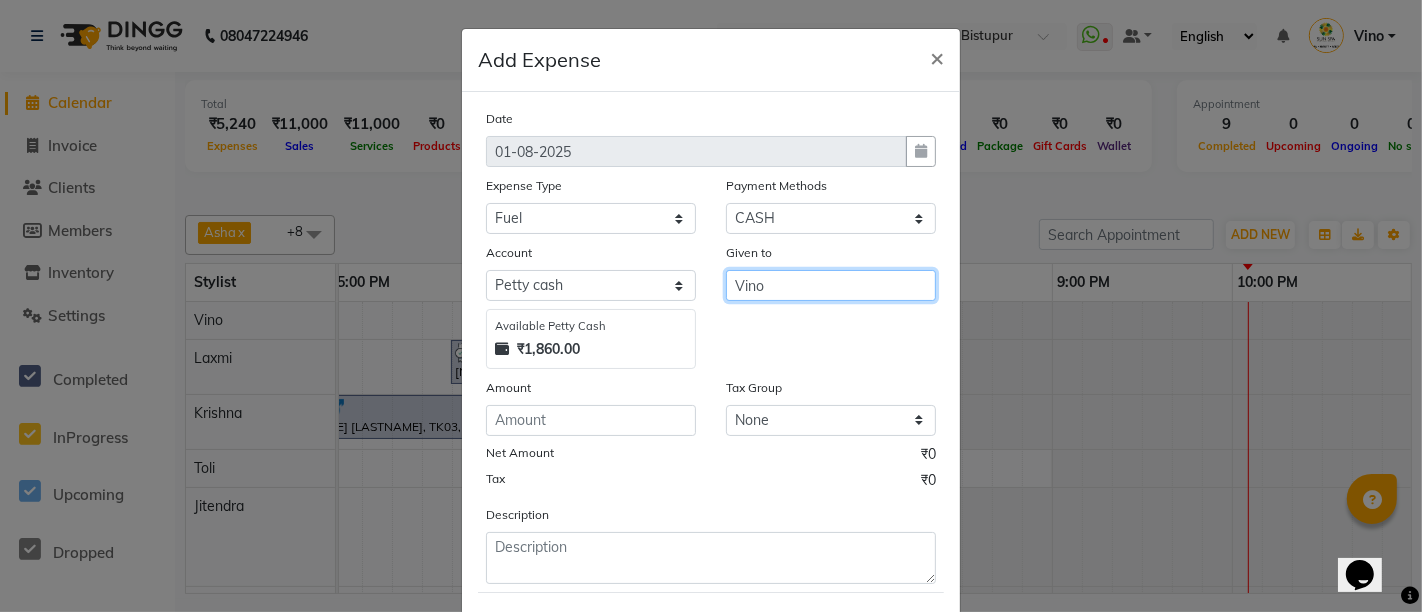 type on "Vino" 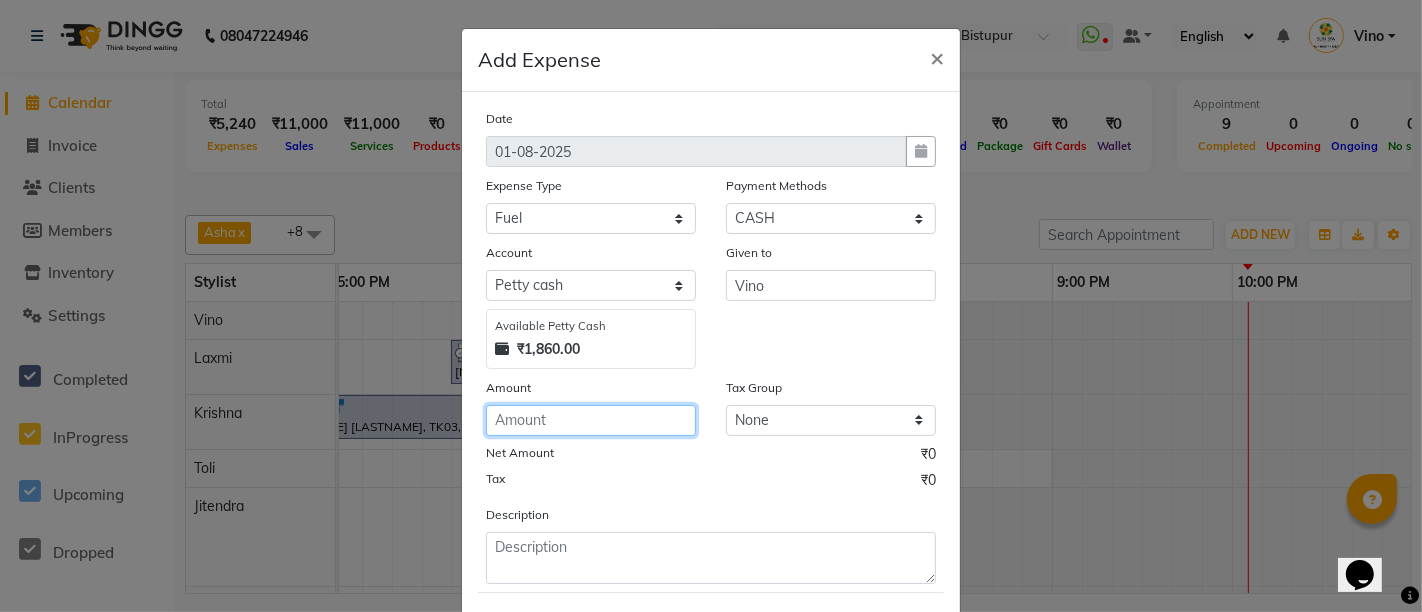 click 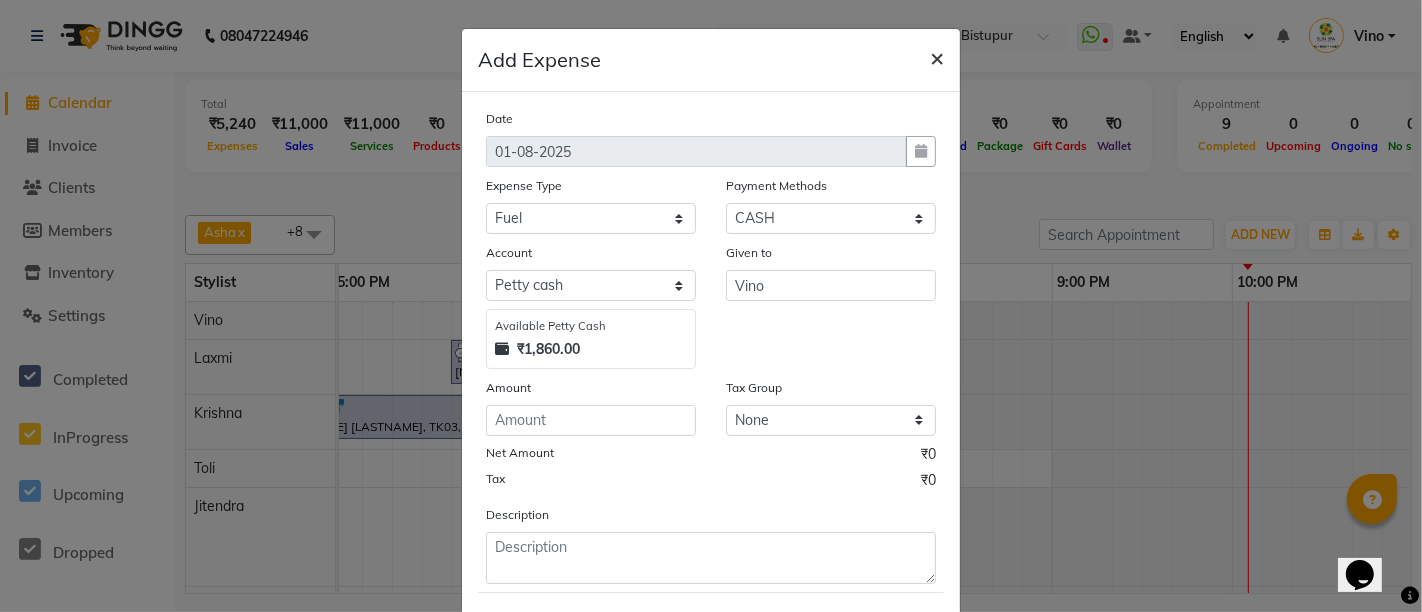 click on "×" 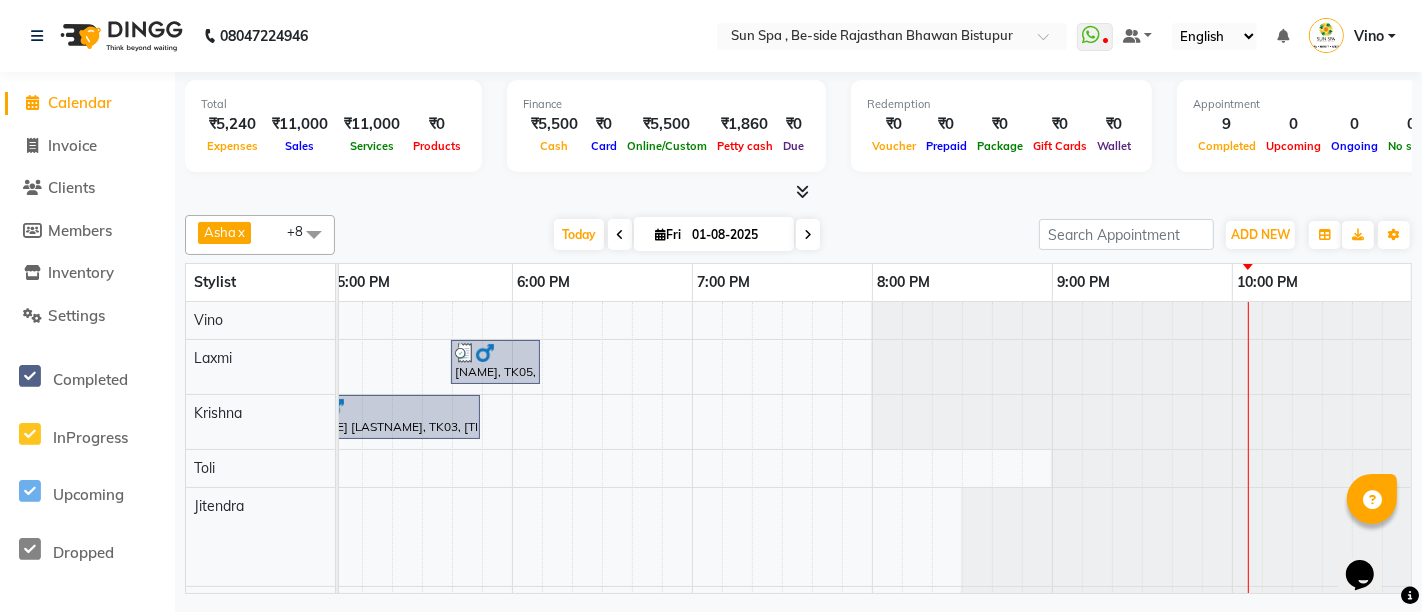 click on "ADD NEW Toggle Dropdown Add Appointment Add Invoice Add Expense Add Attendance Add Client" at bounding box center [1260, 235] 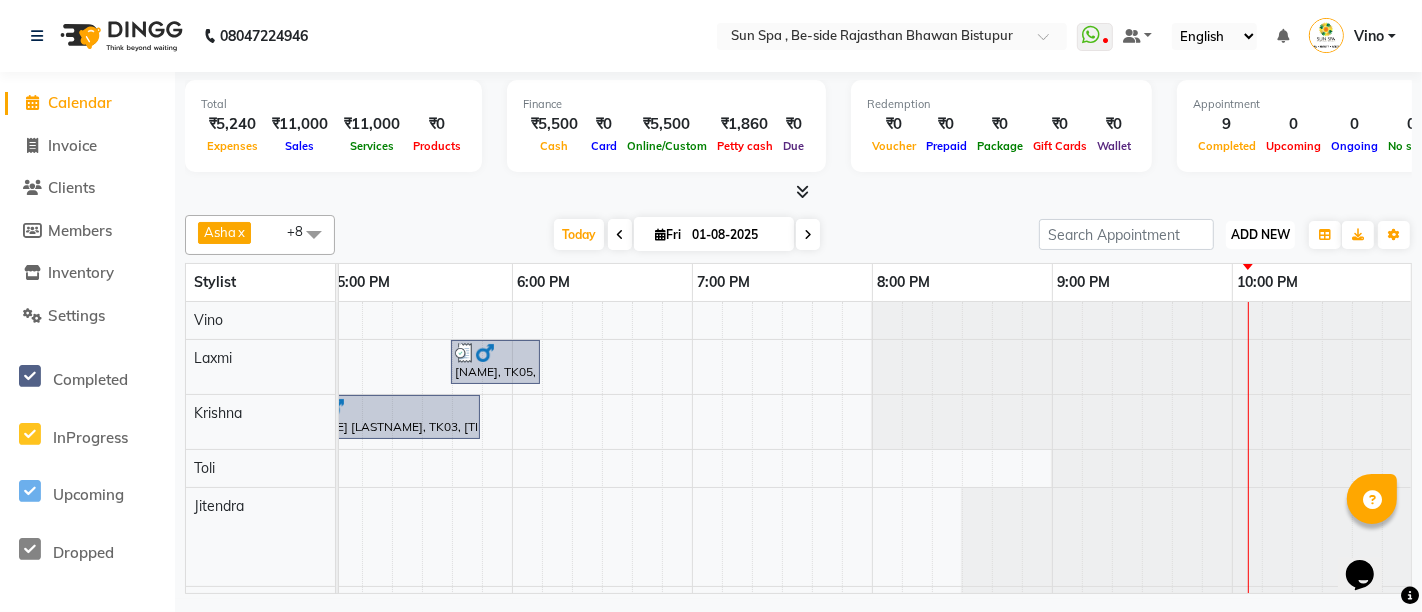 click on "ADD NEW" at bounding box center [1260, 234] 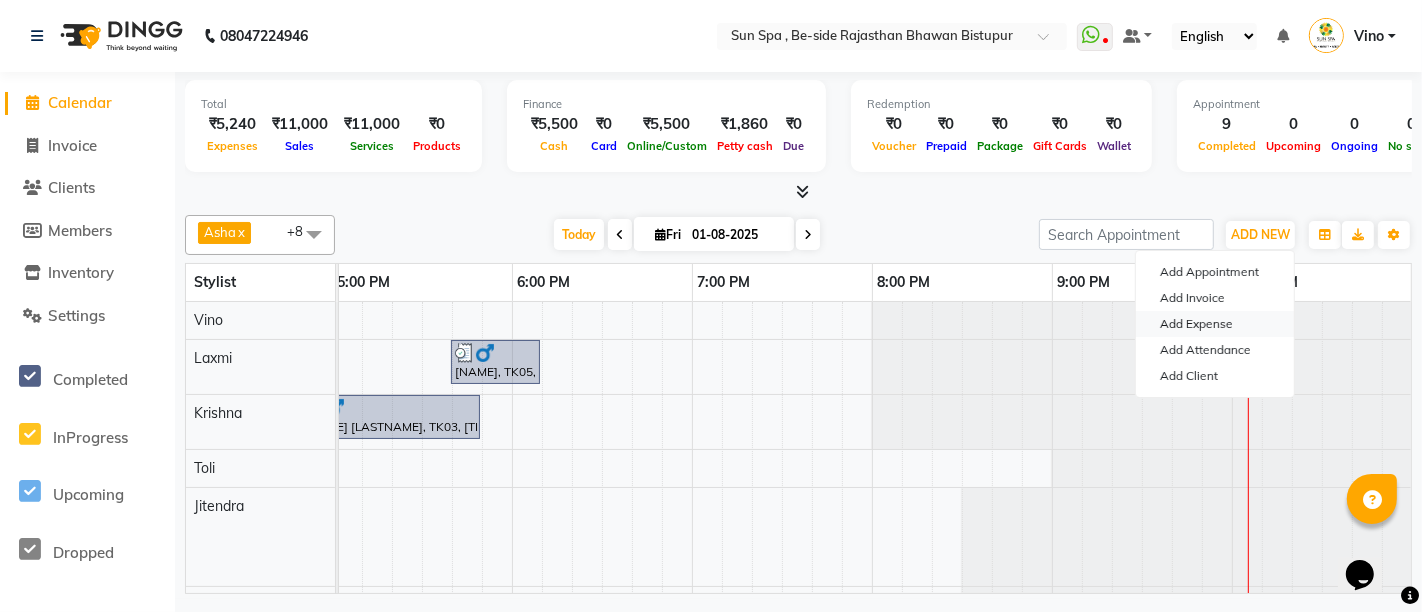click on "Add Expense" at bounding box center [1215, 324] 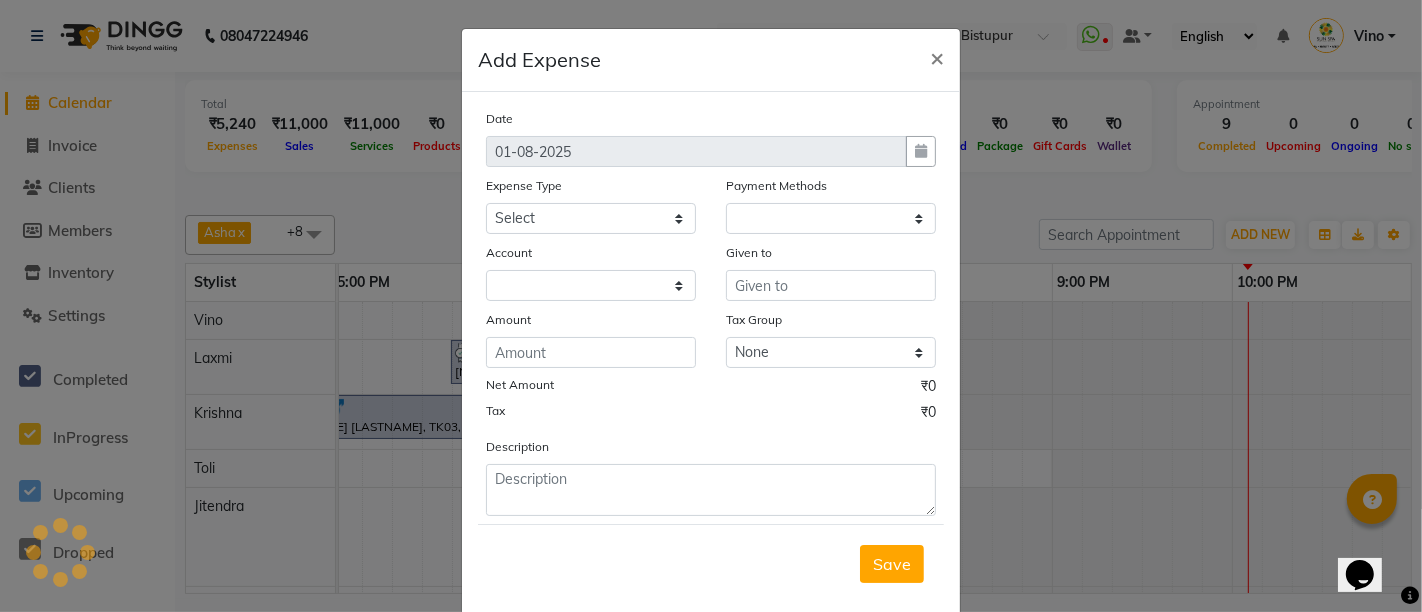 select on "1" 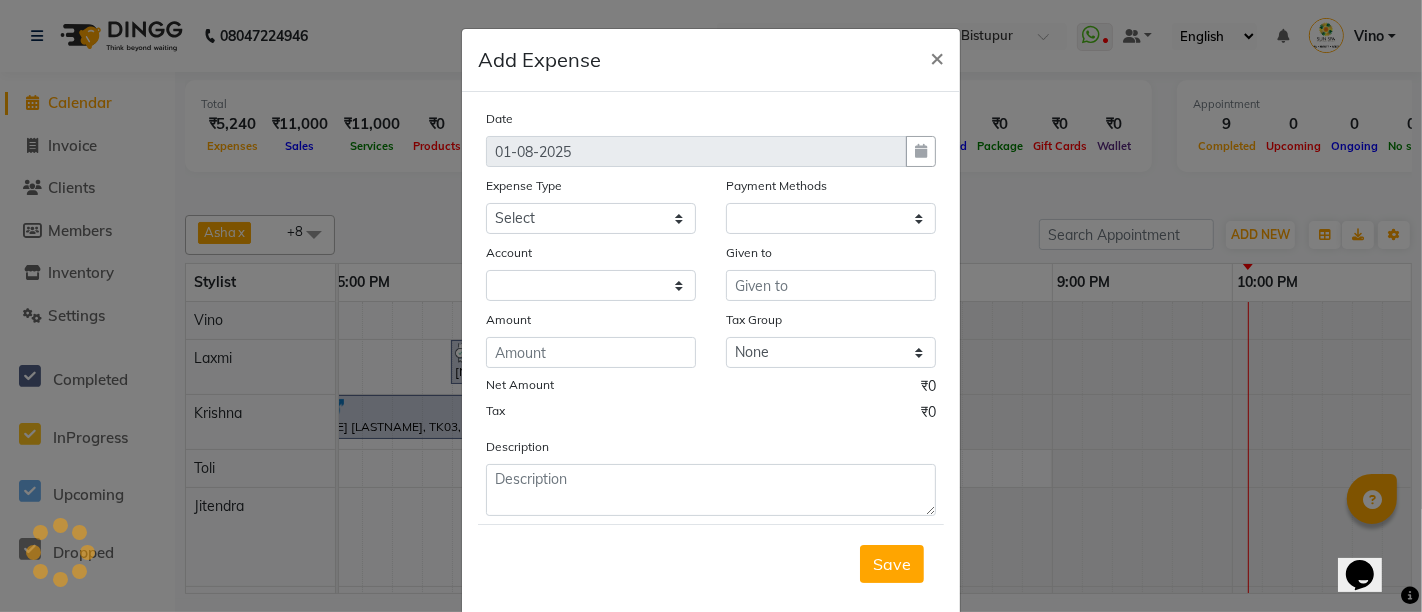 select on "4733" 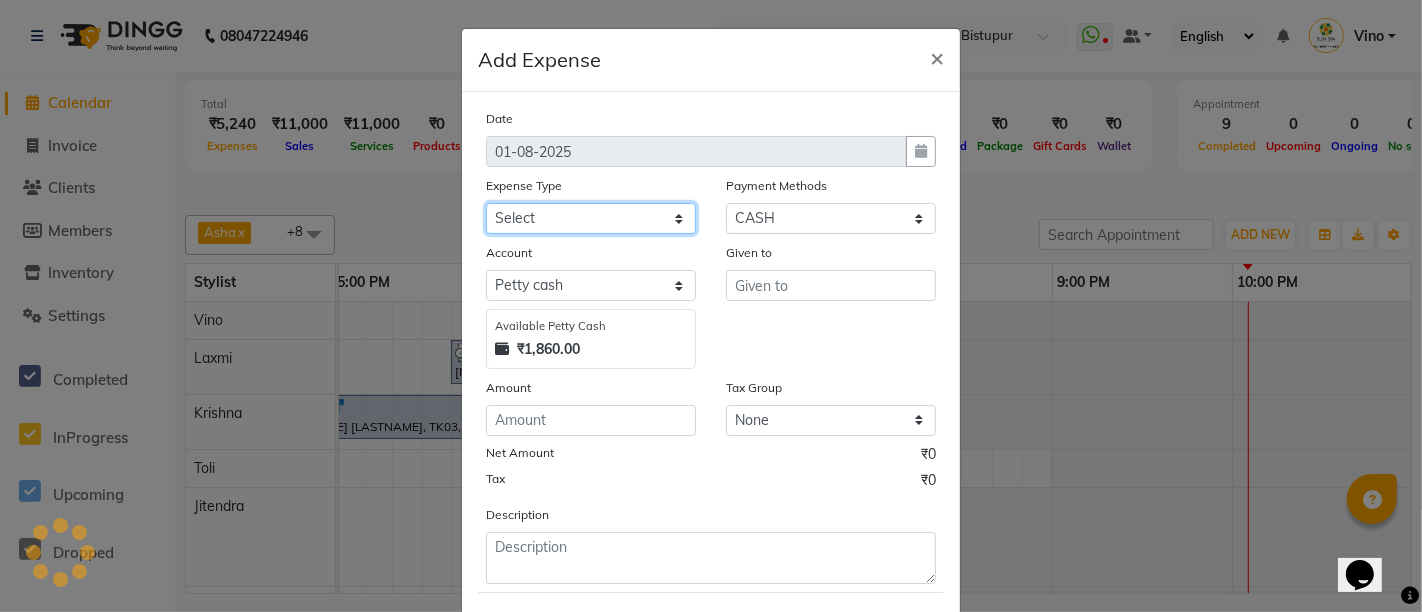 click on "Select Advance Salary Bank charges Car maintenance Cash transfer to bank Cash transfer to hub Client Snacks Events Expance Fuel Incentive JUSTDAIL Loan Repayment Maintenance Marketing Miscellaneous [NAME] [LASTNAME] Other Pantry Product Room Rent staff Salary Shop Rent Staff Snacks Tax Tea & Refreshment Utilities" 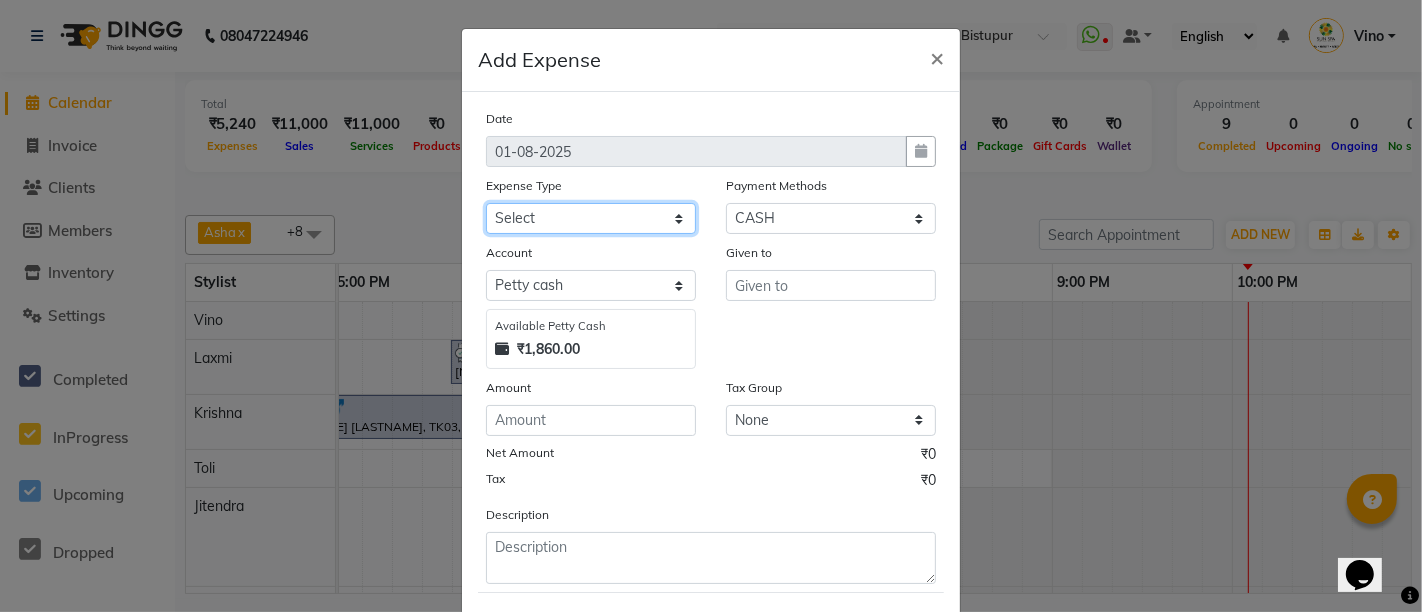 select on "12828" 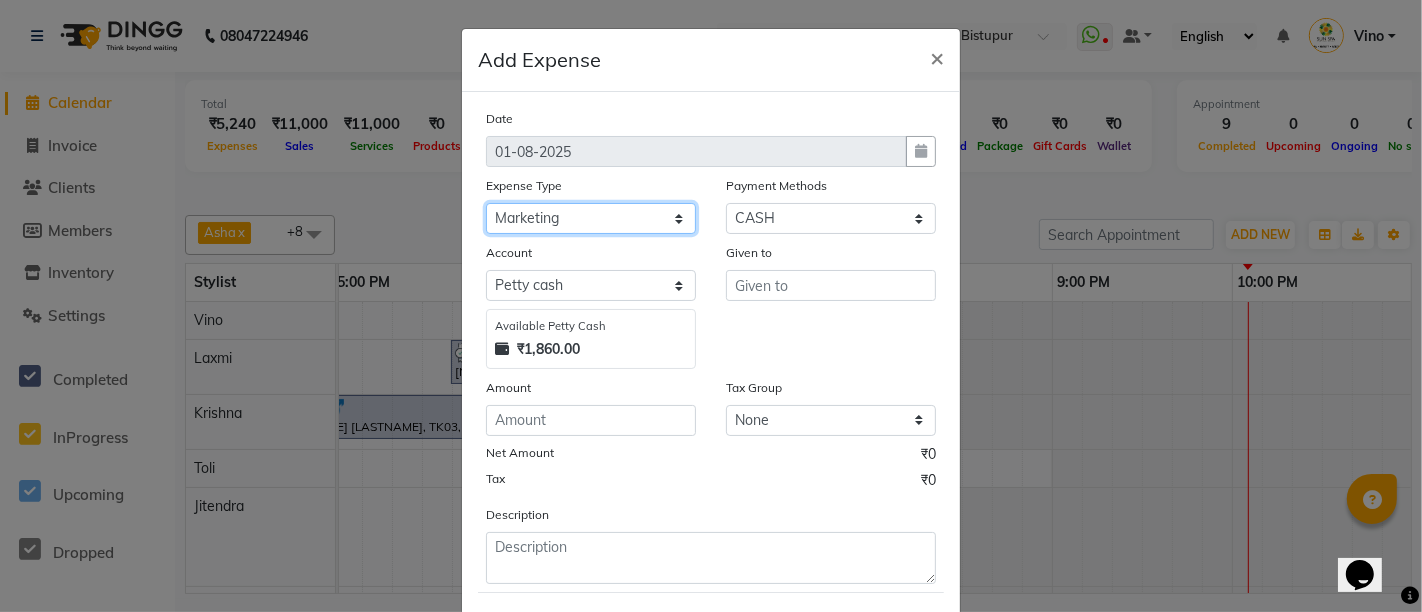 click on "Select Advance Salary Bank charges Car maintenance Cash transfer to bank Cash transfer to hub Client Snacks Events Expance Fuel Incentive JUSTDAIL Loan Repayment Maintenance Marketing Miscellaneous [NAME] [LASTNAME] Other Pantry Product Room Rent staff Salary Shop Rent Staff Snacks Tax Tea & Refreshment Utilities" 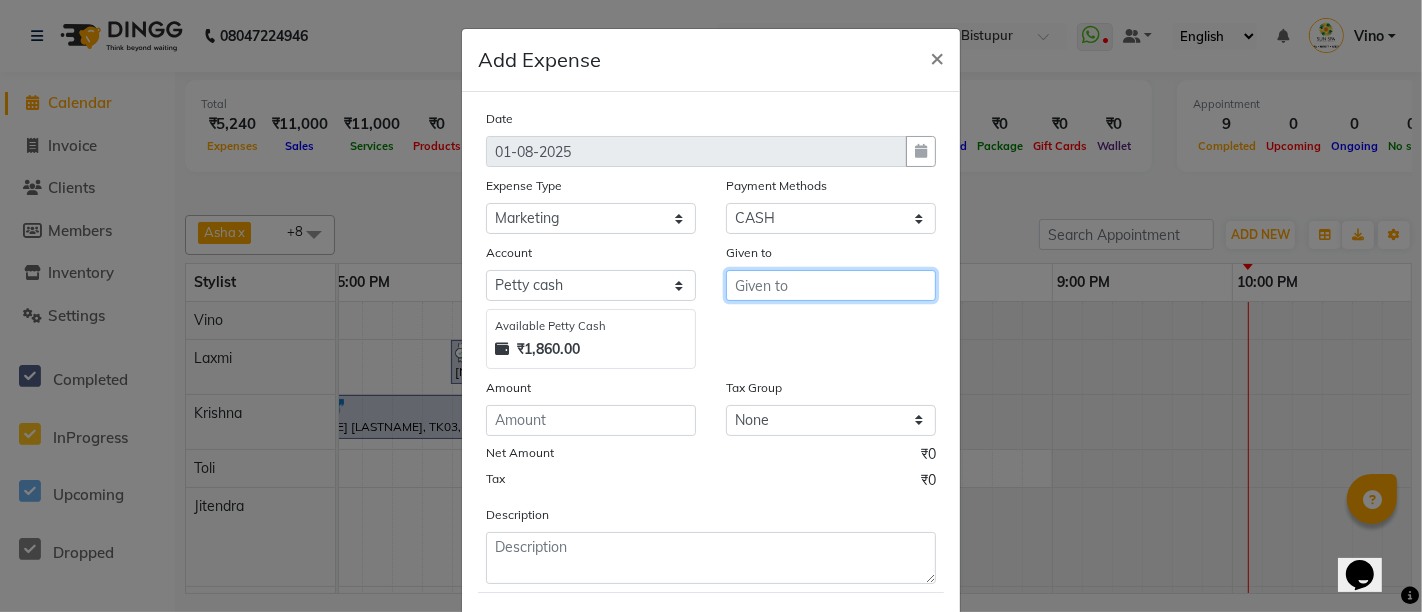 click at bounding box center [831, 285] 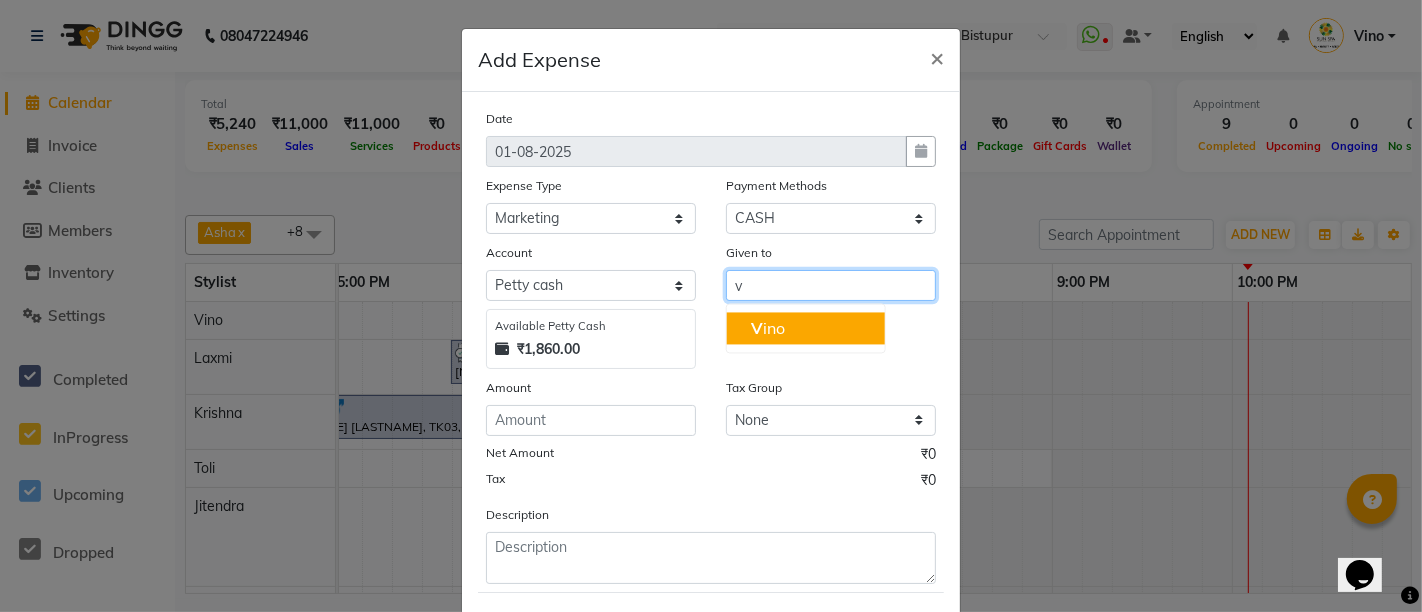 click on "[NAME]" at bounding box center (806, 328) 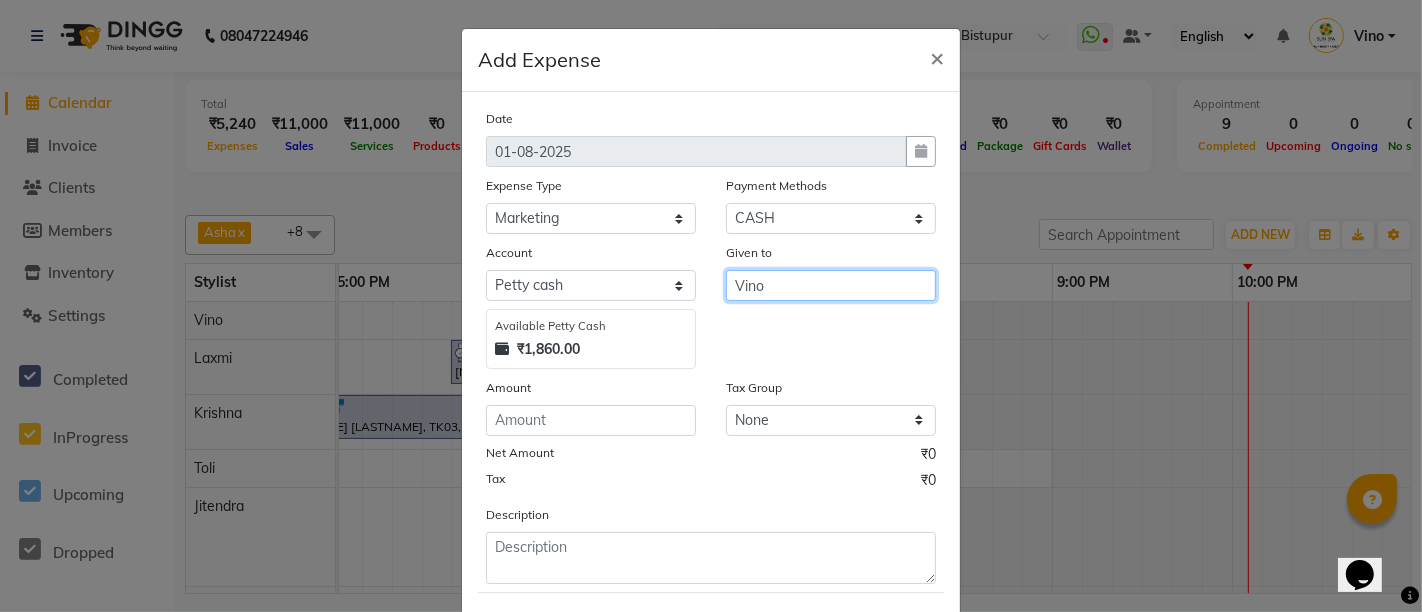 type on "Vino" 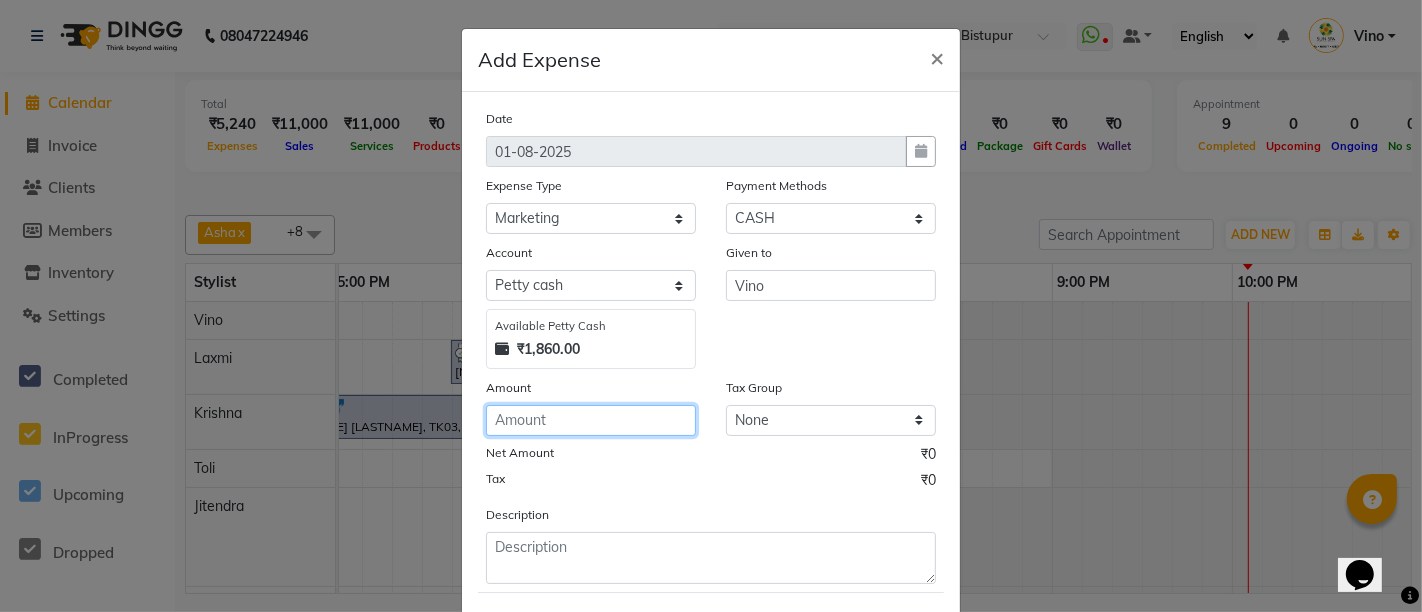 click 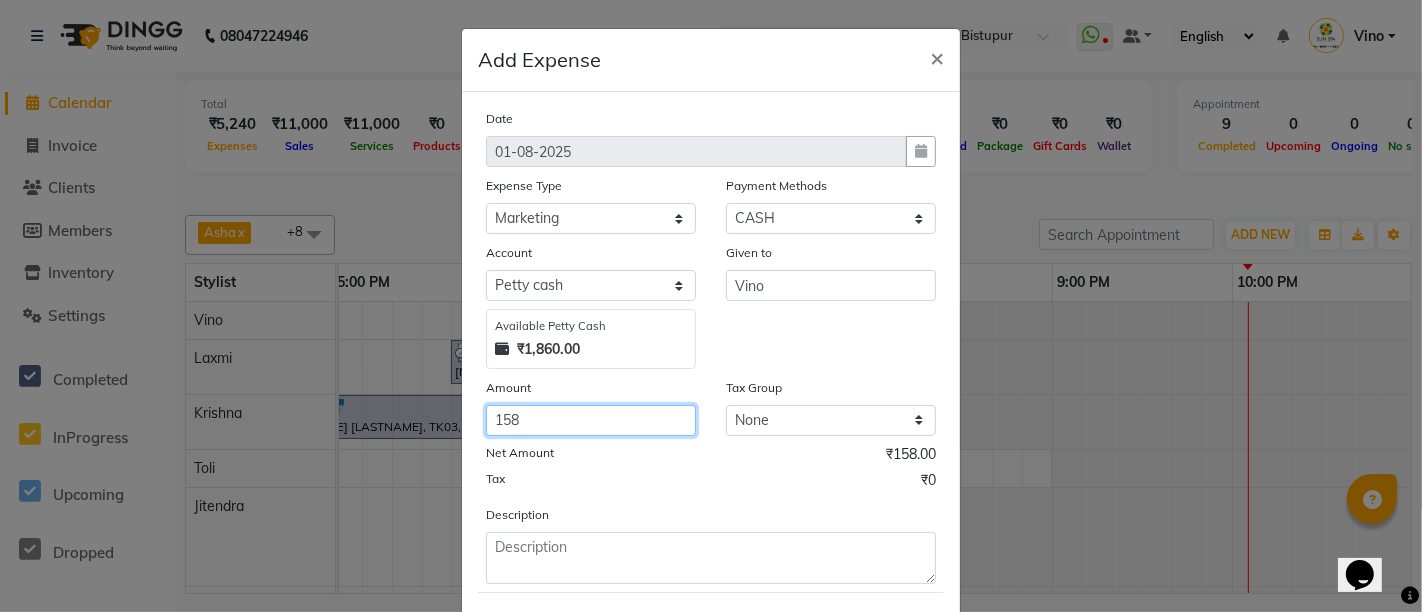 scroll, scrollTop: 101, scrollLeft: 0, axis: vertical 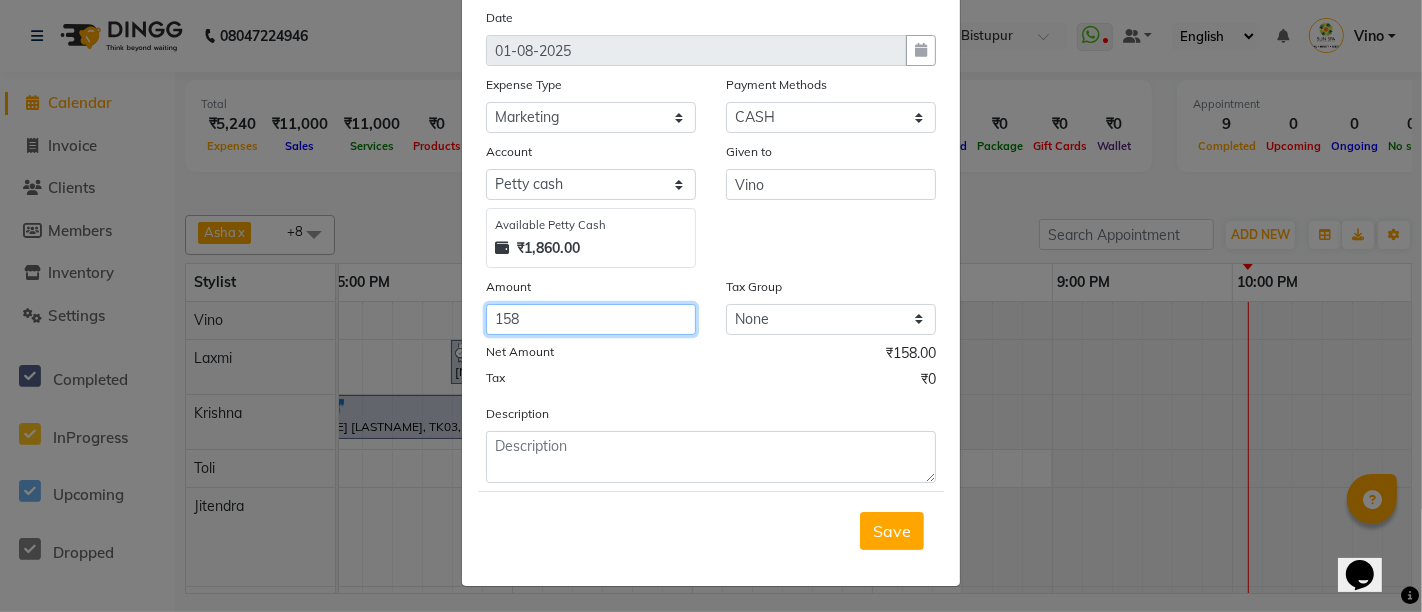 click on "158" 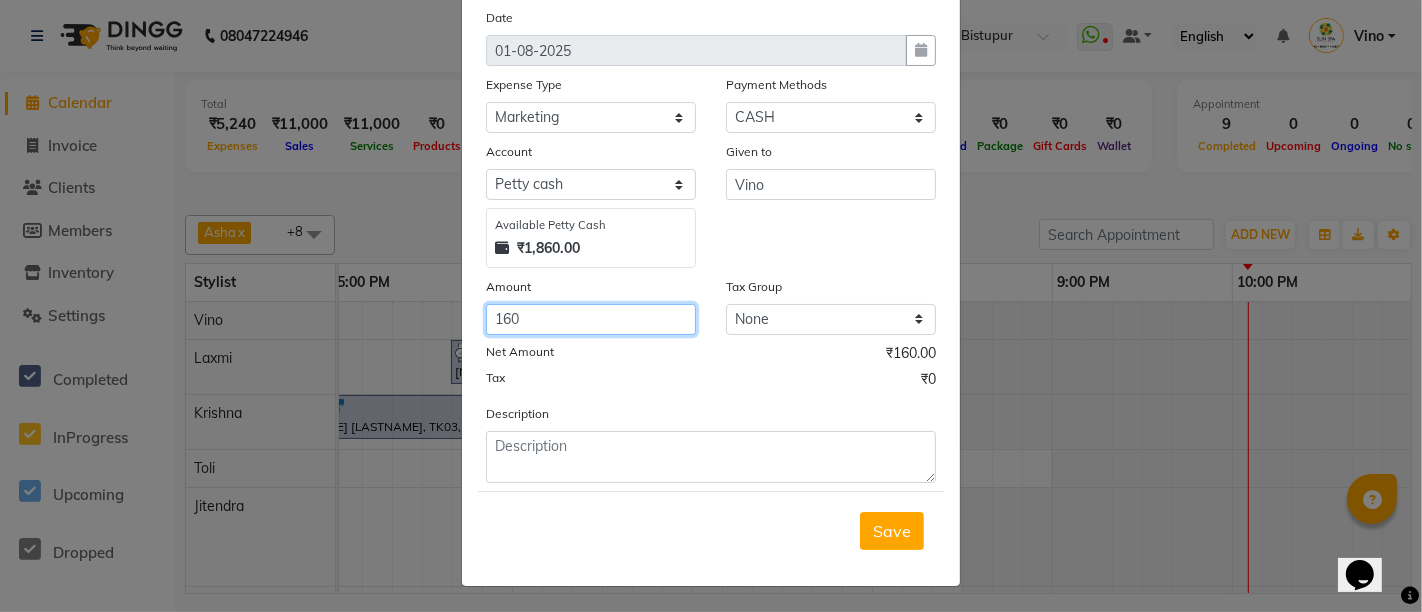 type on "160" 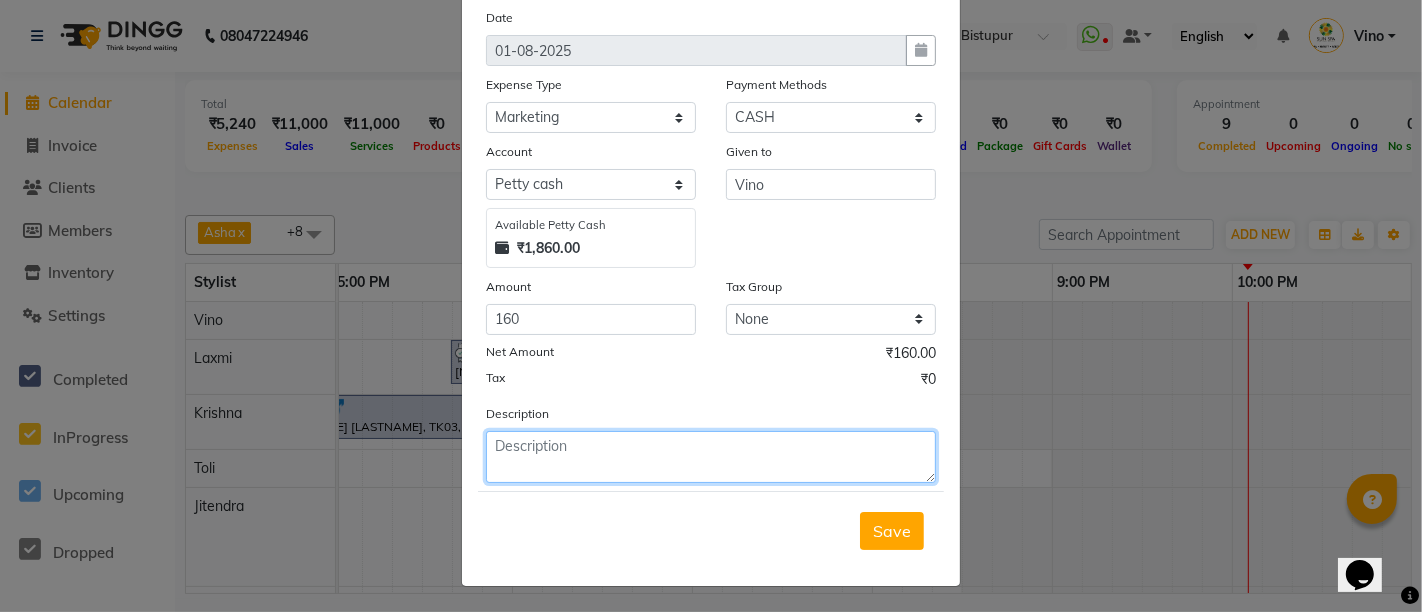 click 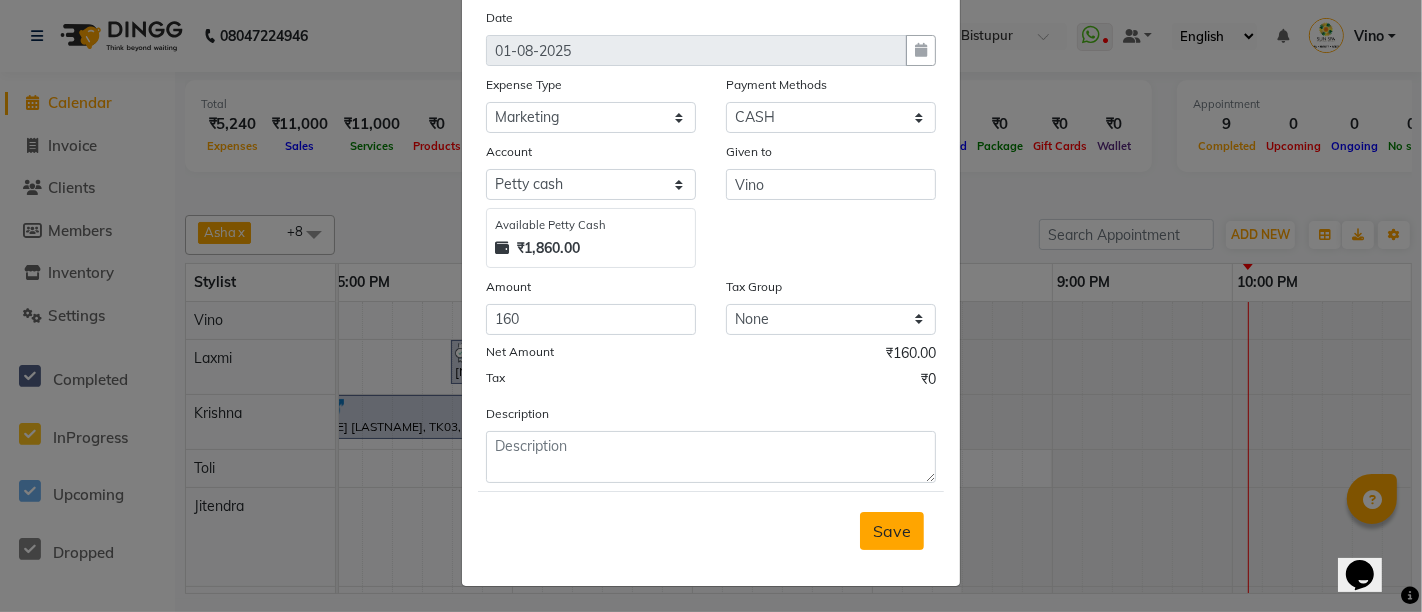 click on "Save" at bounding box center (892, 531) 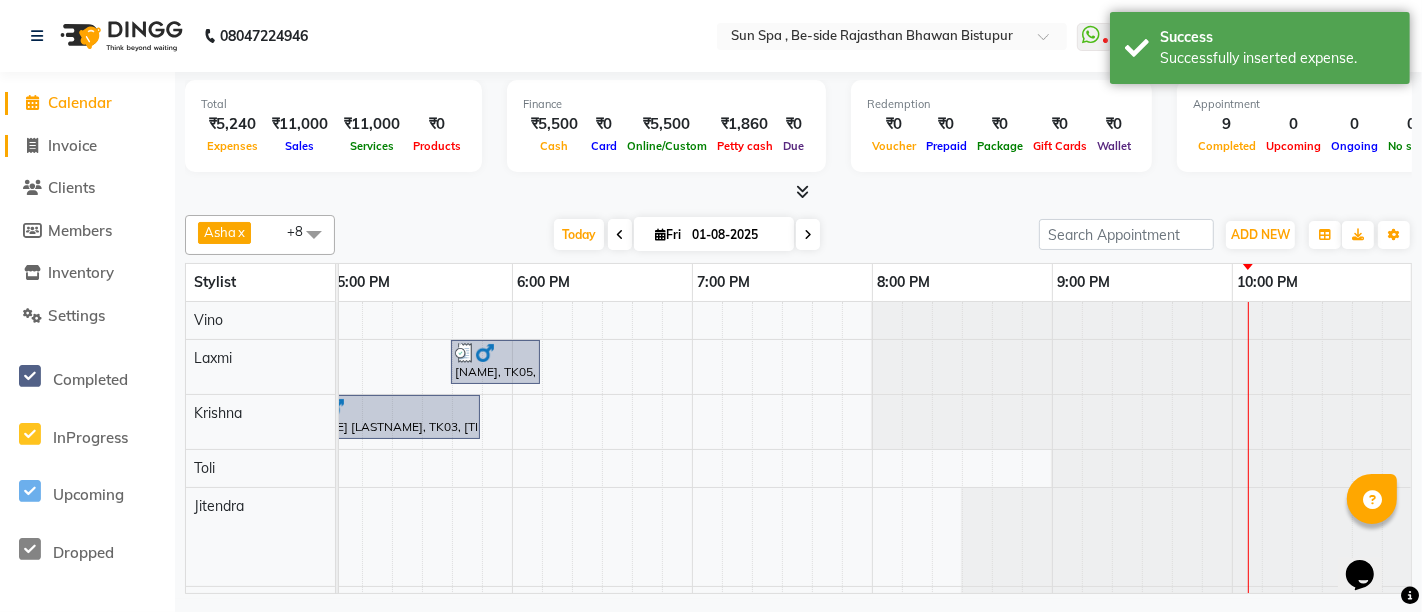 click on "Invoice" 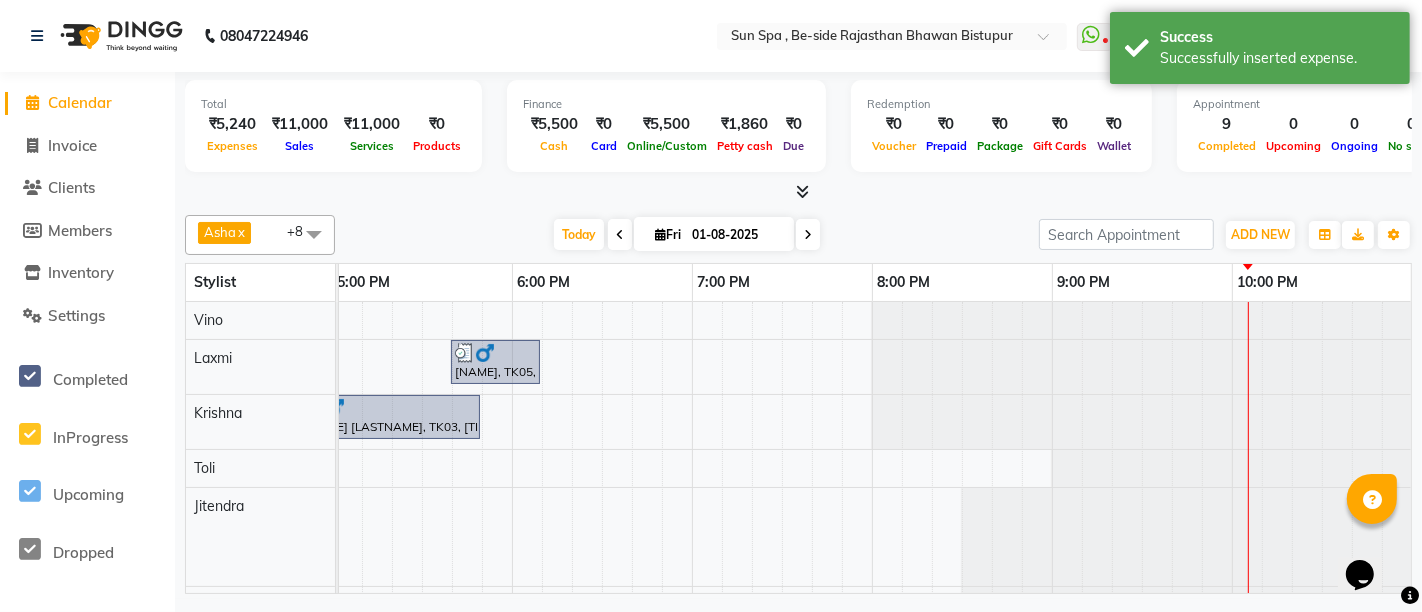 select on "service" 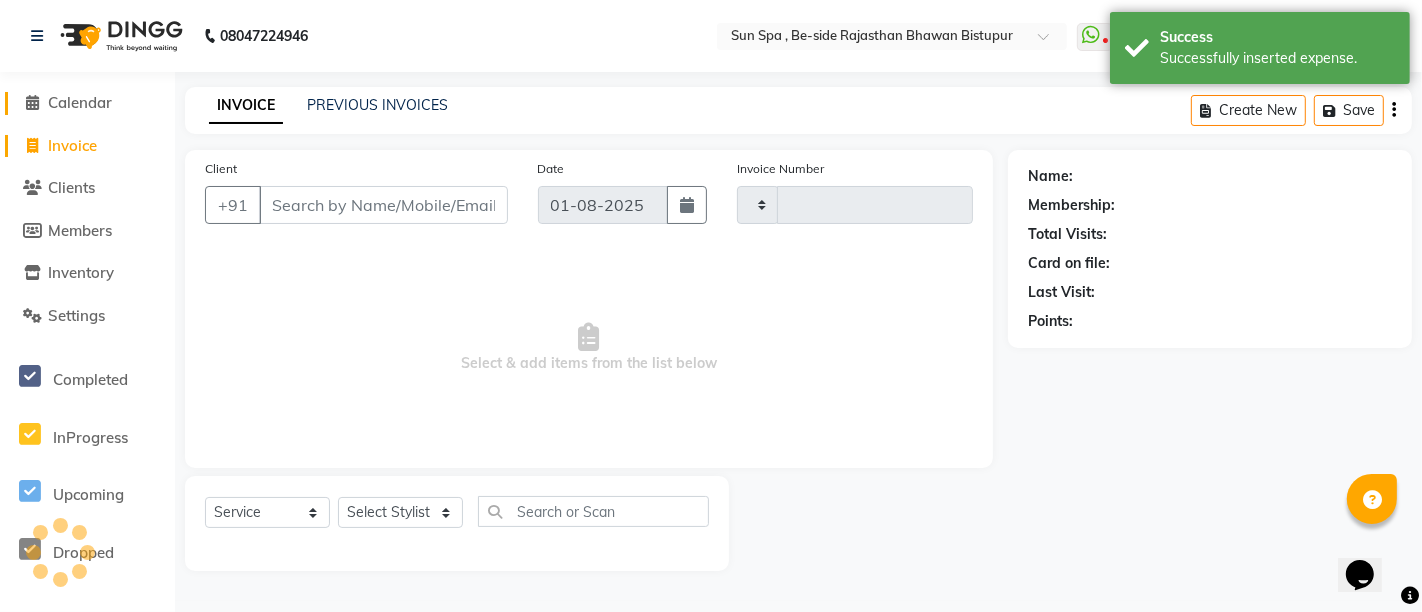 type on "0922" 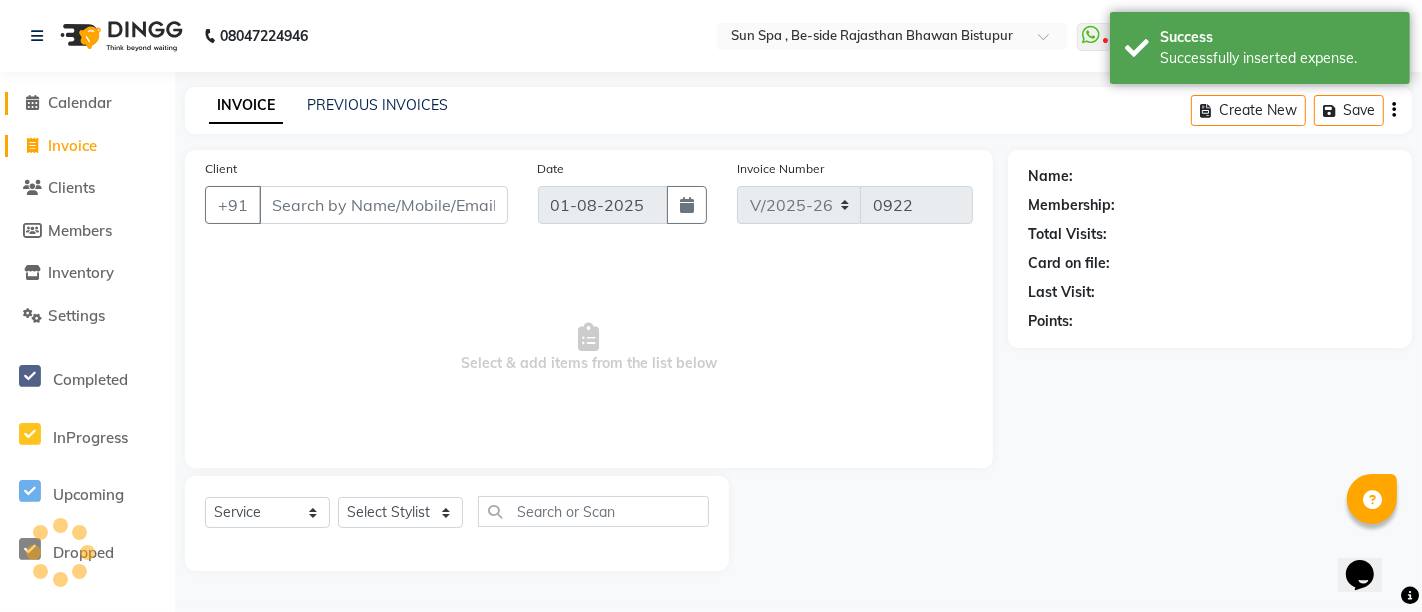 click on "Calendar" 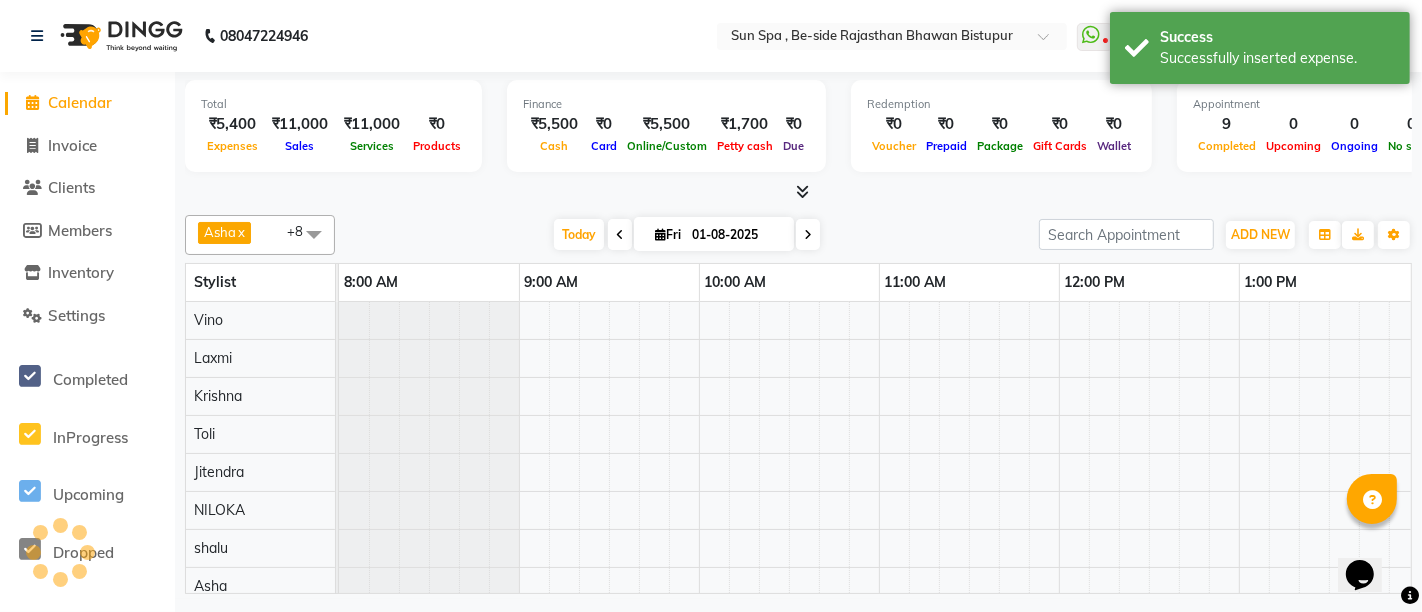 scroll, scrollTop: 0, scrollLeft: 0, axis: both 